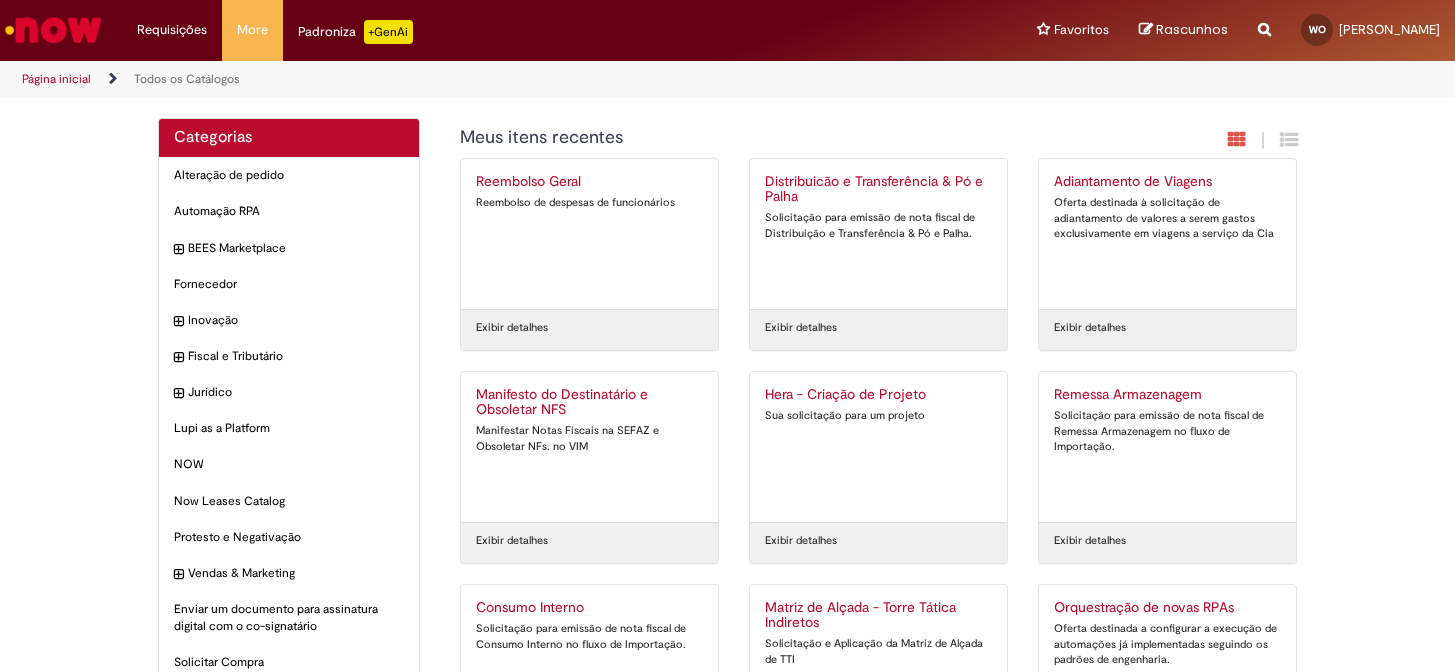 scroll, scrollTop: 0, scrollLeft: 0, axis: both 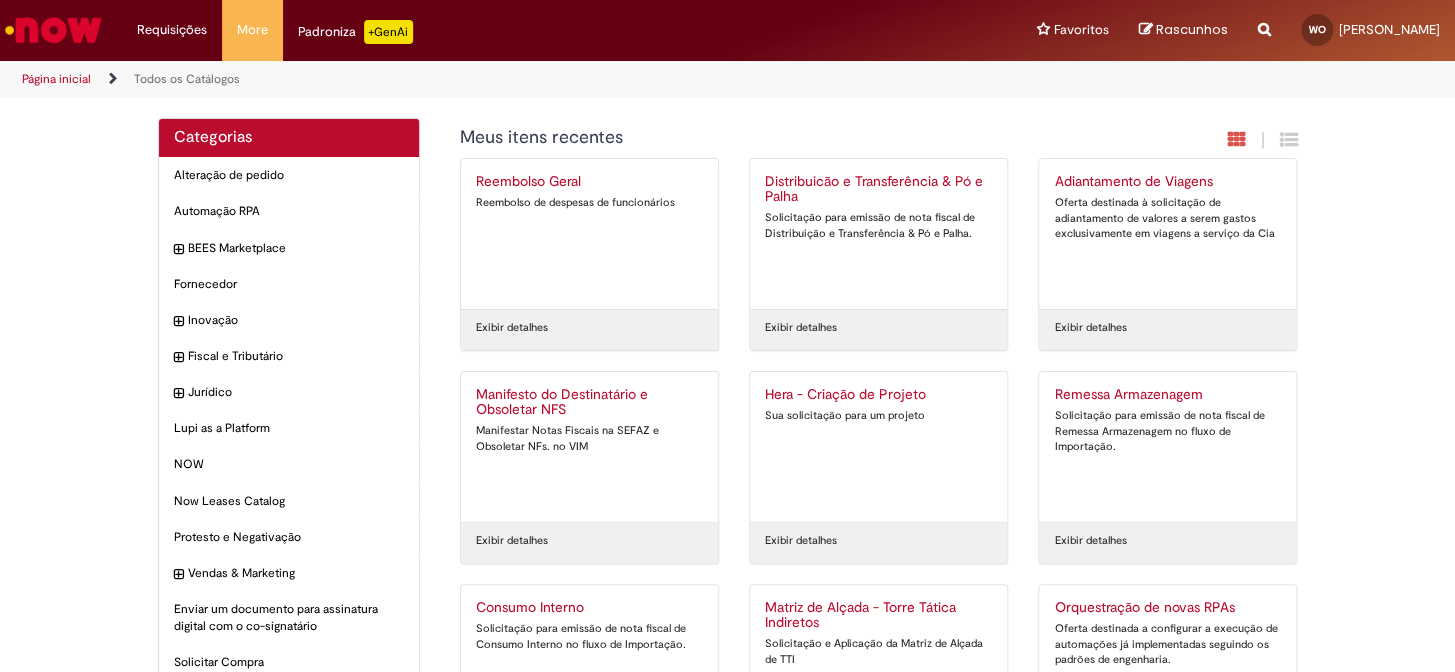 click on "Distribuicão e Transferência & Pó e Palha" at bounding box center [878, 190] 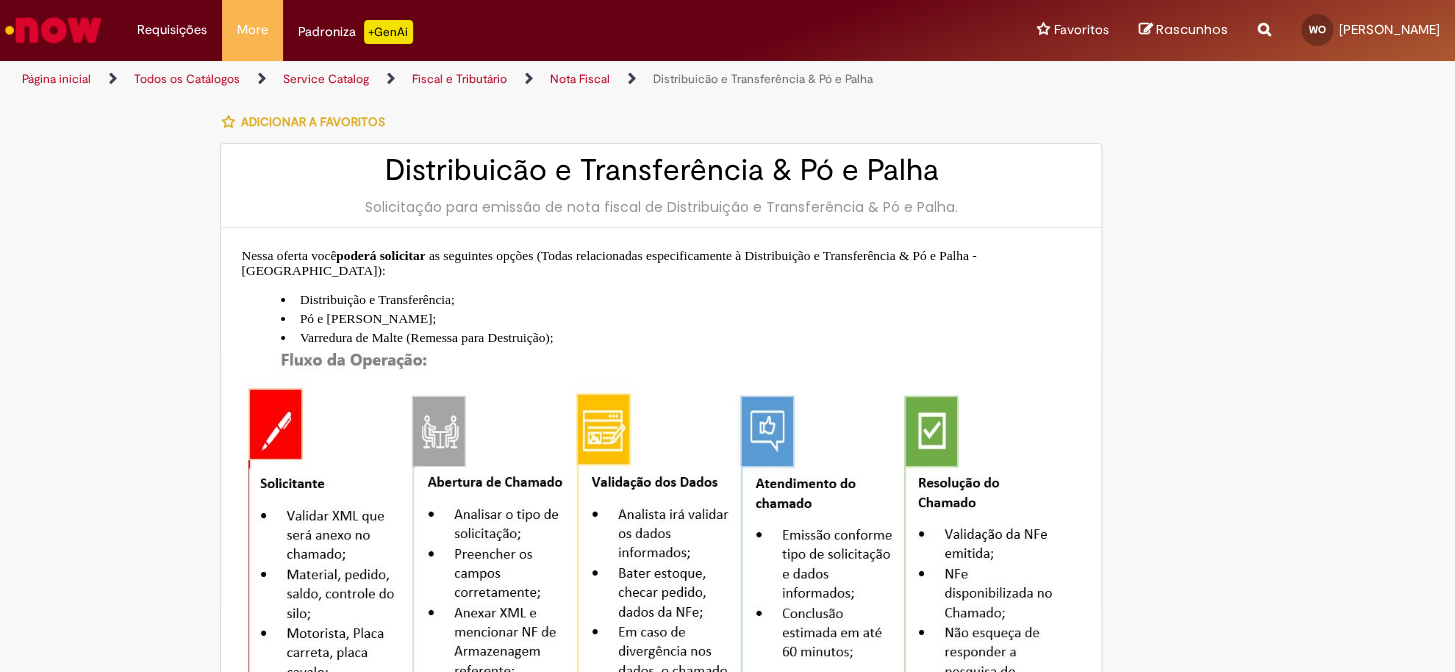 type on "**********" 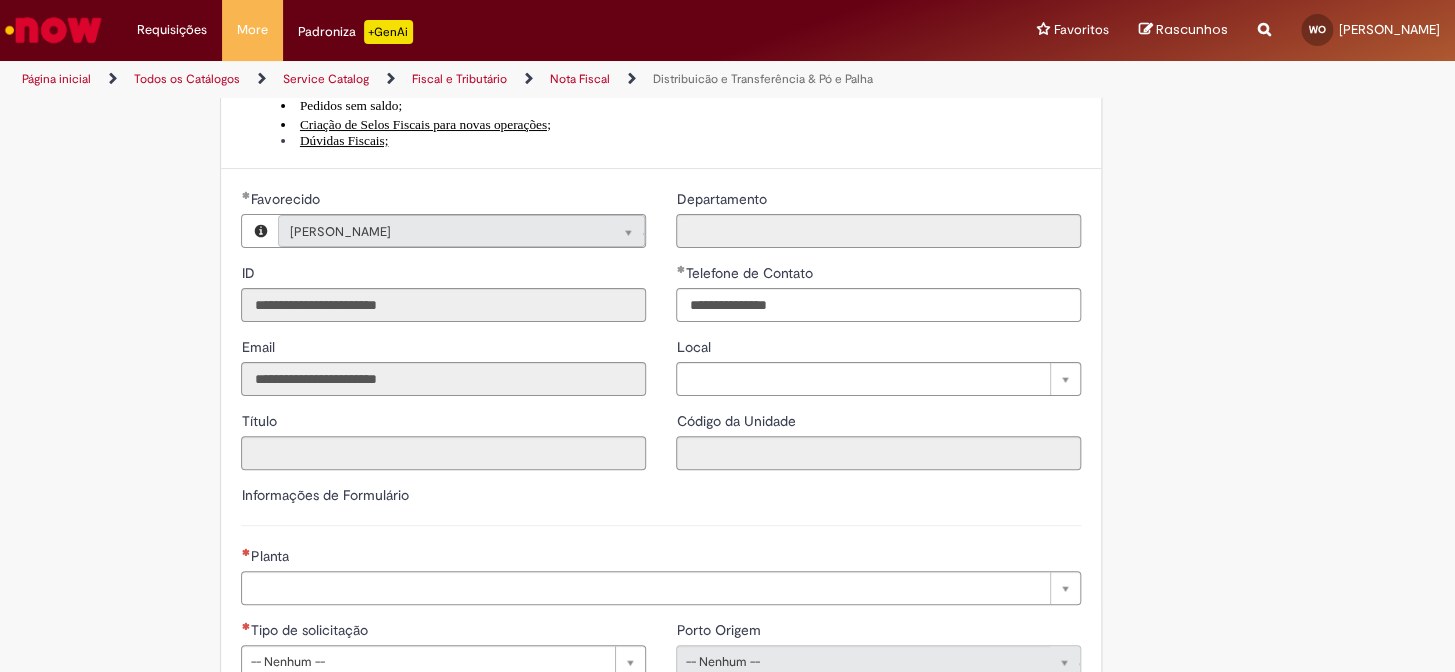 scroll, scrollTop: 1090, scrollLeft: 0, axis: vertical 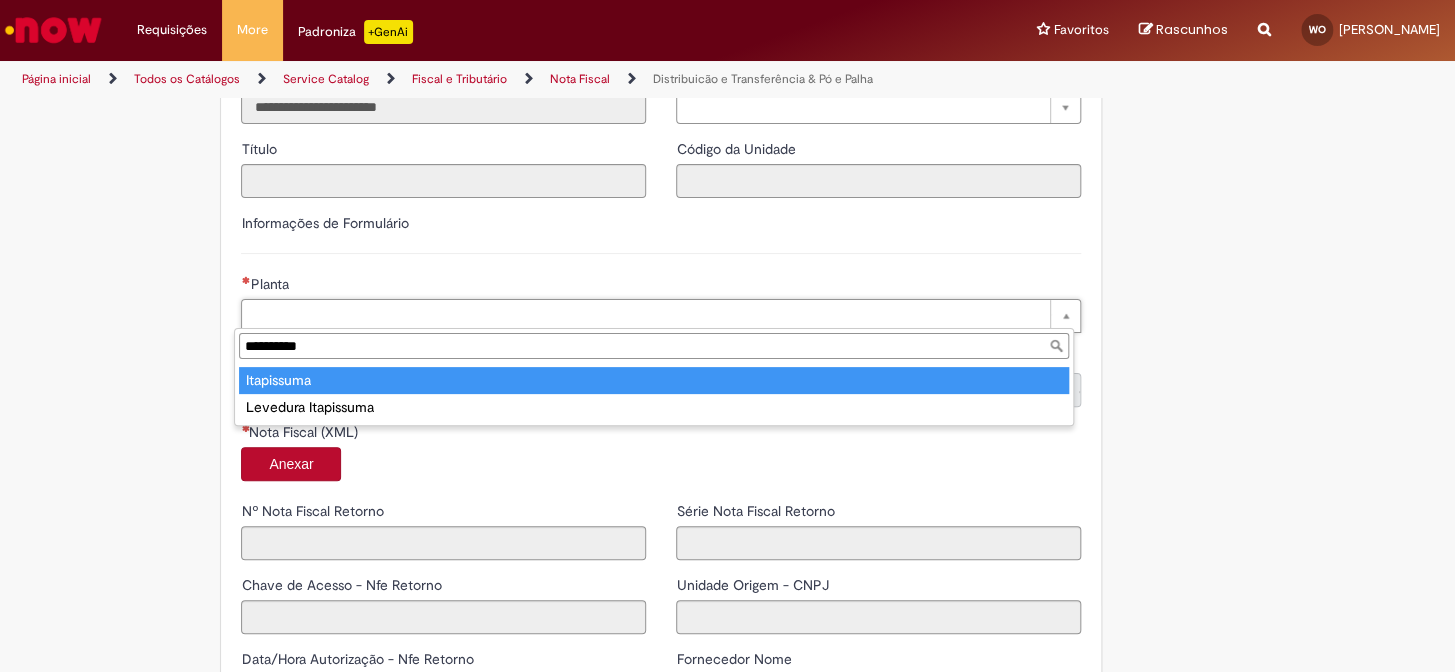 type on "**********" 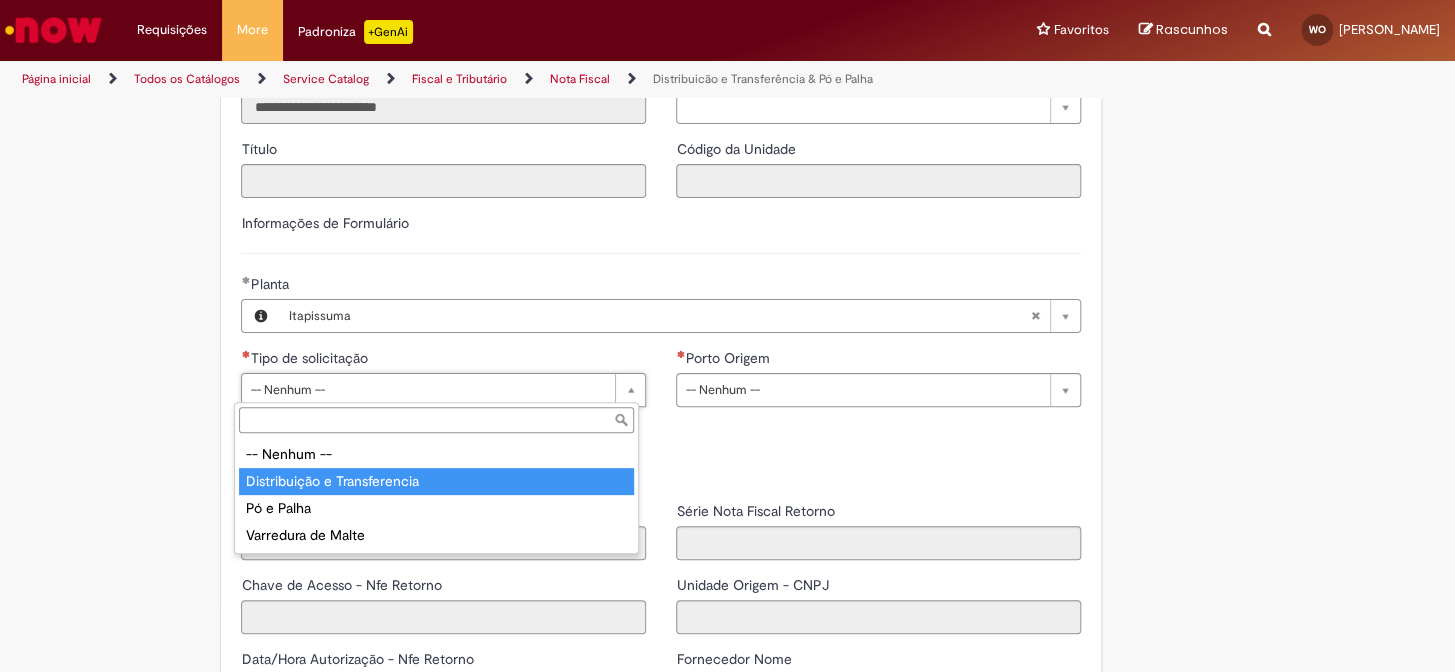 type on "**********" 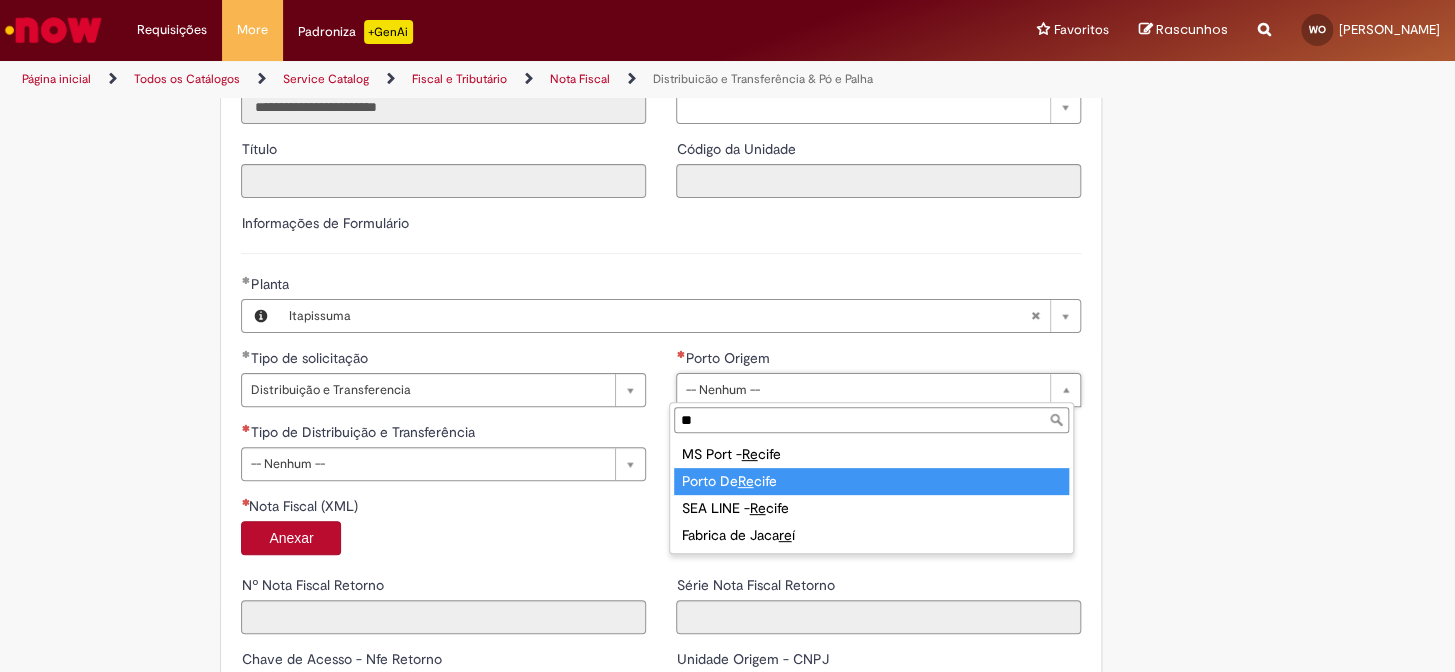 type on "**" 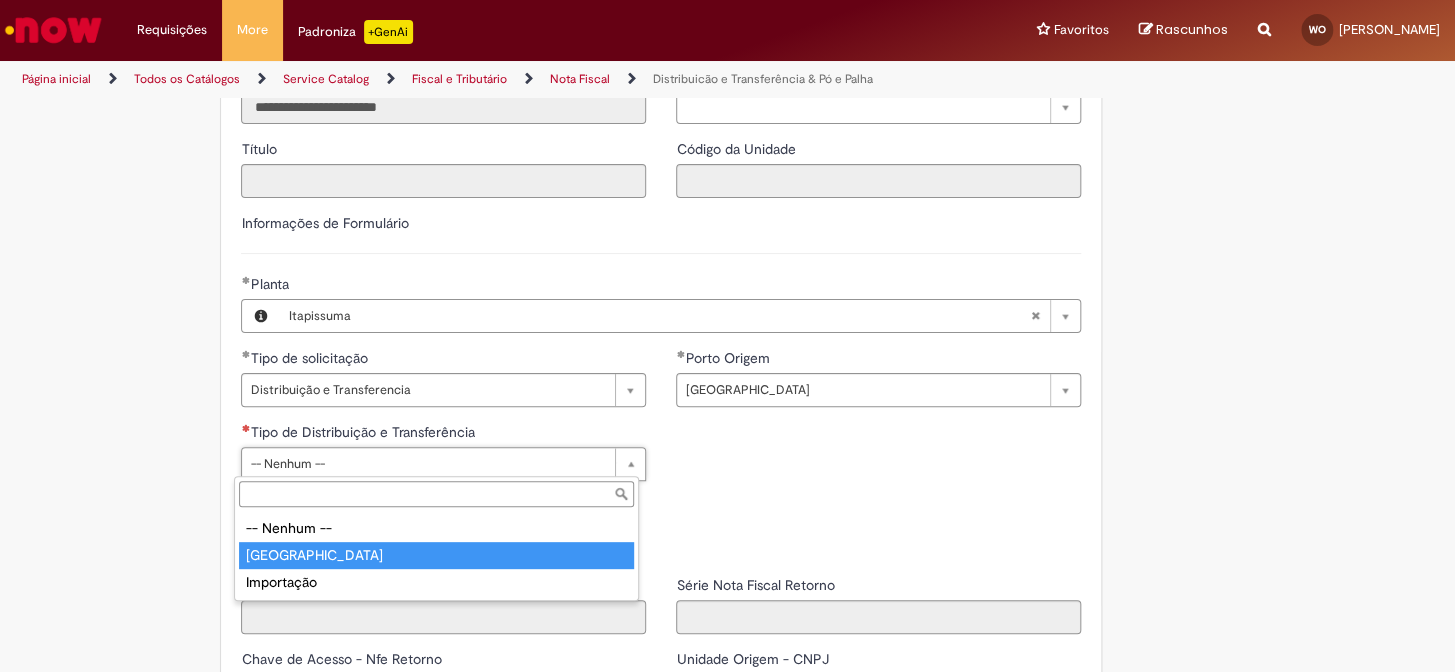 type on "*****" 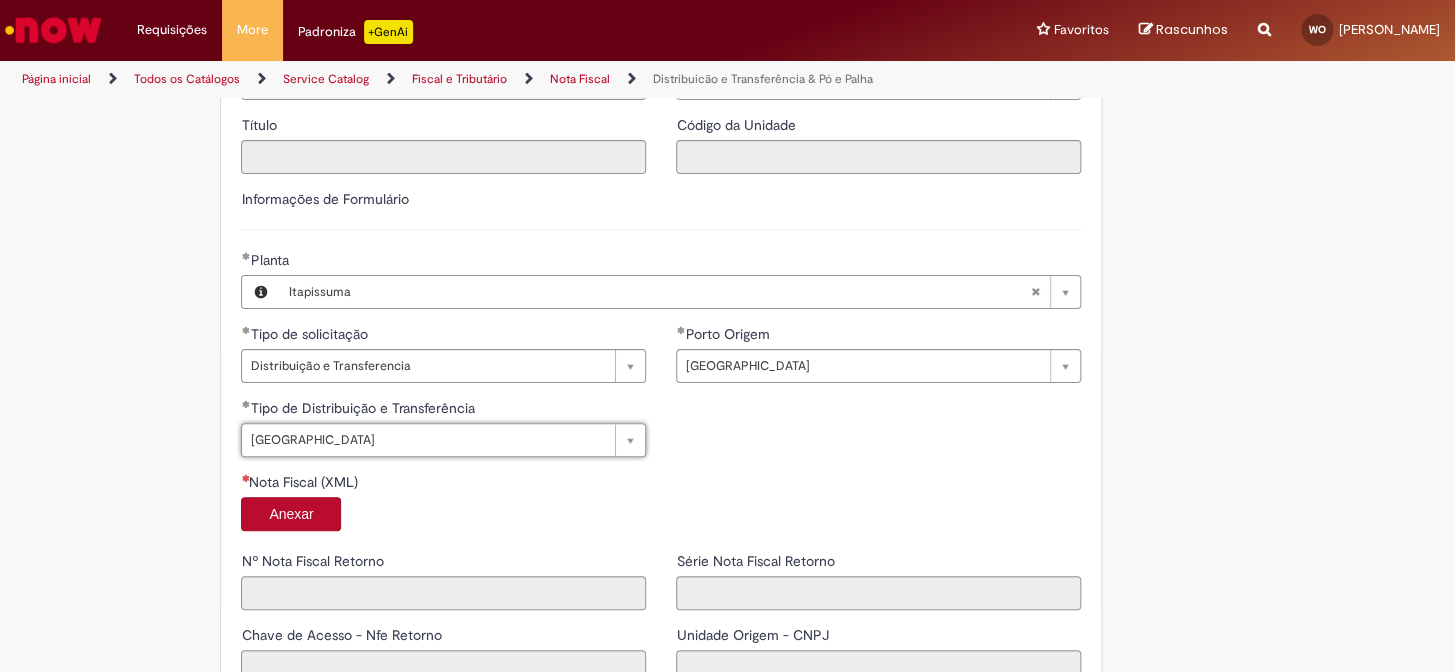 scroll, scrollTop: 1181, scrollLeft: 0, axis: vertical 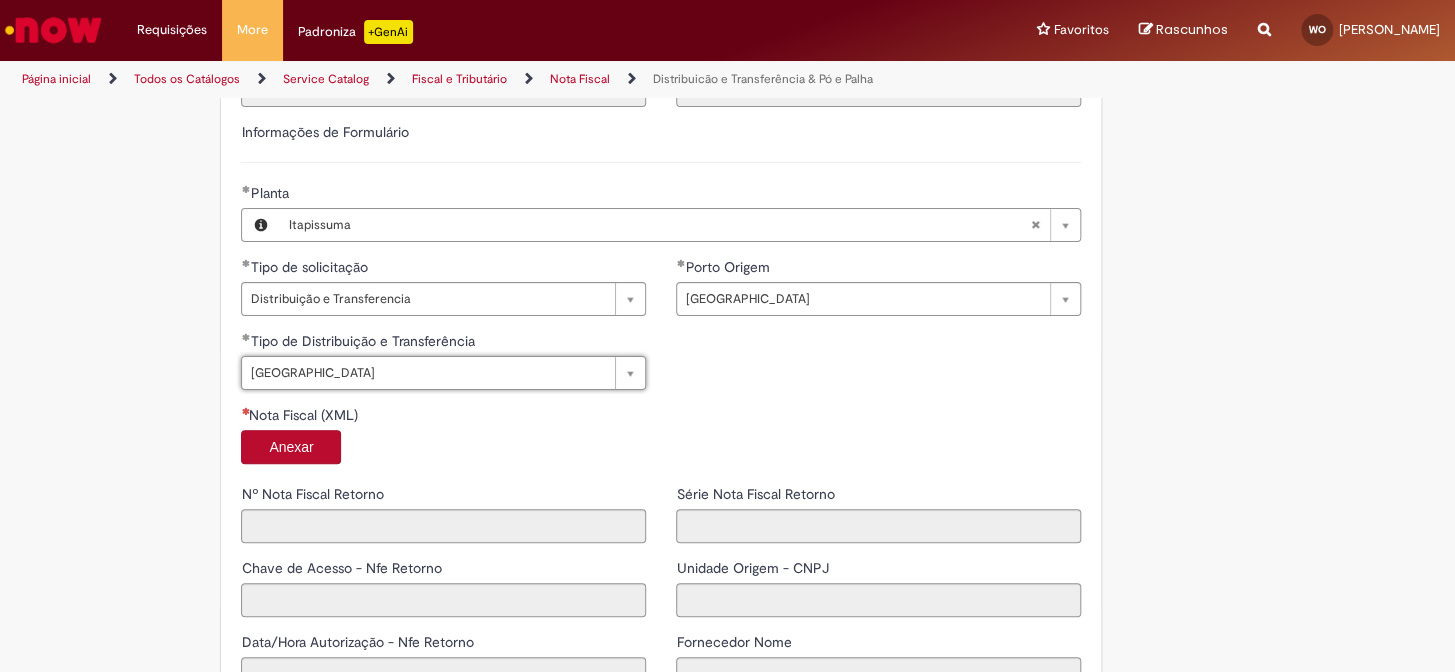 click on "Anexar" at bounding box center (291, 447) 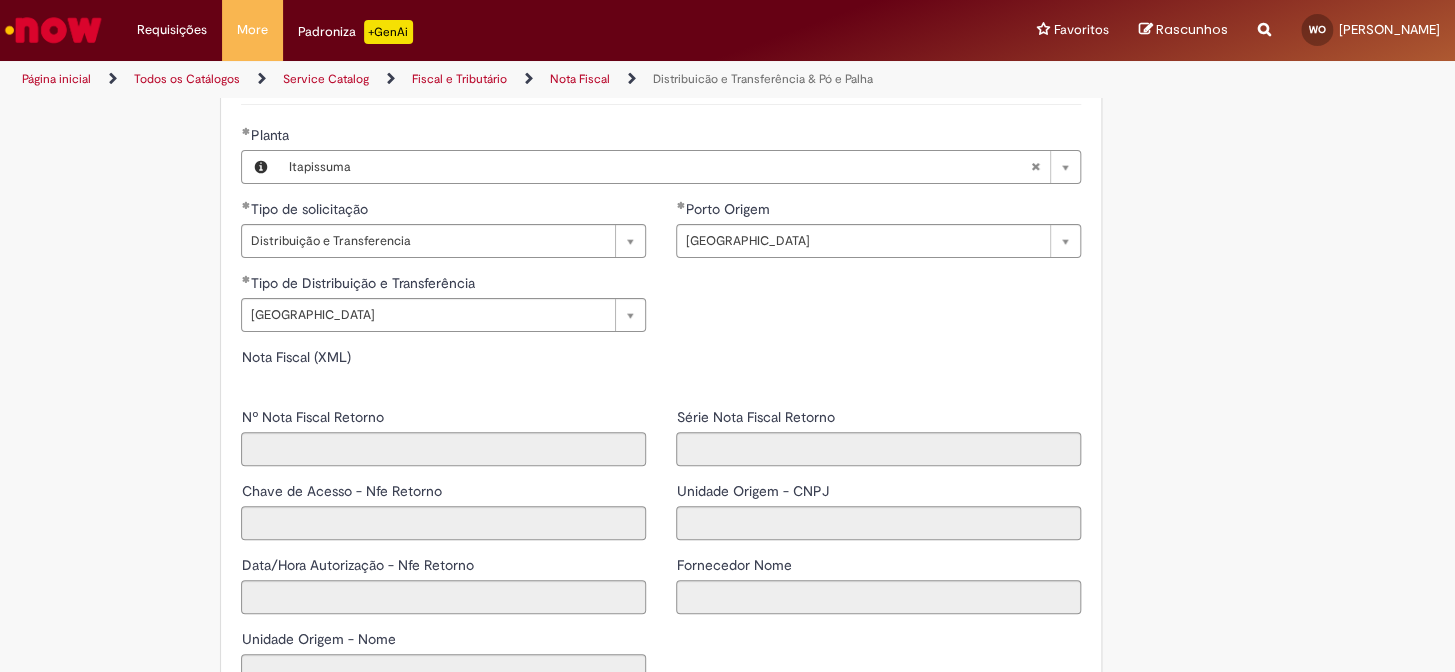 scroll, scrollTop: 1454, scrollLeft: 0, axis: vertical 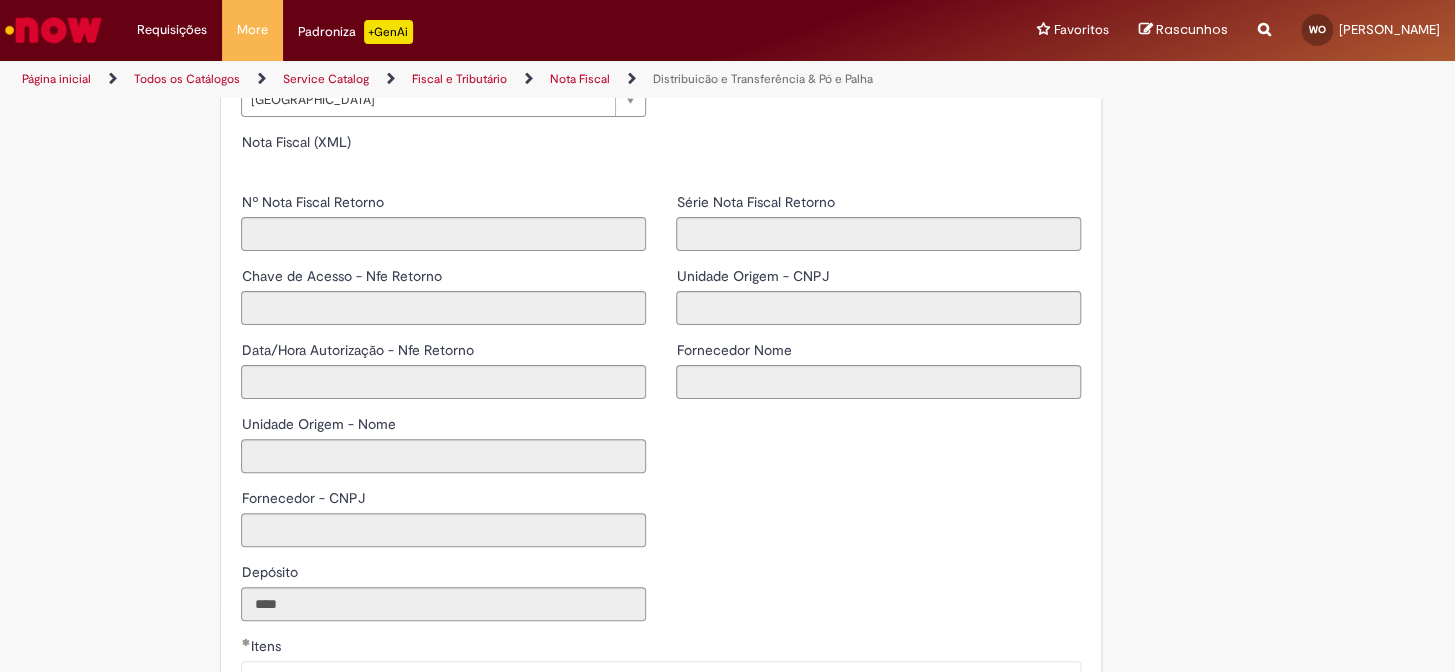 type on "*****" 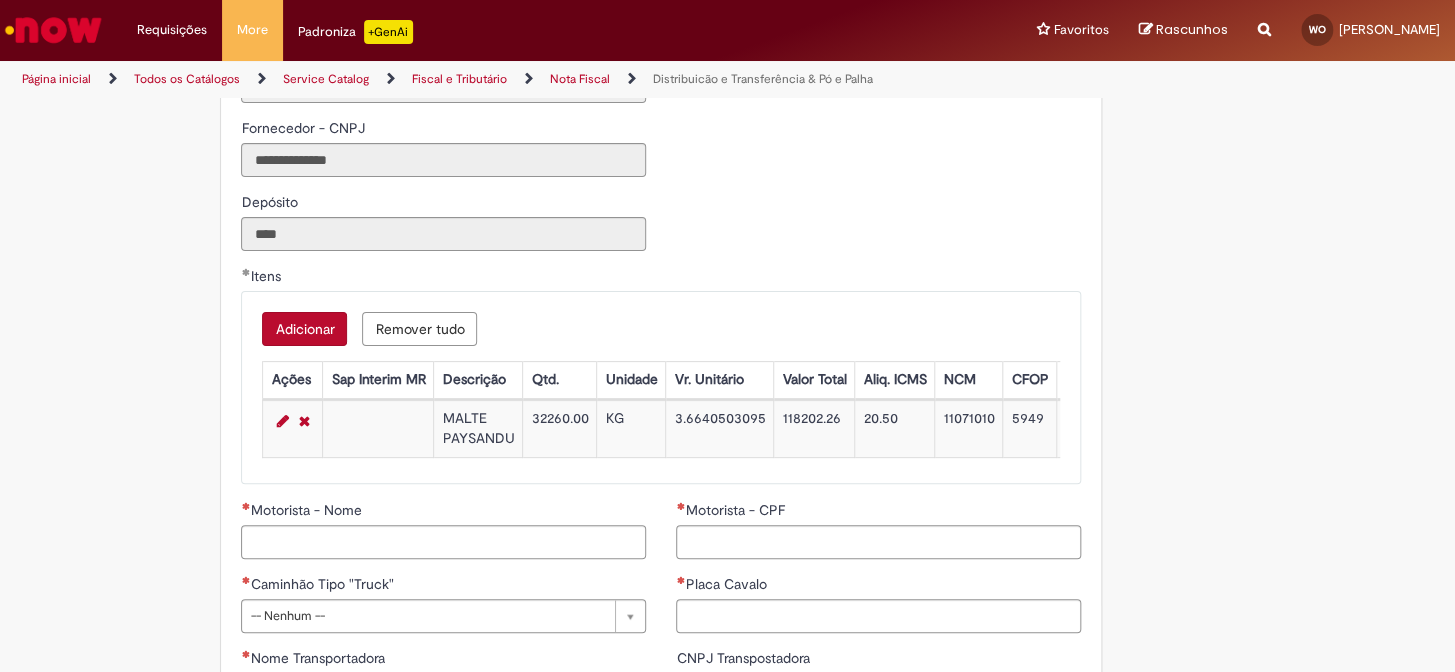 scroll, scrollTop: 2090, scrollLeft: 0, axis: vertical 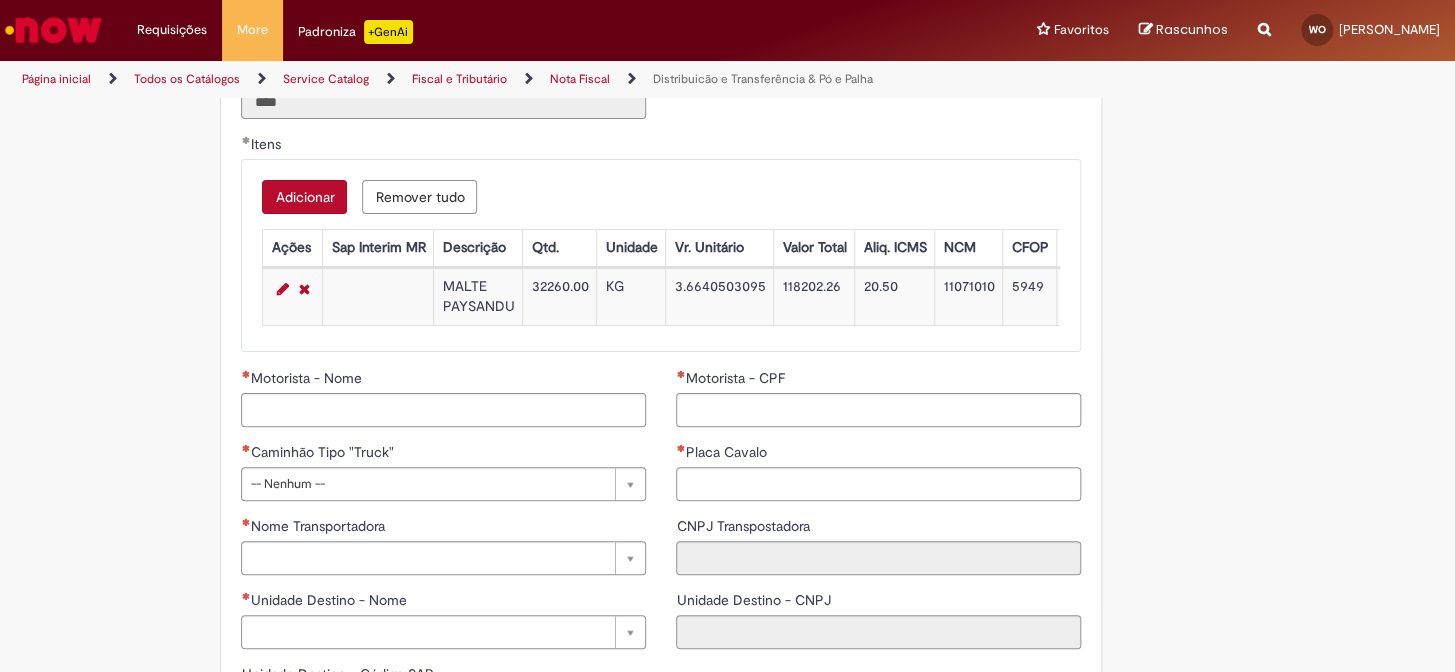 click at bounding box center (282, 289) 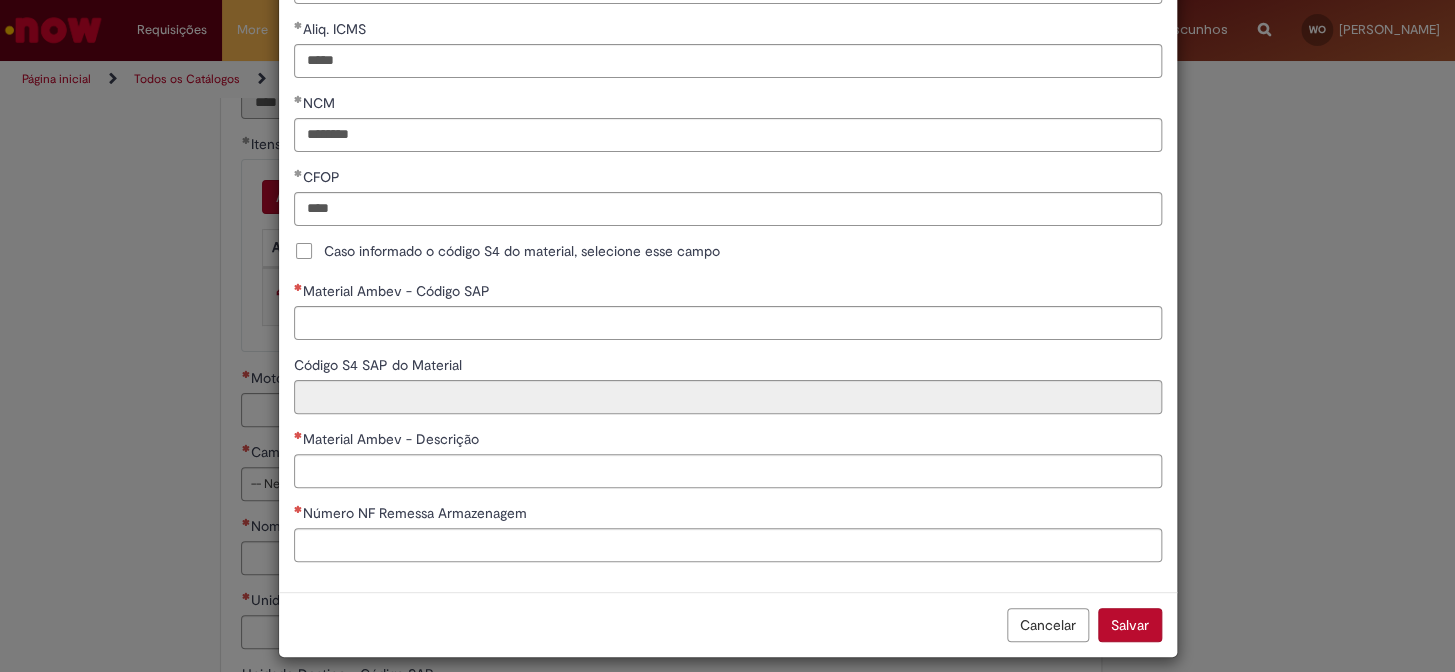 scroll, scrollTop: 469, scrollLeft: 0, axis: vertical 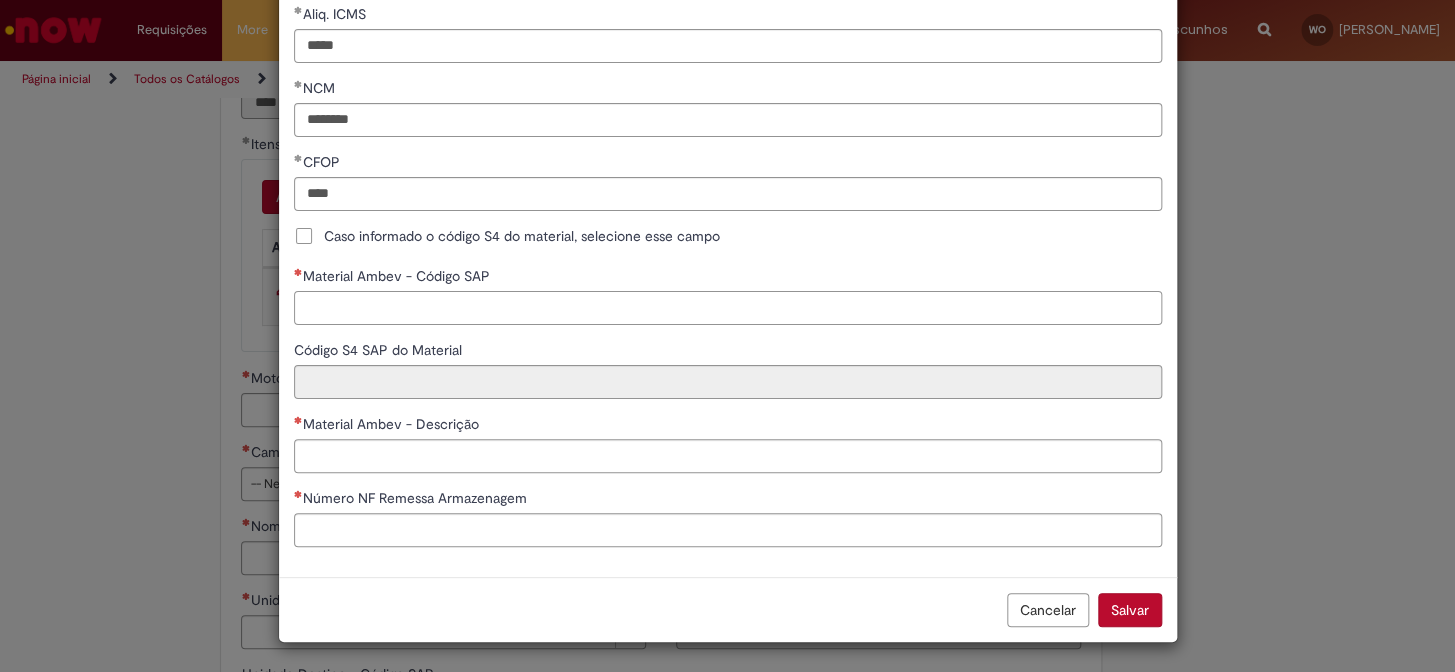 click on "Material Ambev - Código SAP" at bounding box center [728, 308] 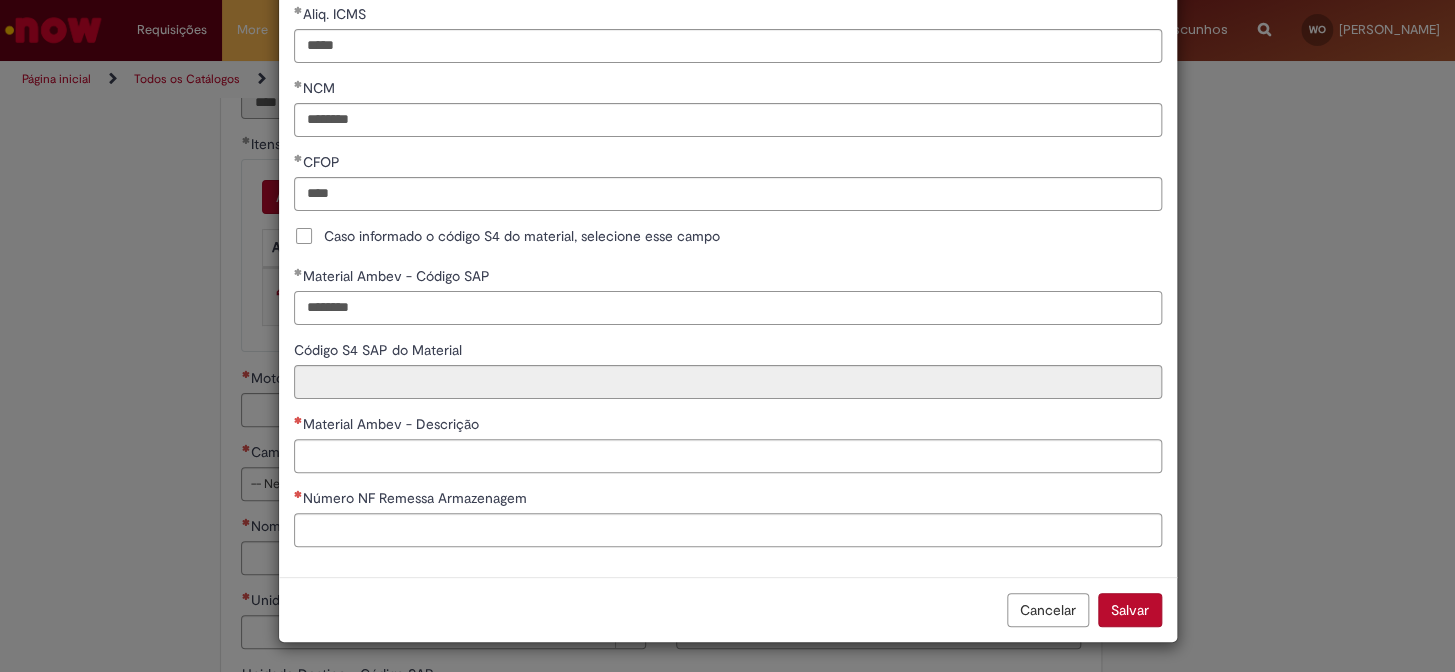 type on "********" 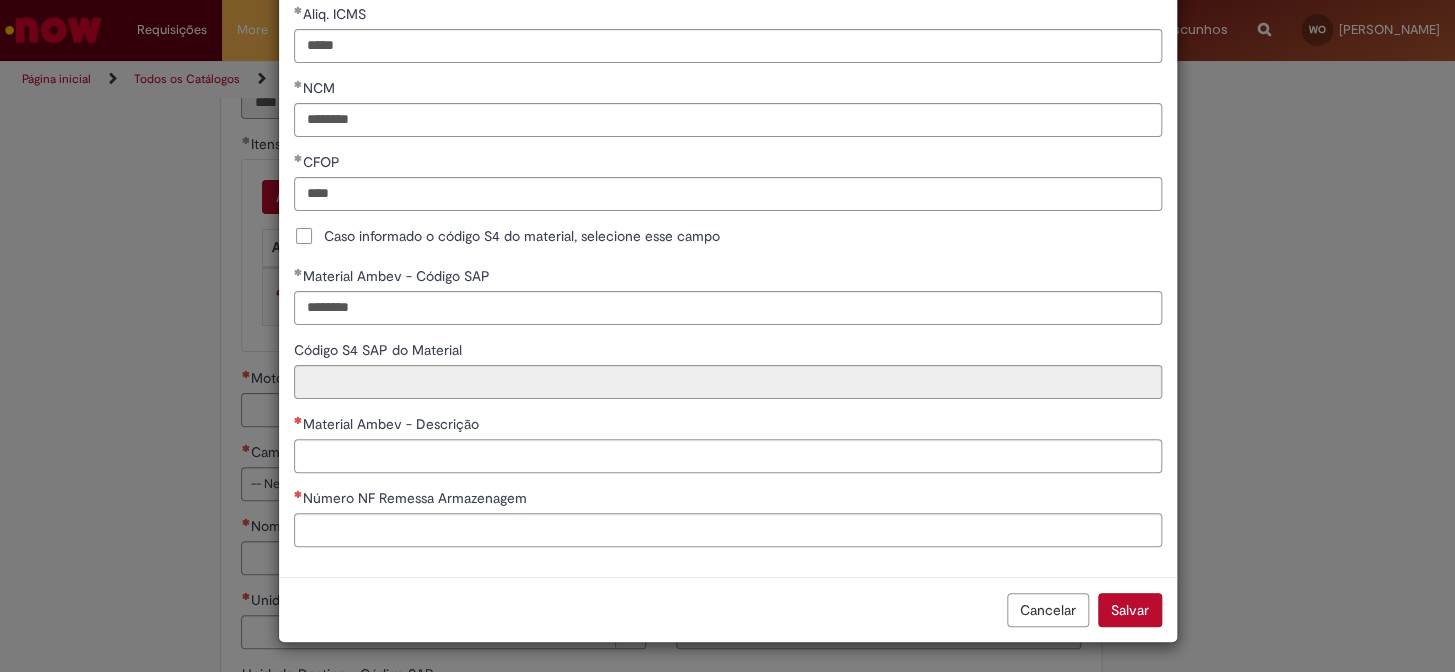 type on "**********" 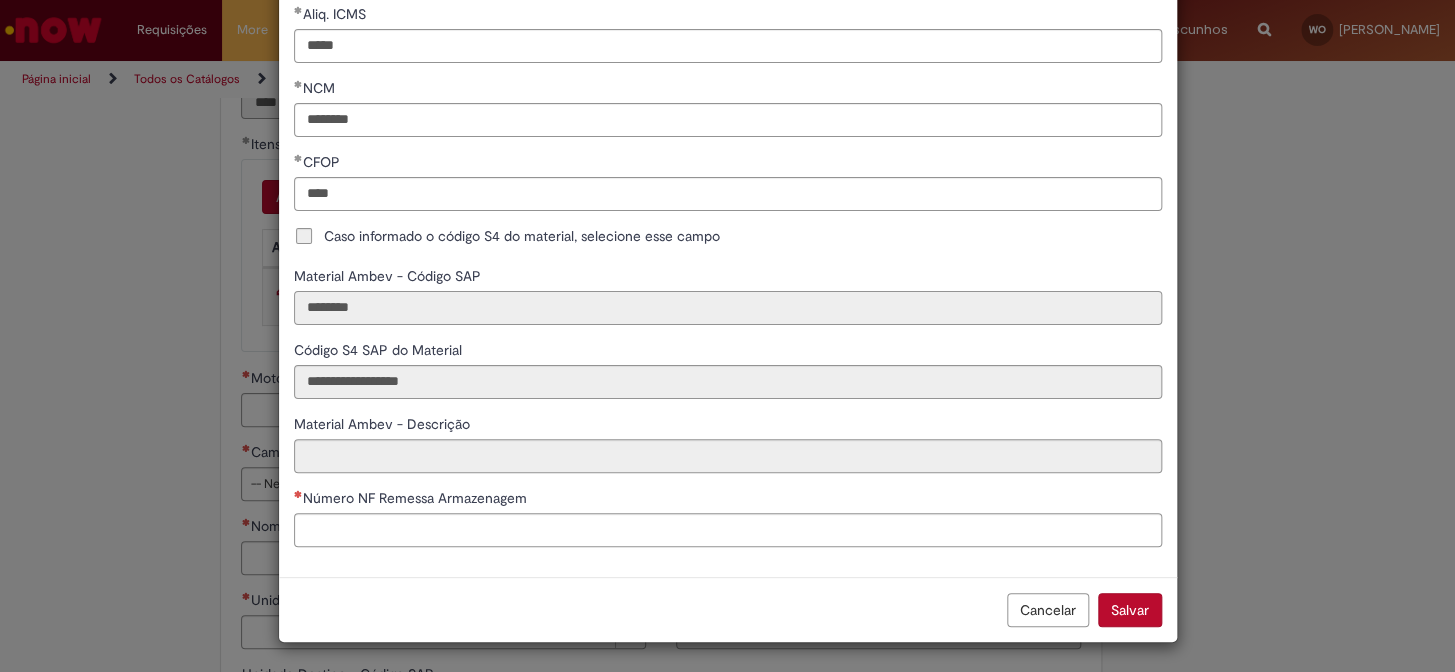 type on "**********" 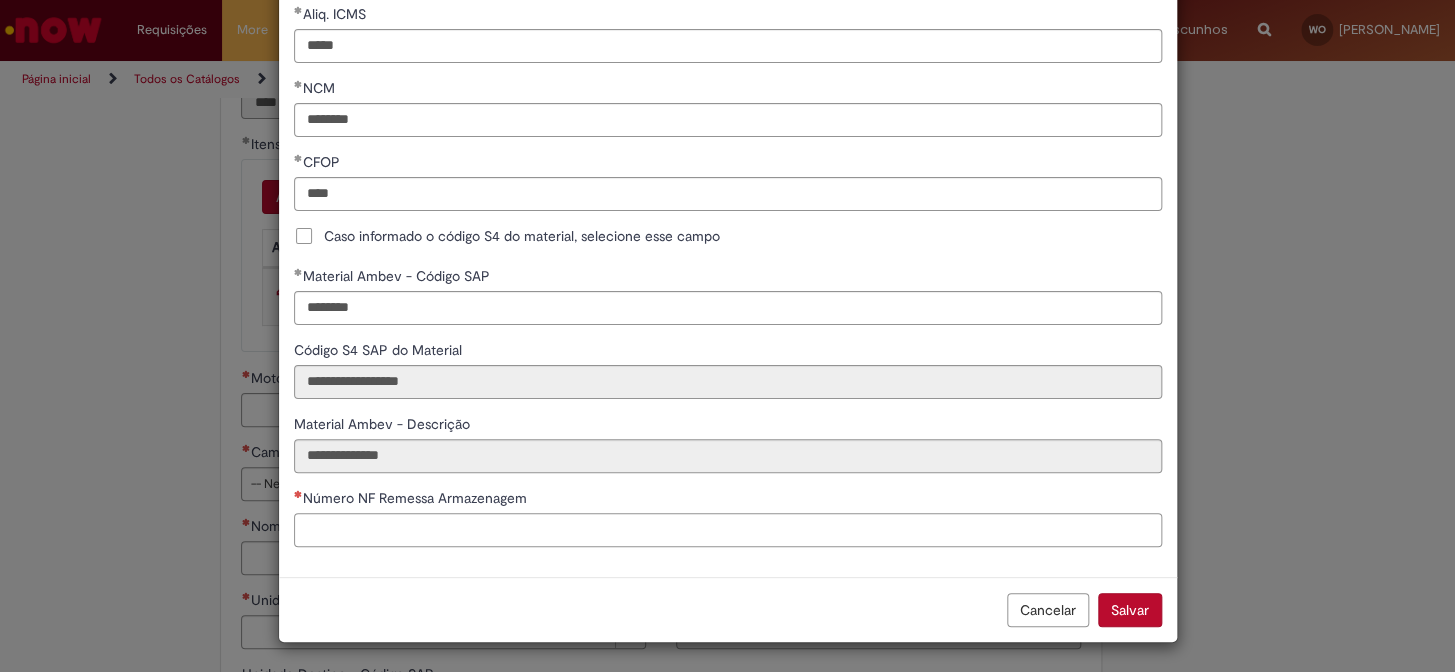 click on "Número NF Remessa Armazenagem" at bounding box center [728, 530] 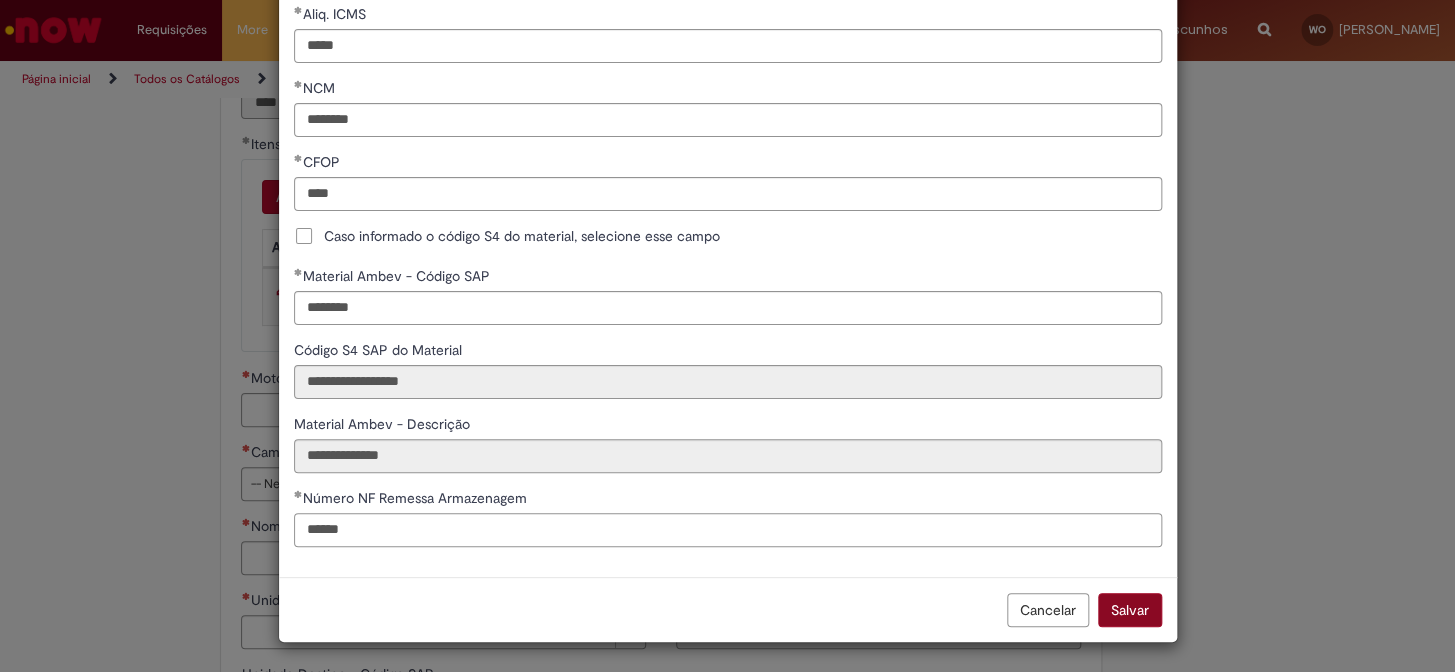 type on "******" 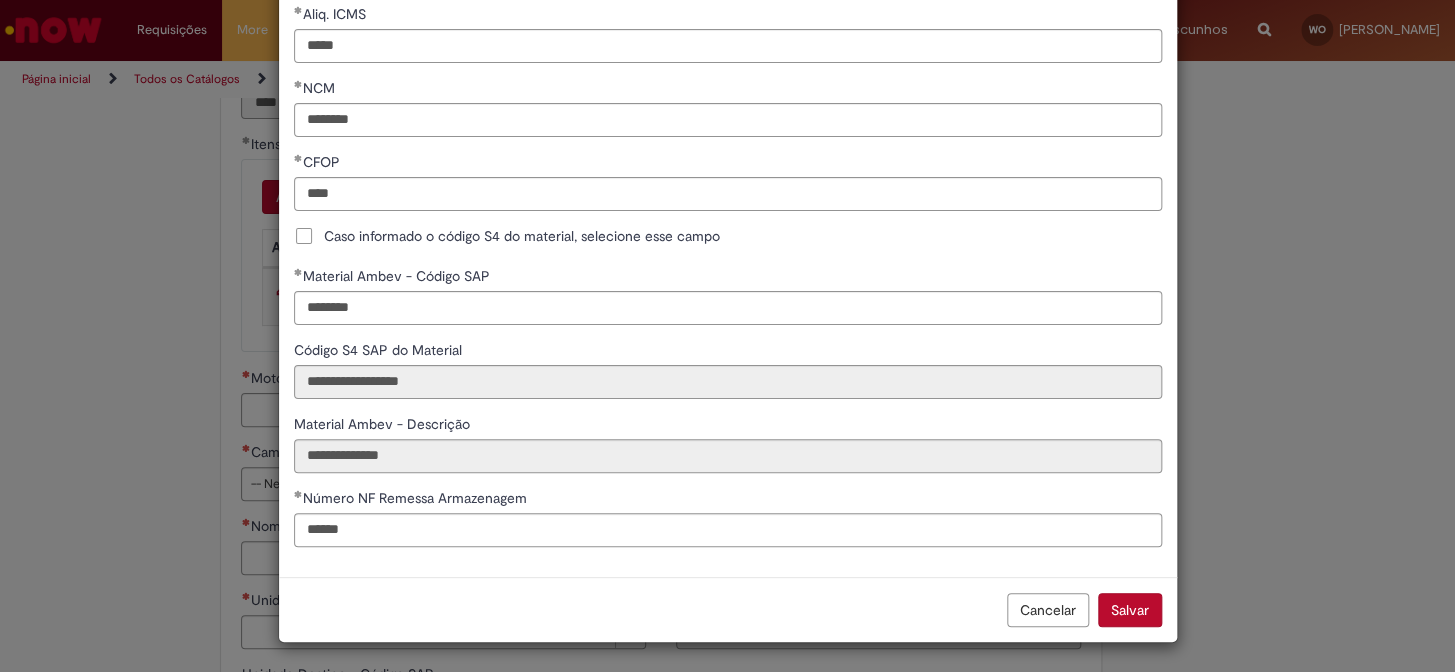 click on "Salvar" at bounding box center [1130, 610] 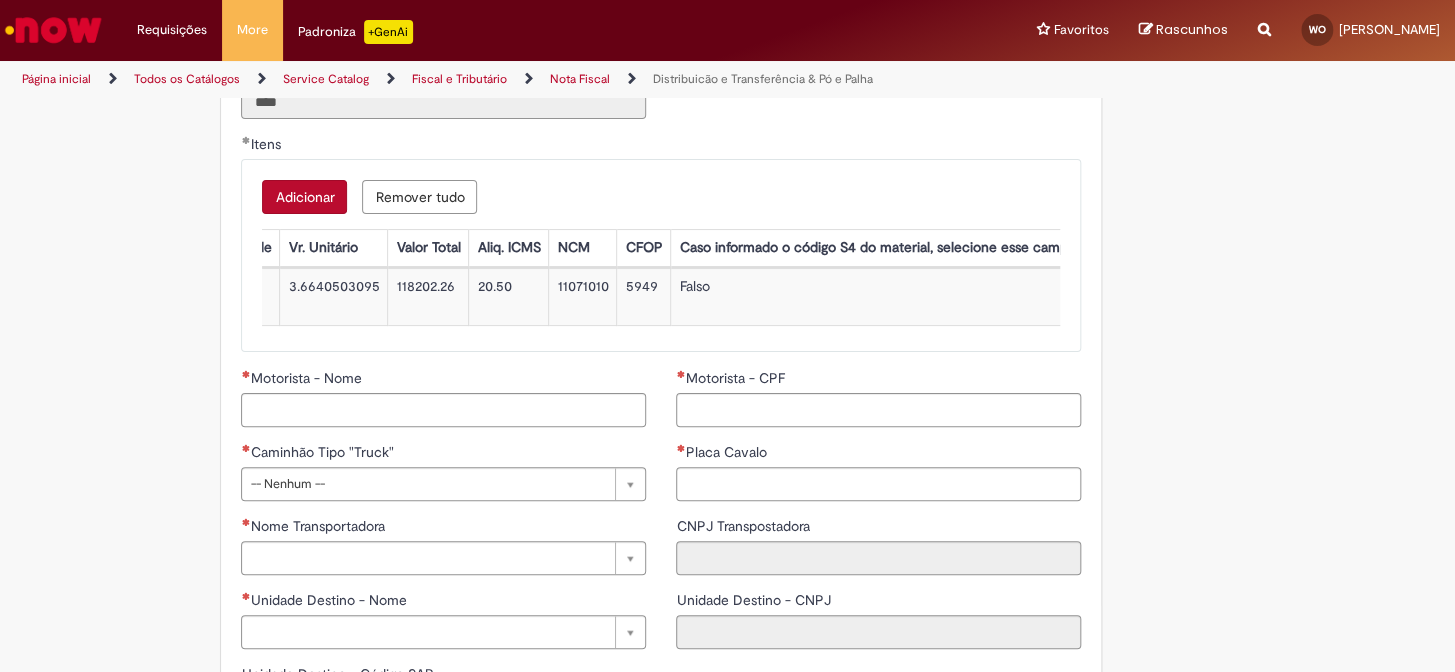 scroll, scrollTop: 0, scrollLeft: 0, axis: both 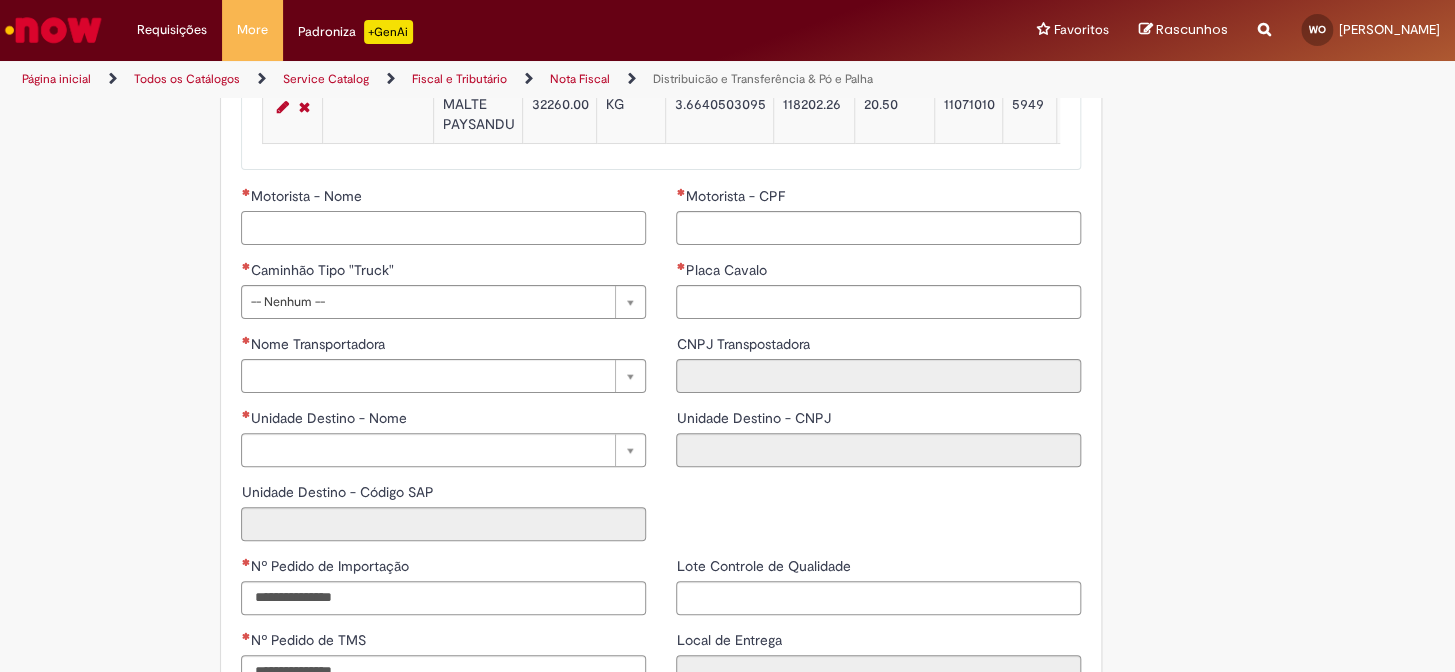 click on "Motorista - Nome" at bounding box center (443, 228) 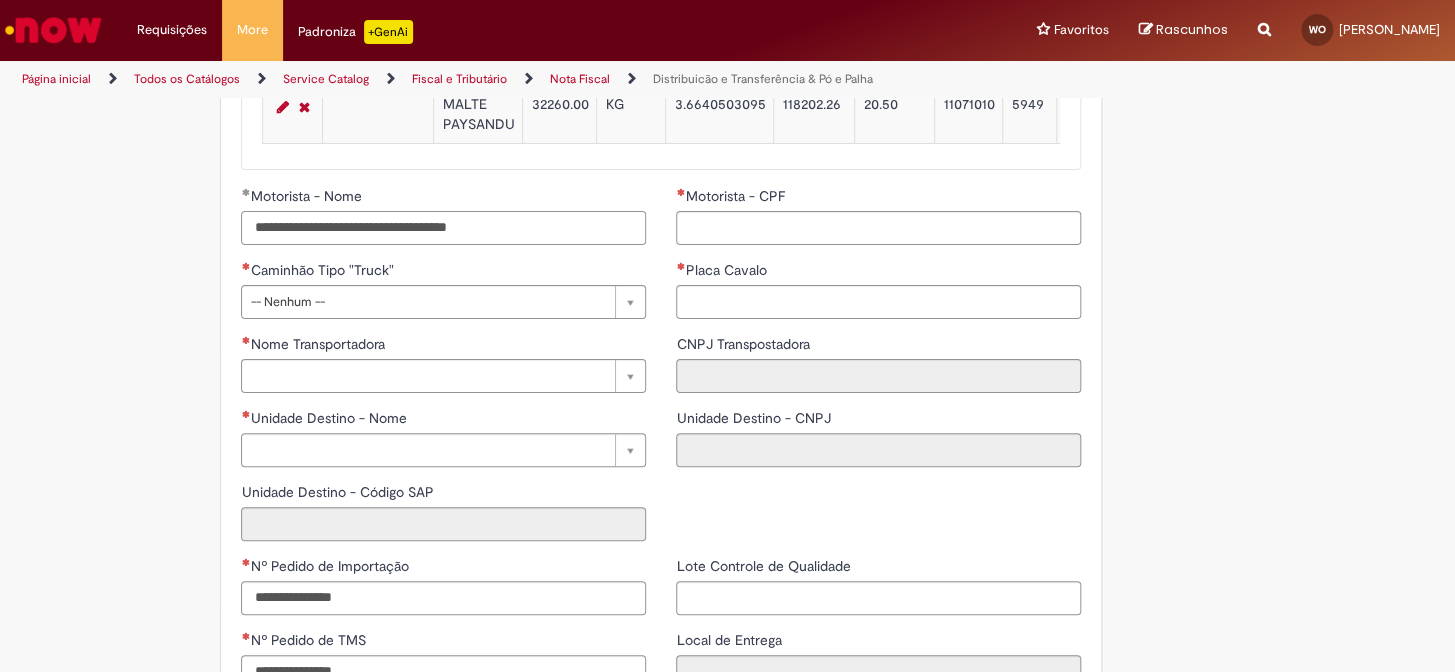 click on "**********" at bounding box center (443, 228) 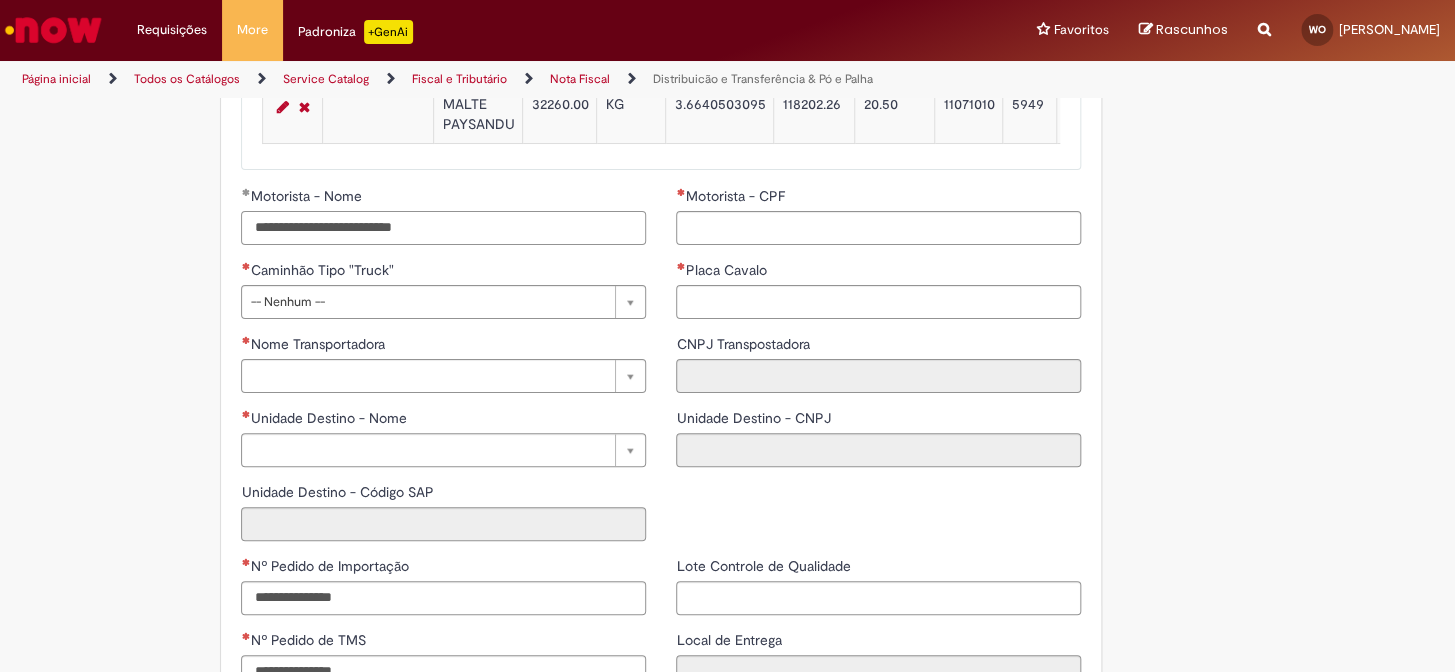 type on "**********" 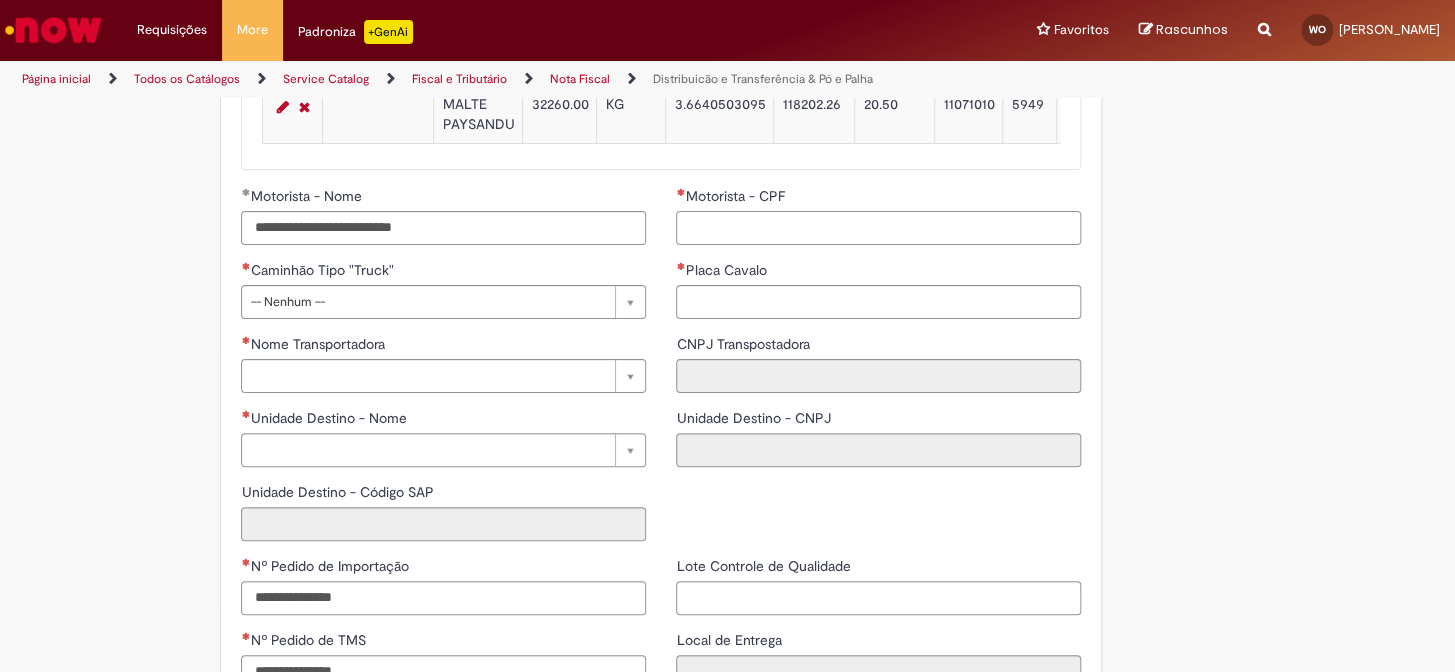 click on "Motorista - CPF" at bounding box center [878, 228] 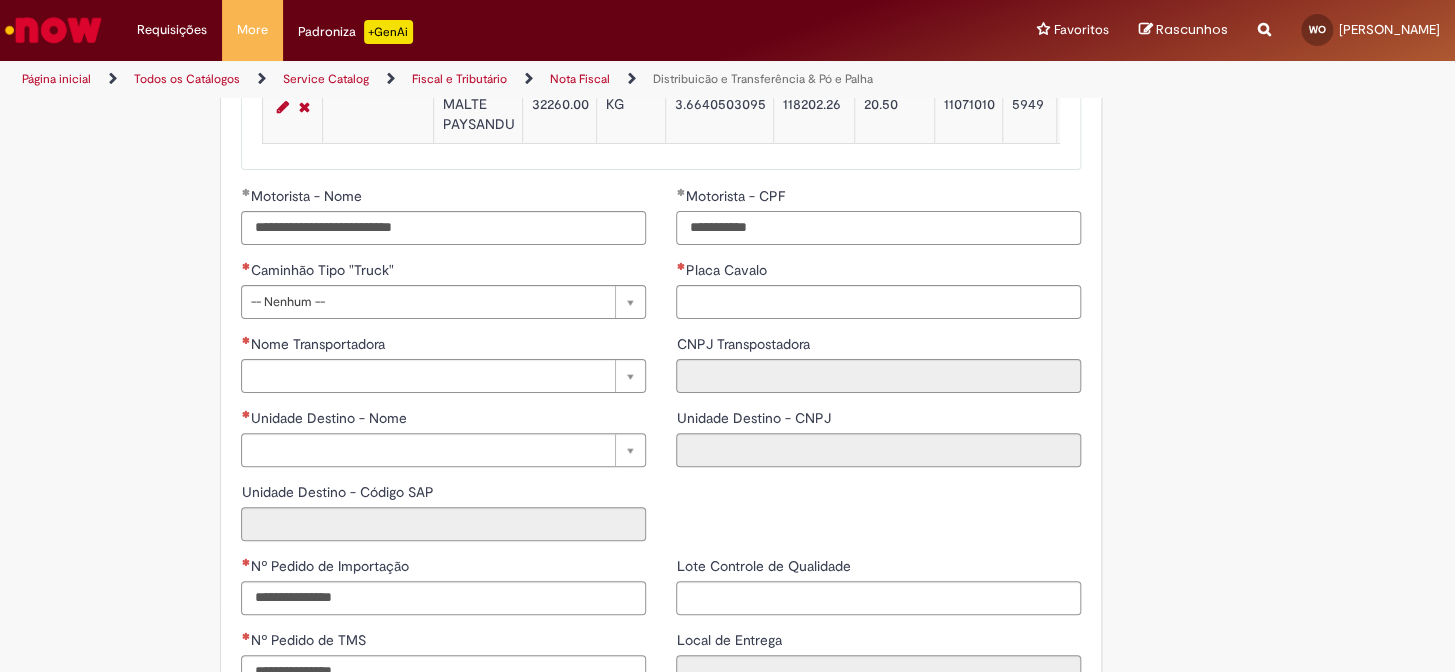 type on "**********" 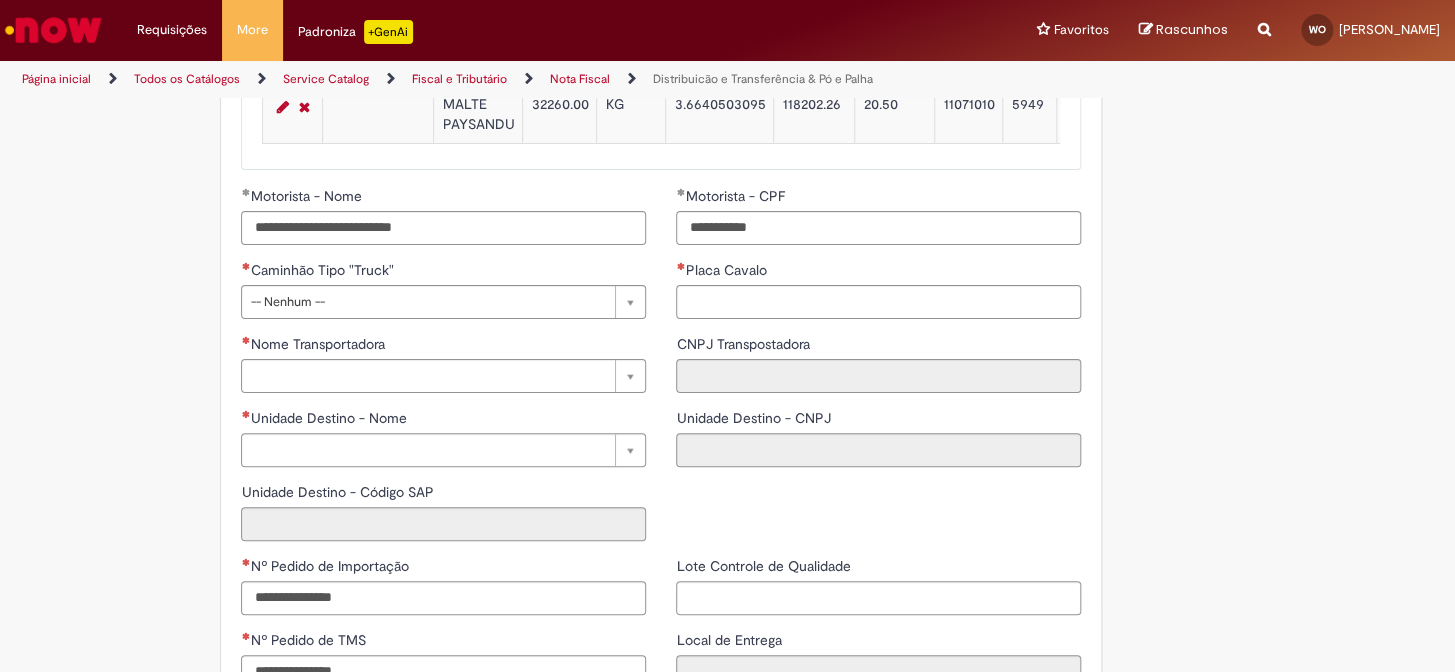 click on "**********" at bounding box center [878, 260] 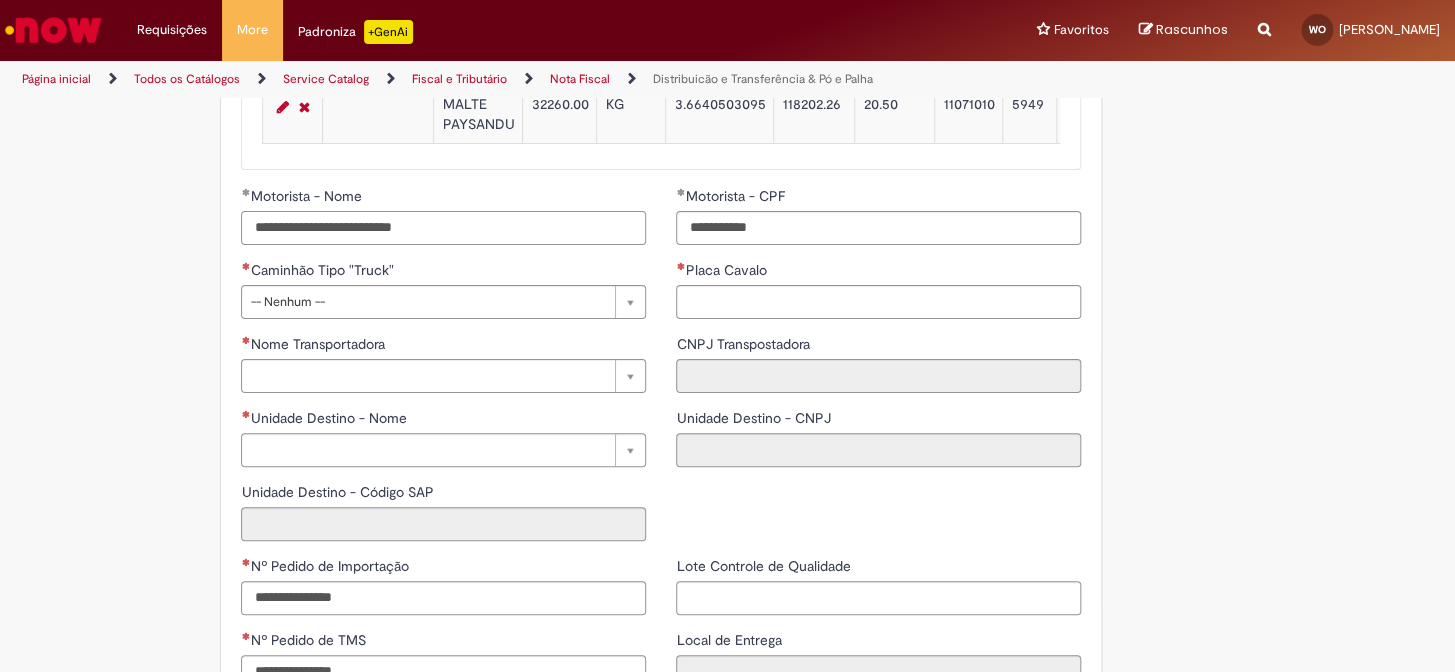 drag, startPoint x: 446, startPoint y: 238, endPoint x: 416, endPoint y: 239, distance: 30.016663 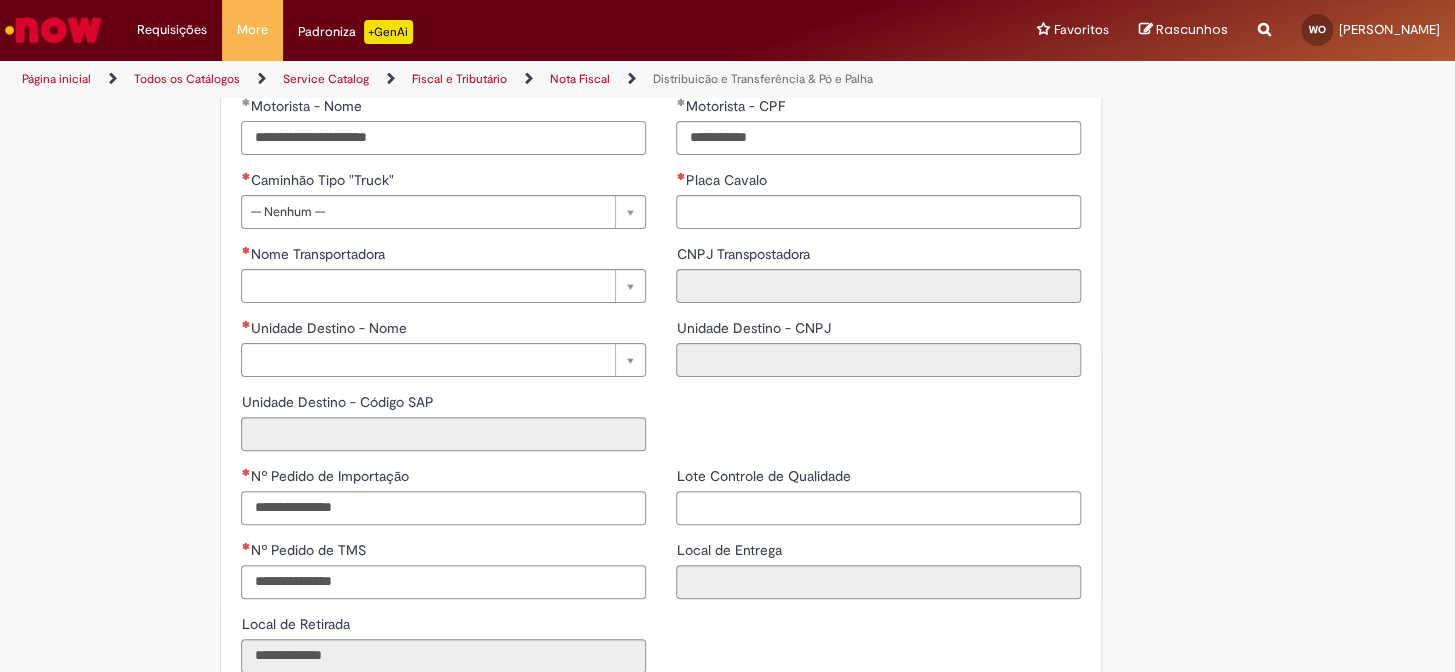 scroll, scrollTop: 2363, scrollLeft: 0, axis: vertical 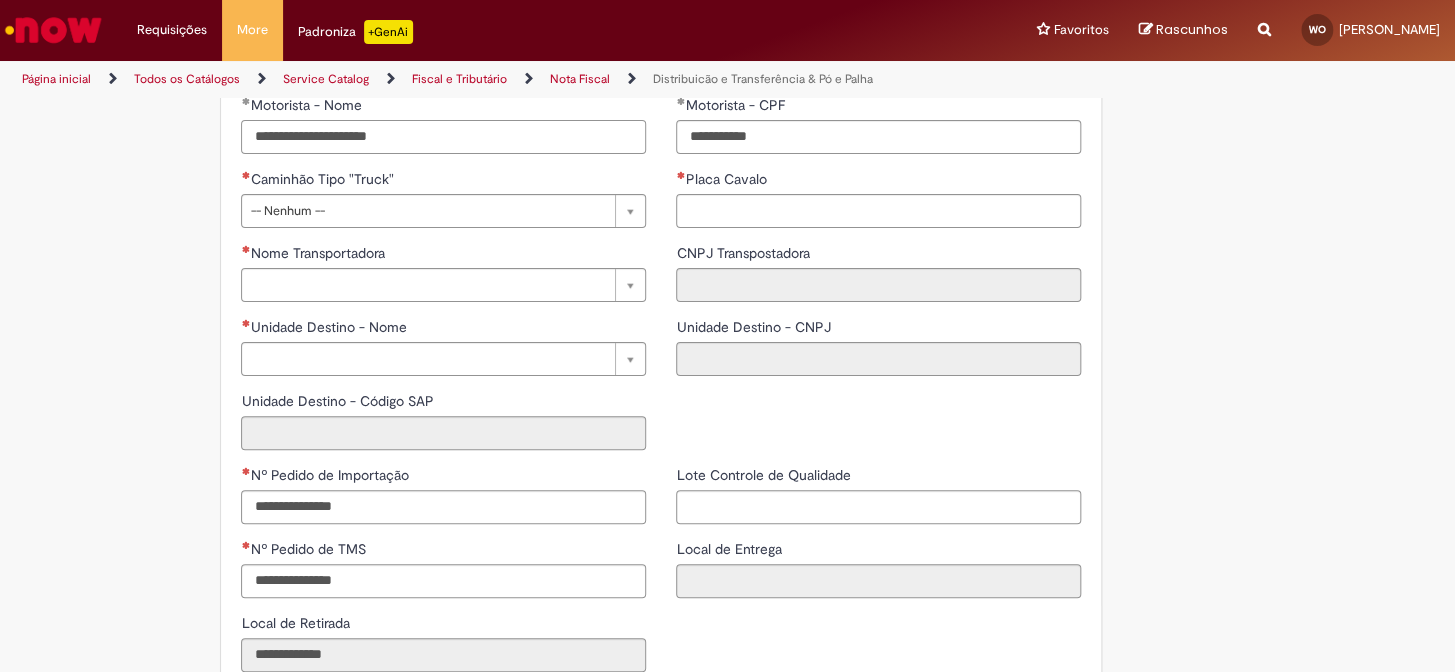 type on "**********" 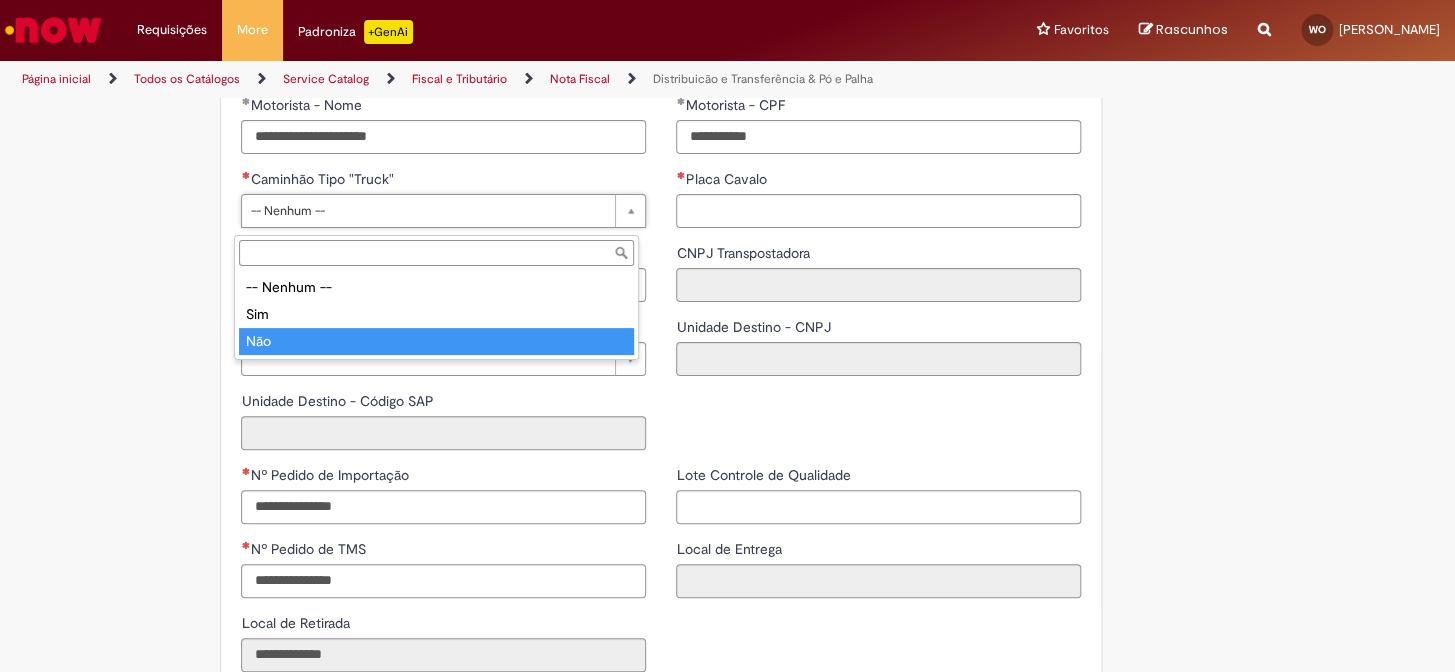 type on "***" 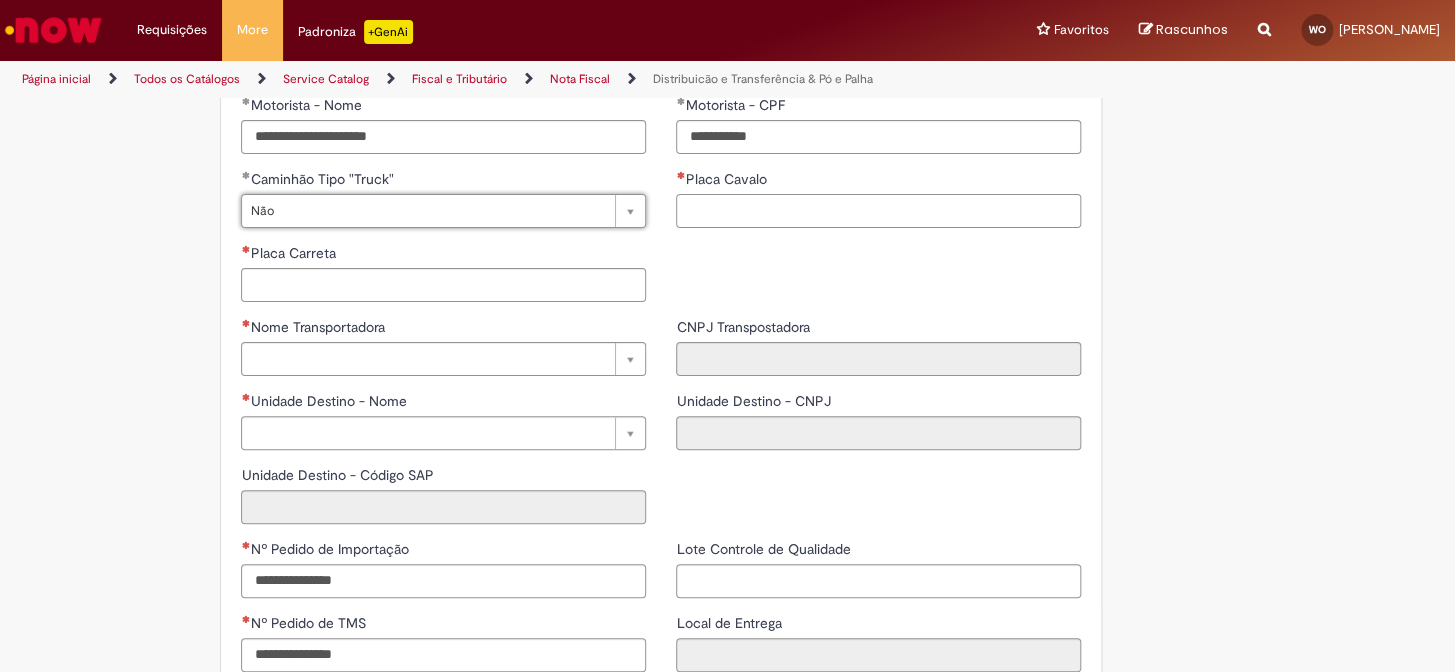 click on "Placa Cavalo" at bounding box center (878, 211) 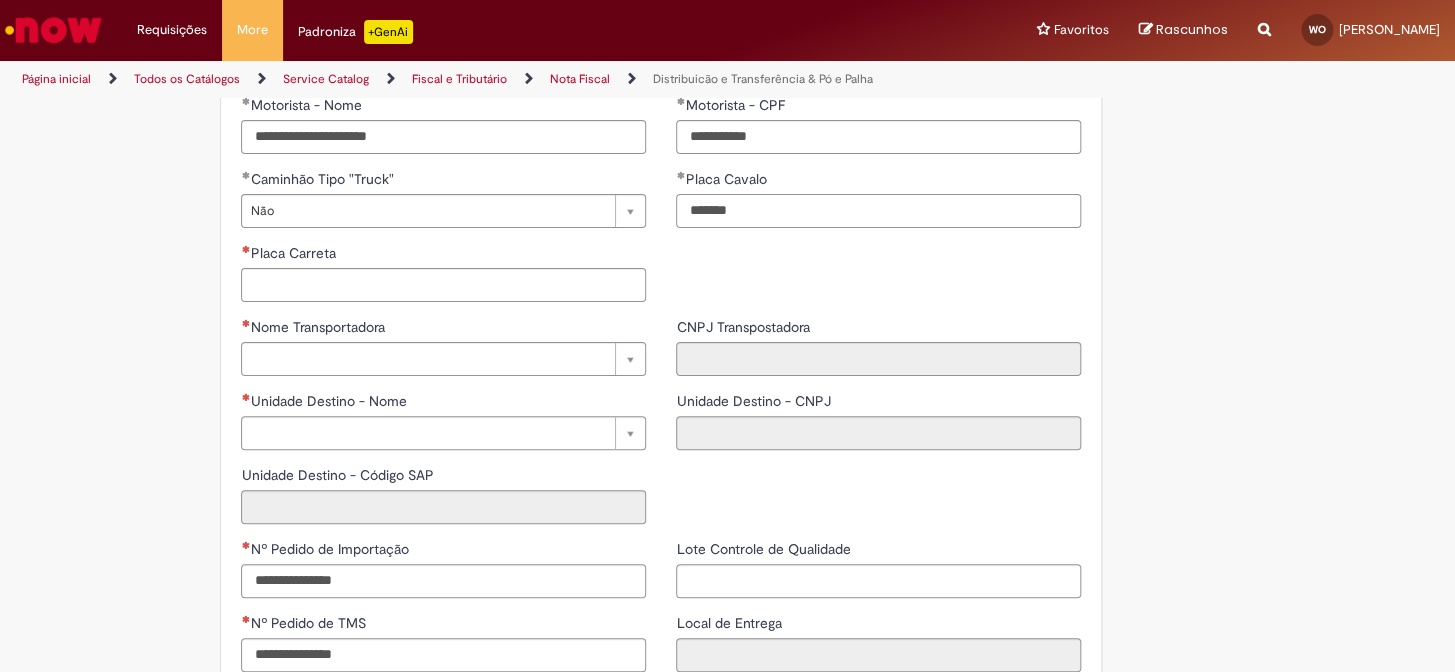 type on "*******" 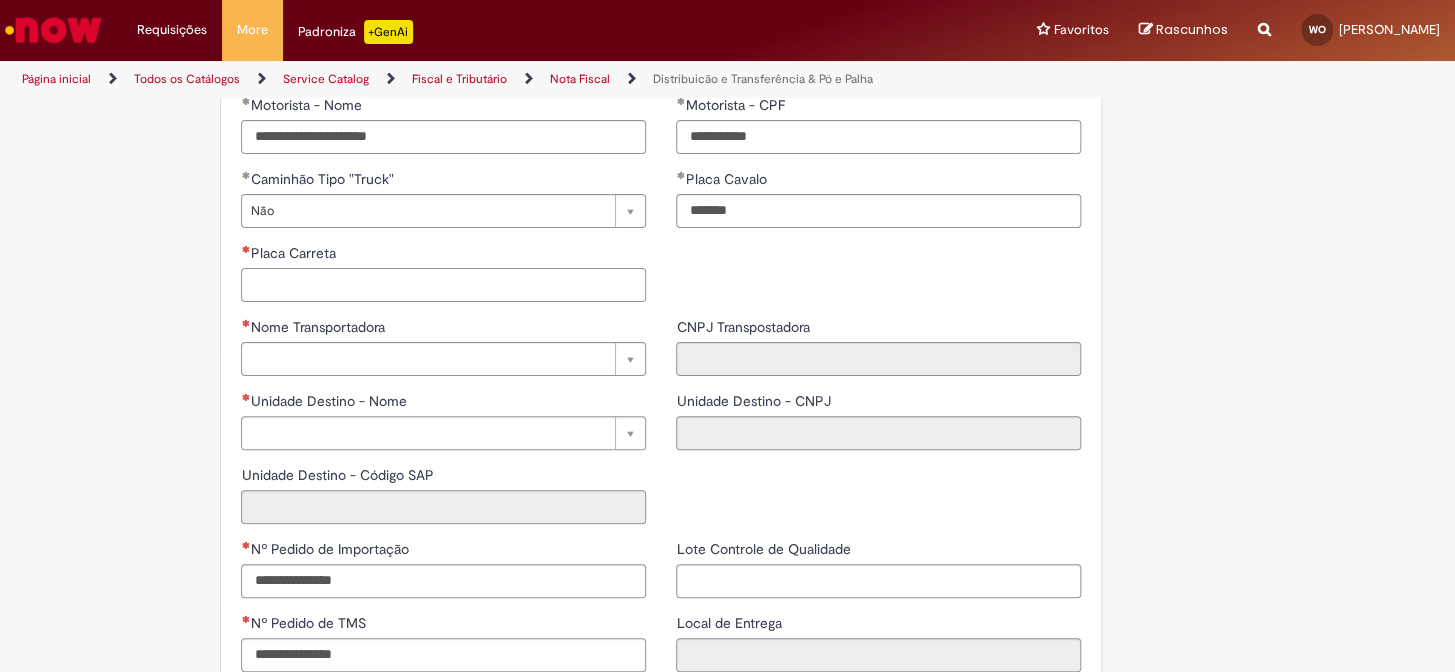 click on "Placa Carreta" at bounding box center [443, 285] 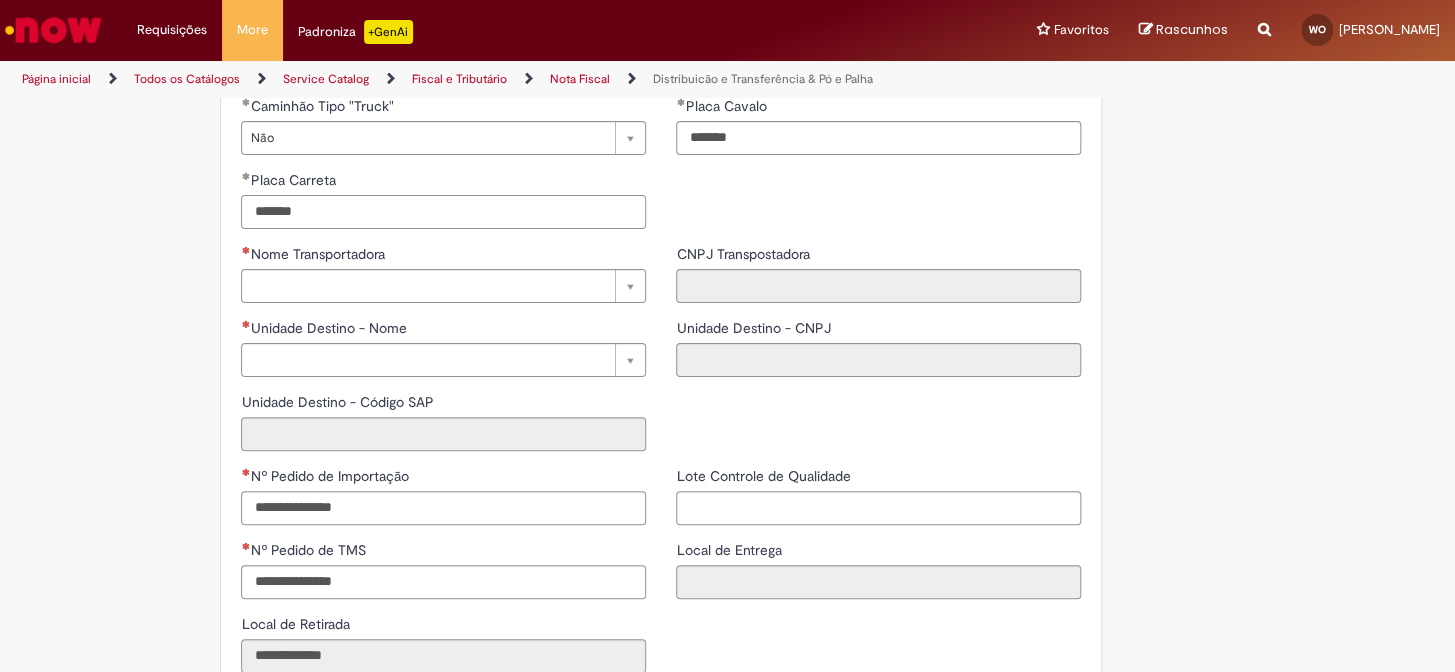 scroll, scrollTop: 2454, scrollLeft: 0, axis: vertical 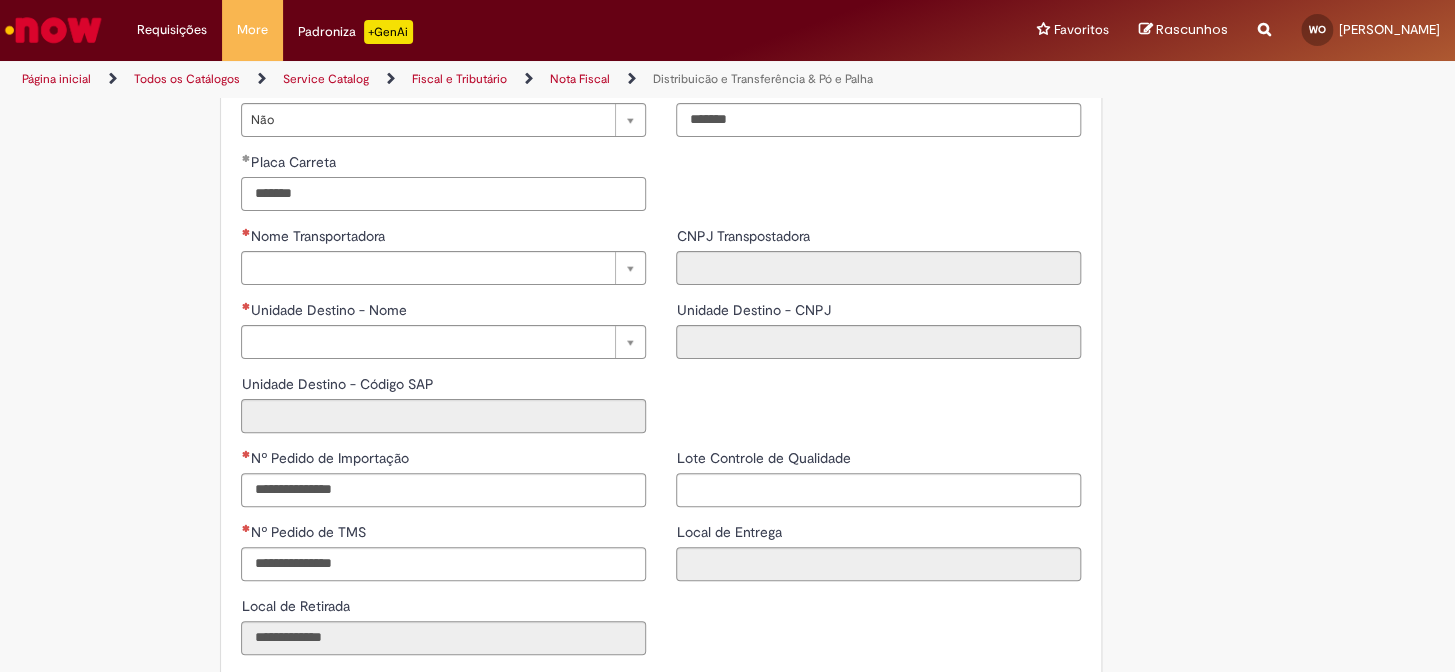 type on "*******" 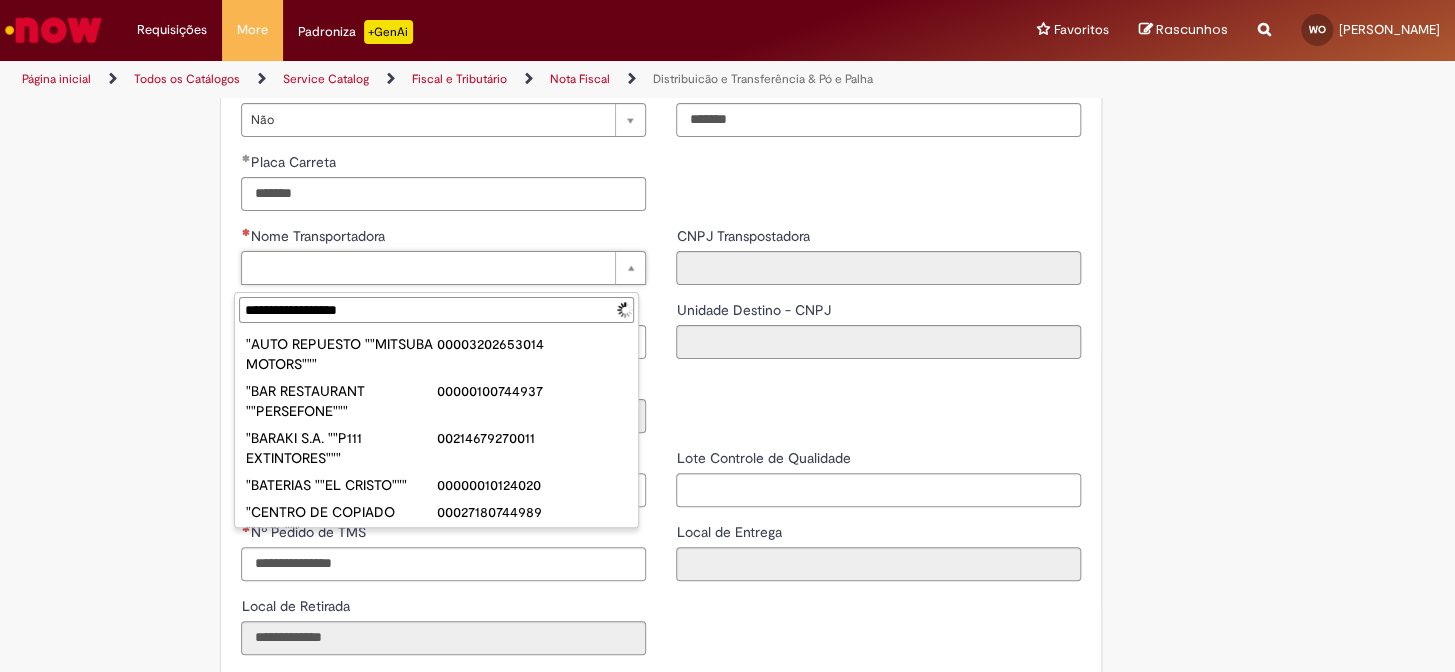 type on "**********" 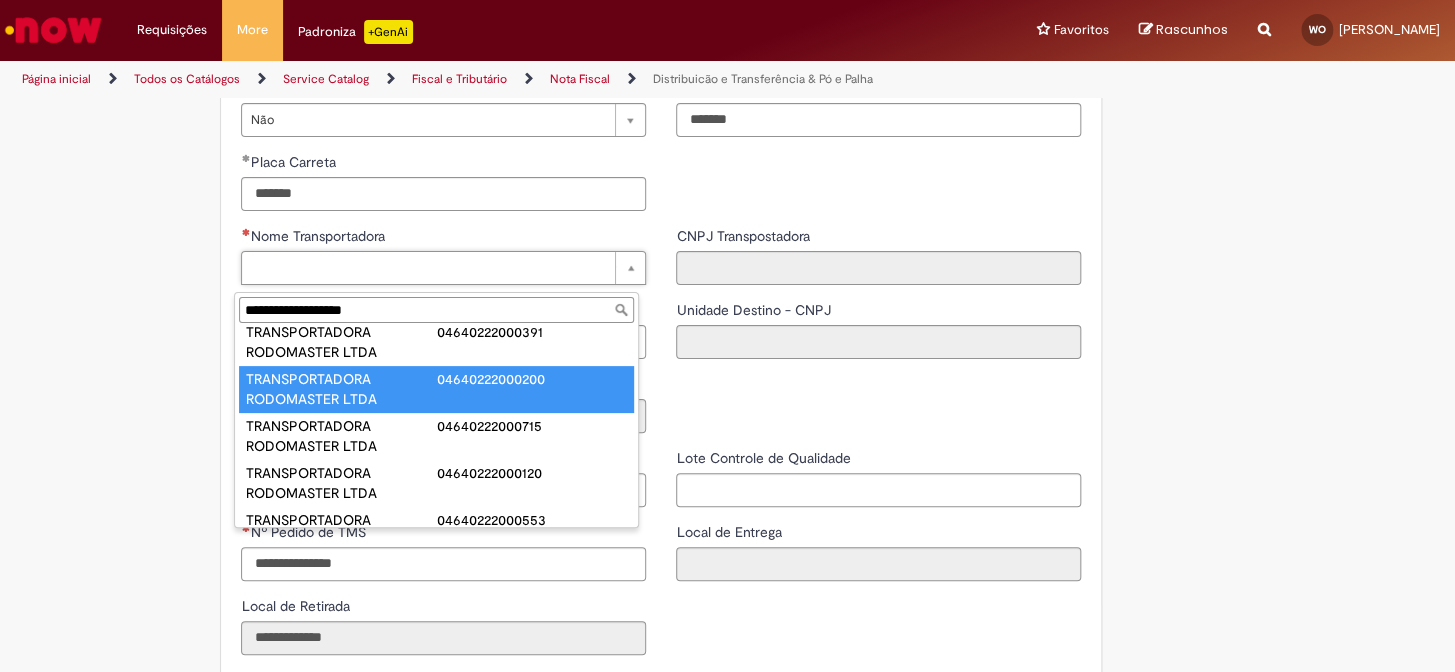 scroll, scrollTop: 90, scrollLeft: 0, axis: vertical 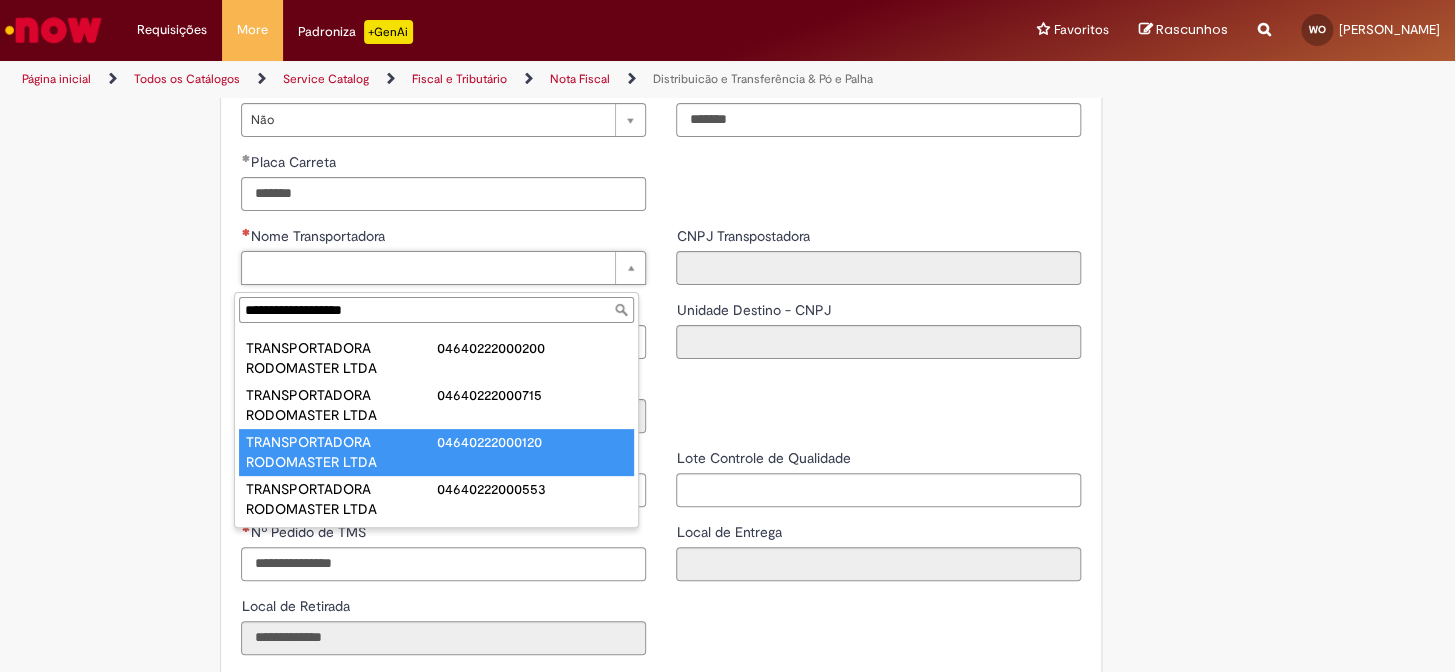 type on "**********" 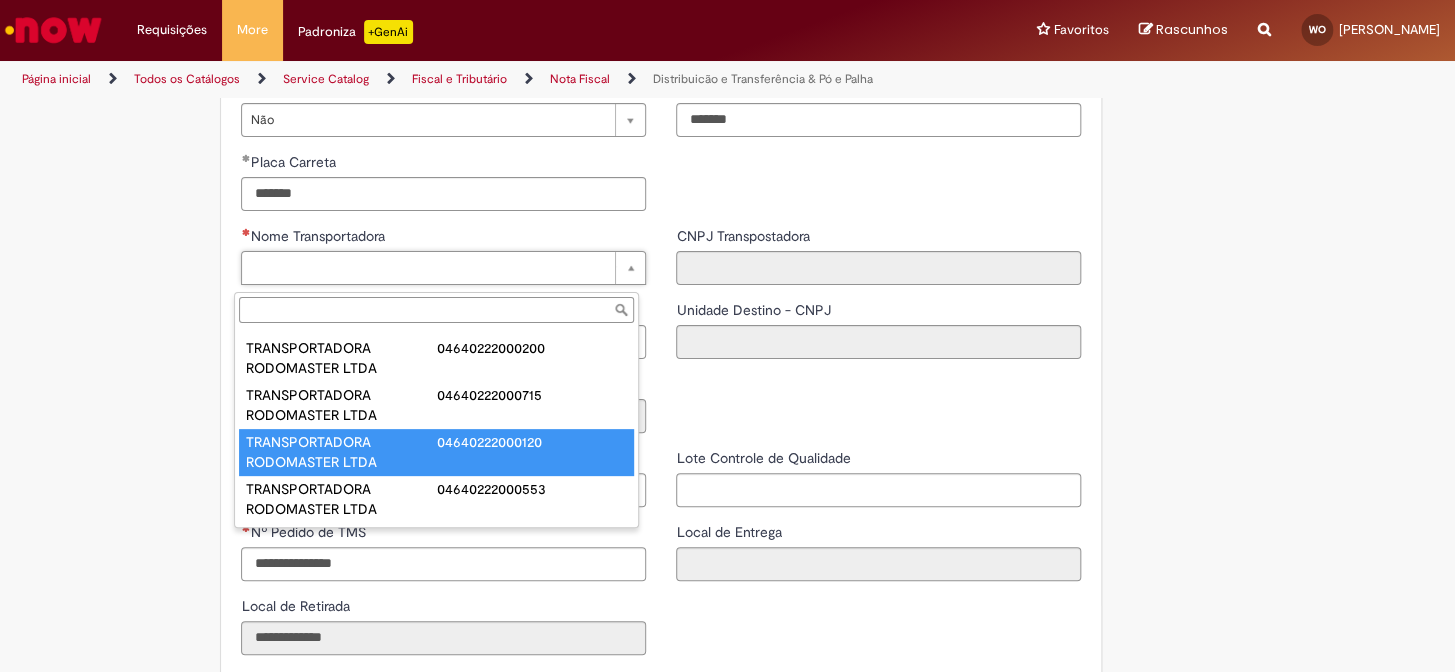 type on "**********" 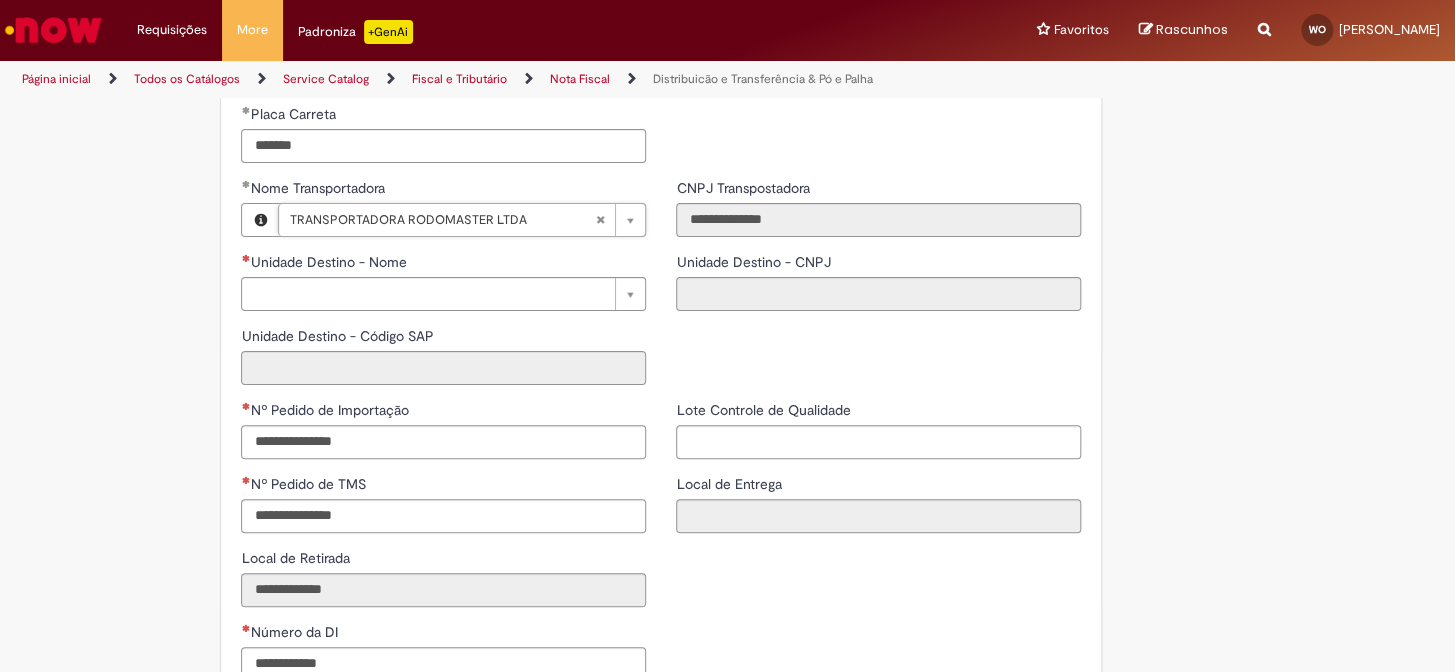 scroll, scrollTop: 2545, scrollLeft: 0, axis: vertical 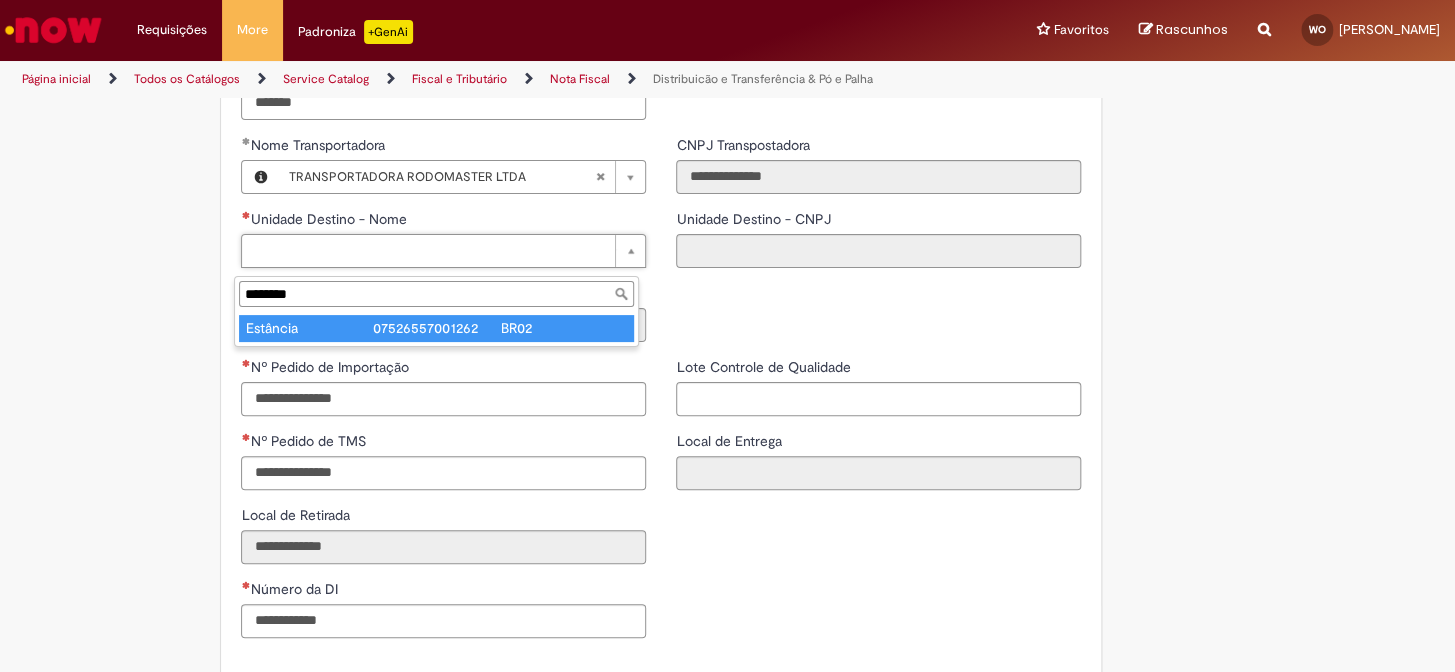 type on "********" 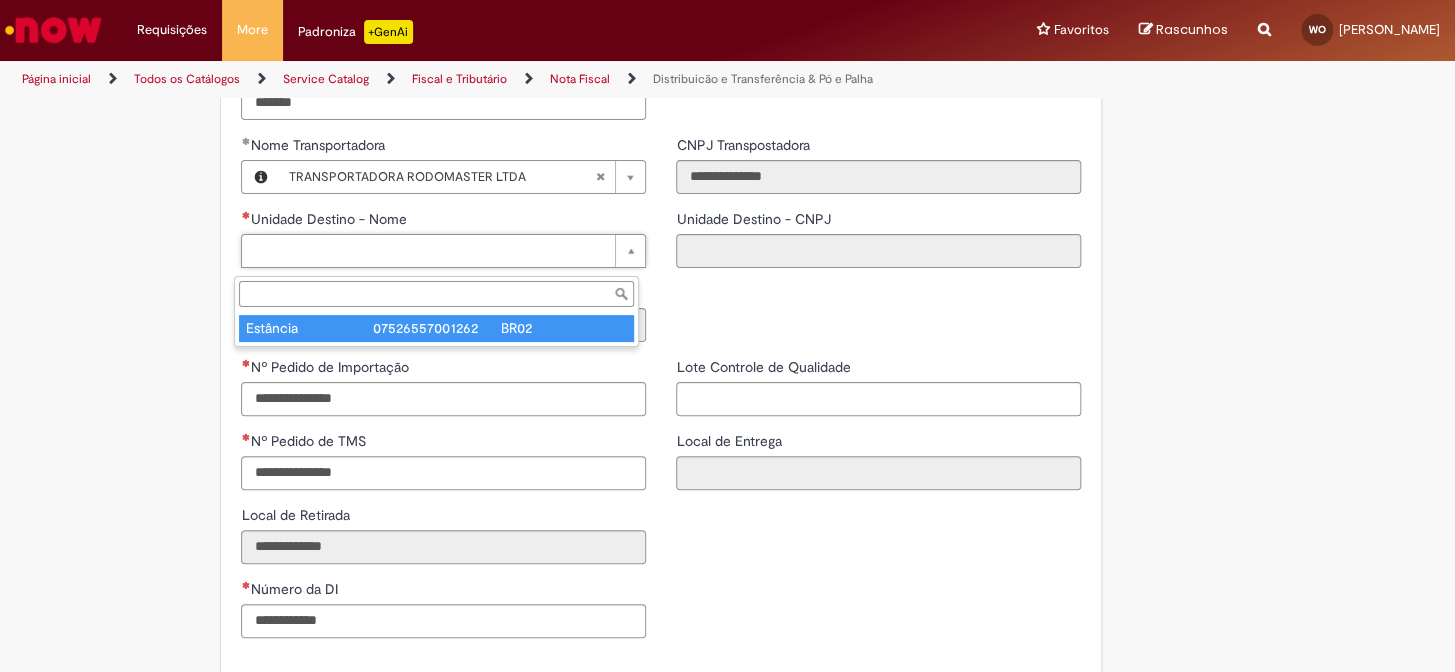 type on "**********" 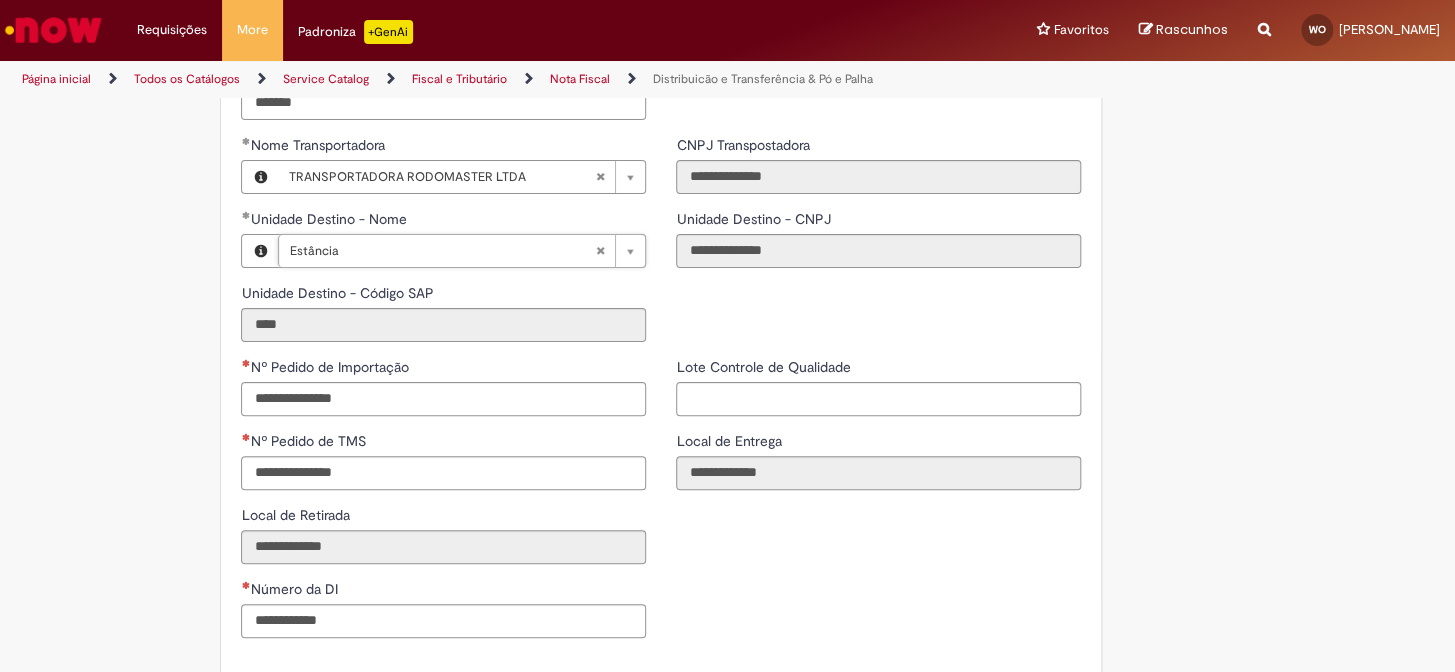 scroll, scrollTop: 2636, scrollLeft: 0, axis: vertical 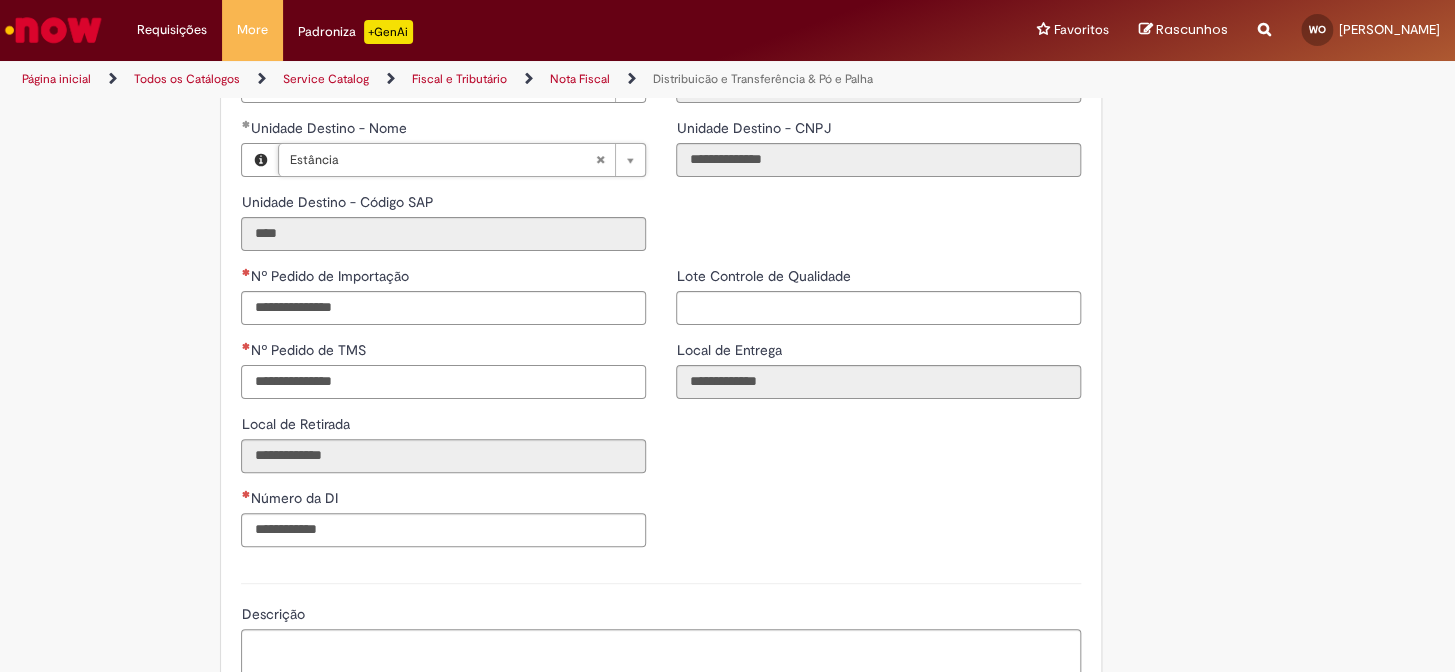 click on "Nº Pedido de TMS" at bounding box center (443, 382) 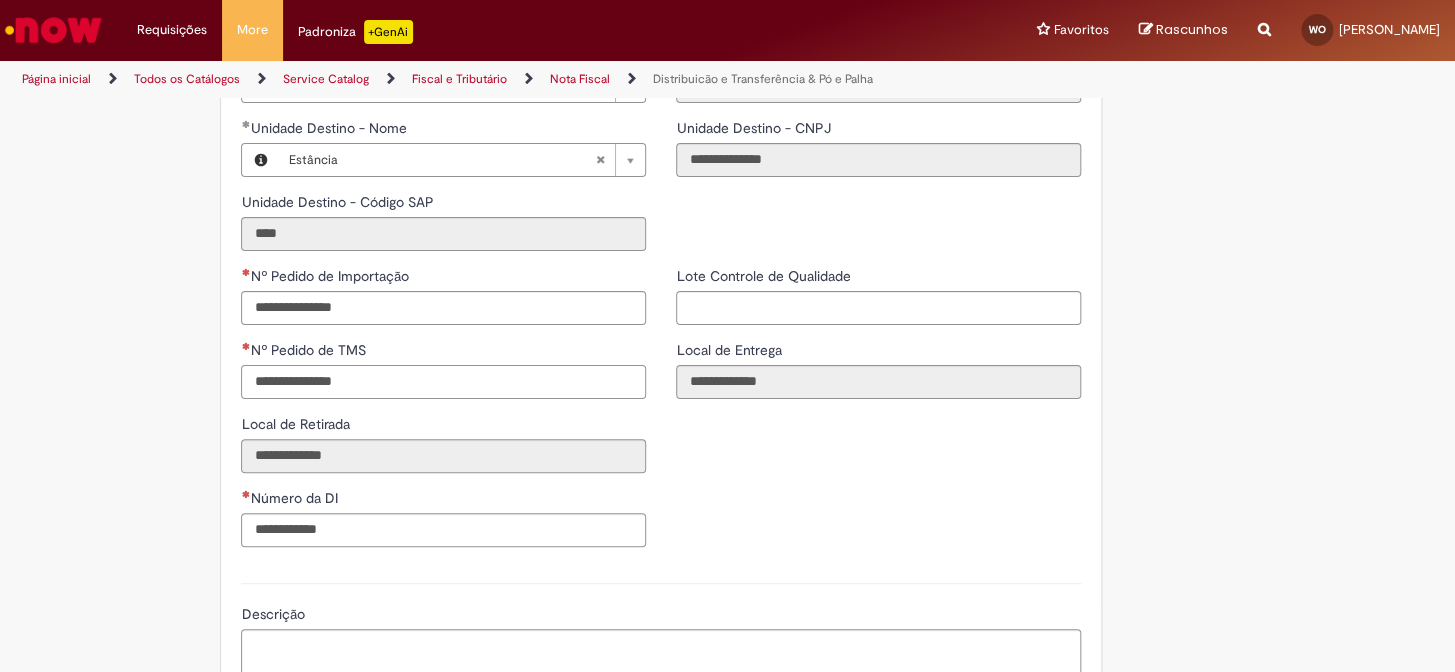 paste on "**********" 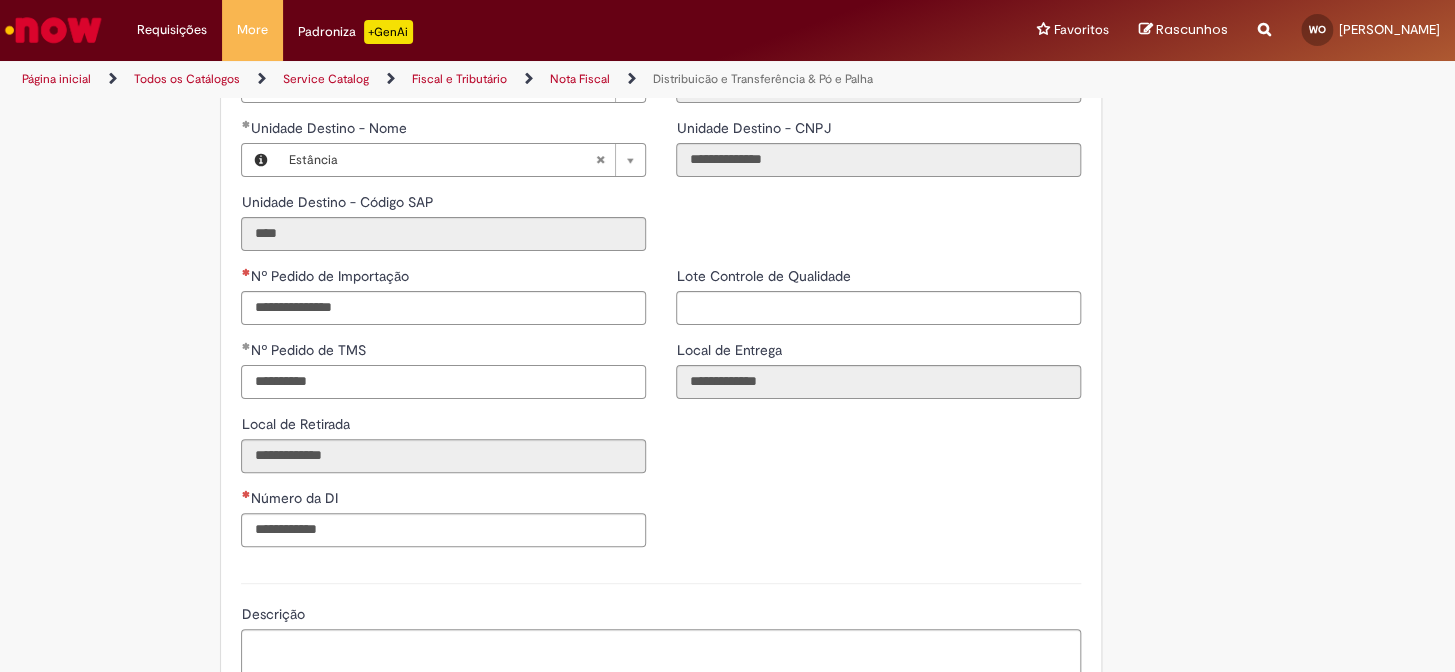 type on "**********" 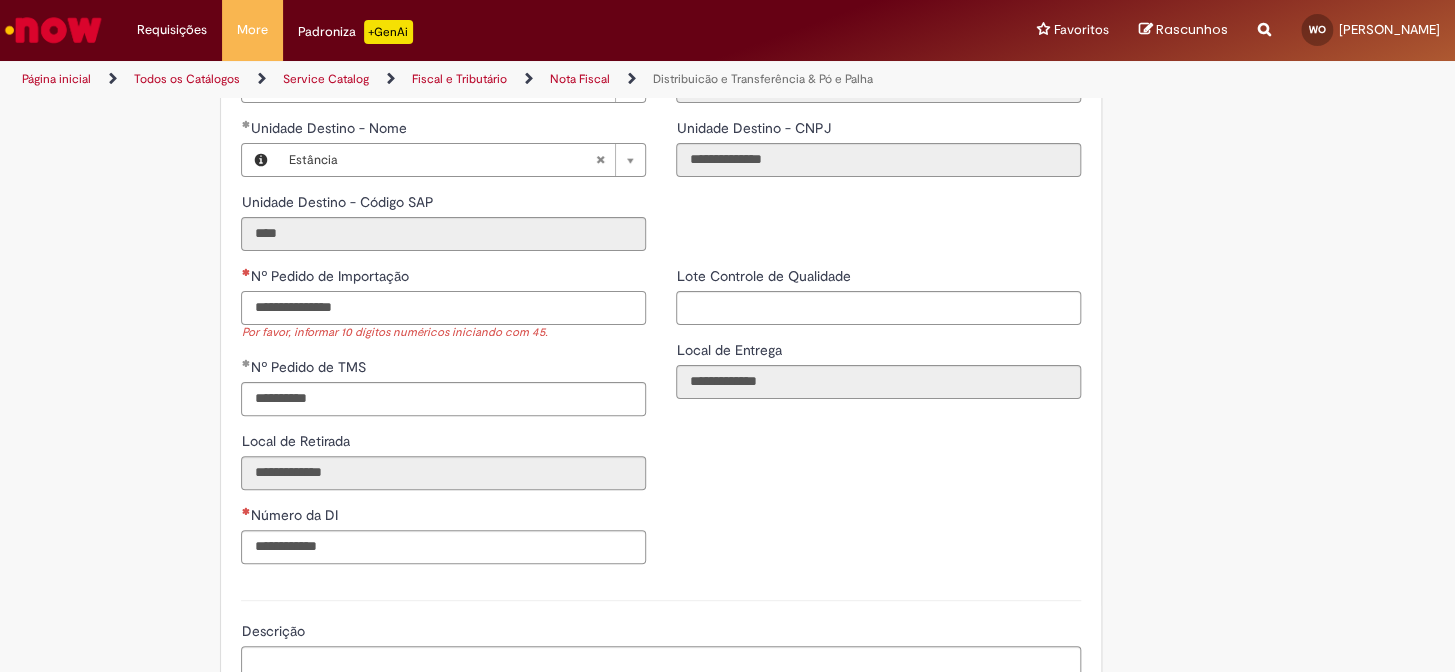 click on "Nº Pedido de Importação" at bounding box center [443, 308] 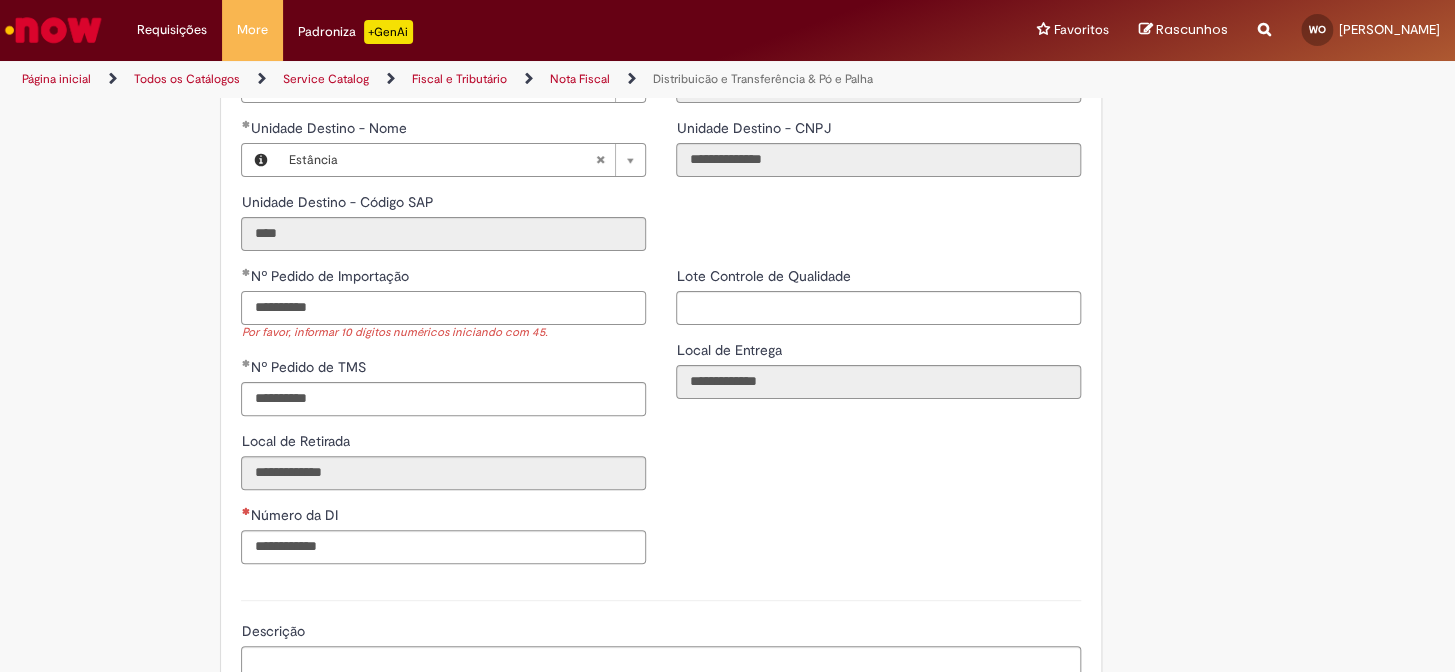 type on "**********" 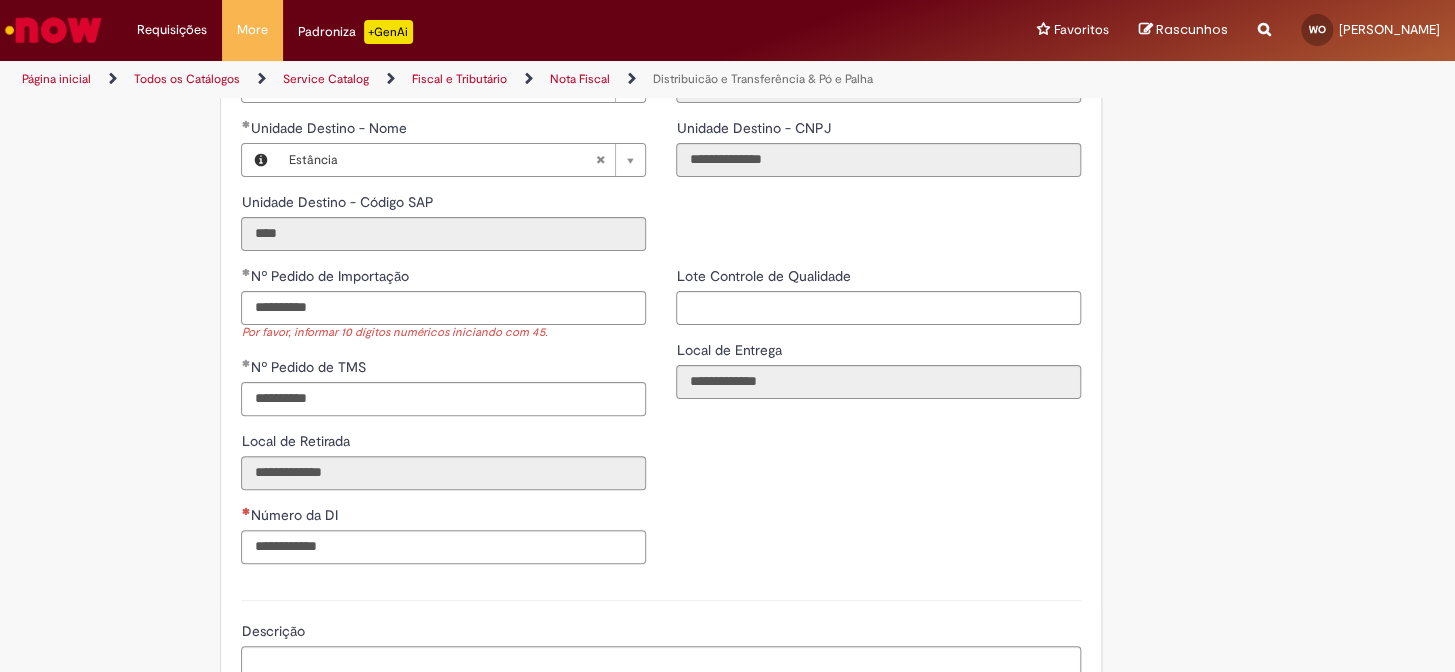 click on "**********" at bounding box center (630, -851) 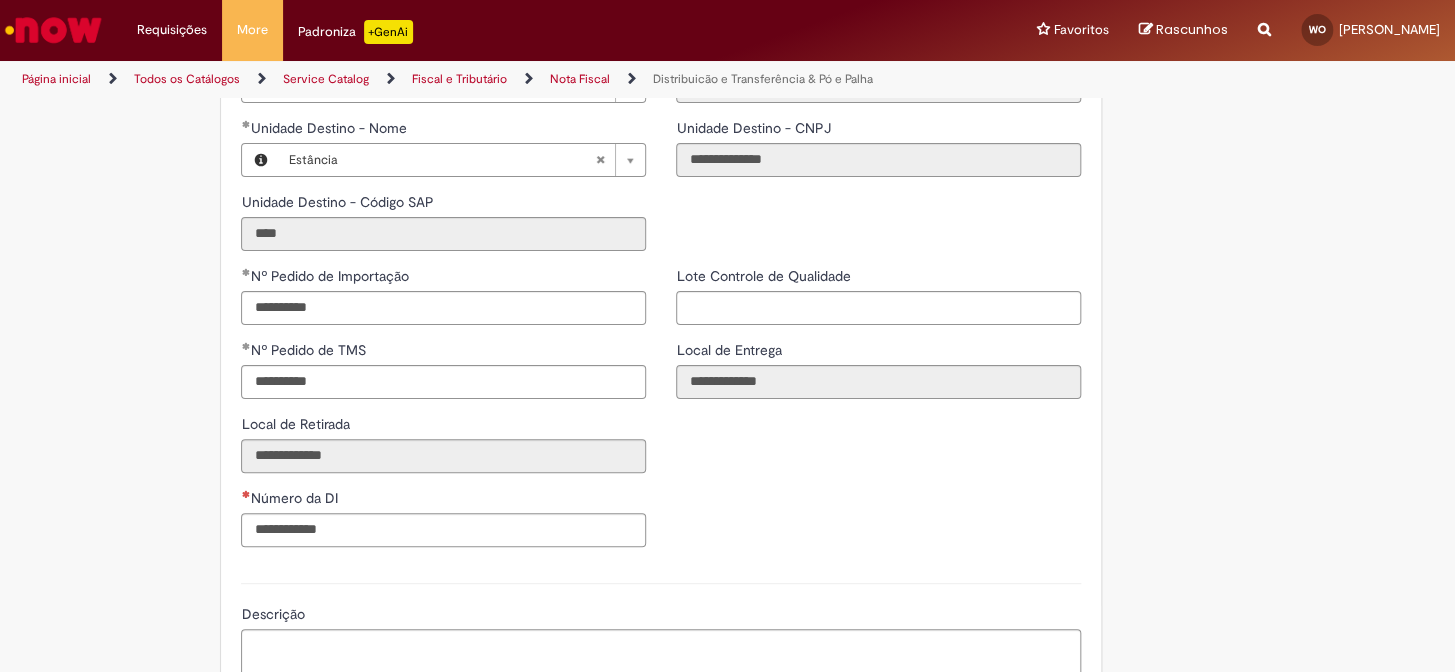 scroll, scrollTop: 2727, scrollLeft: 0, axis: vertical 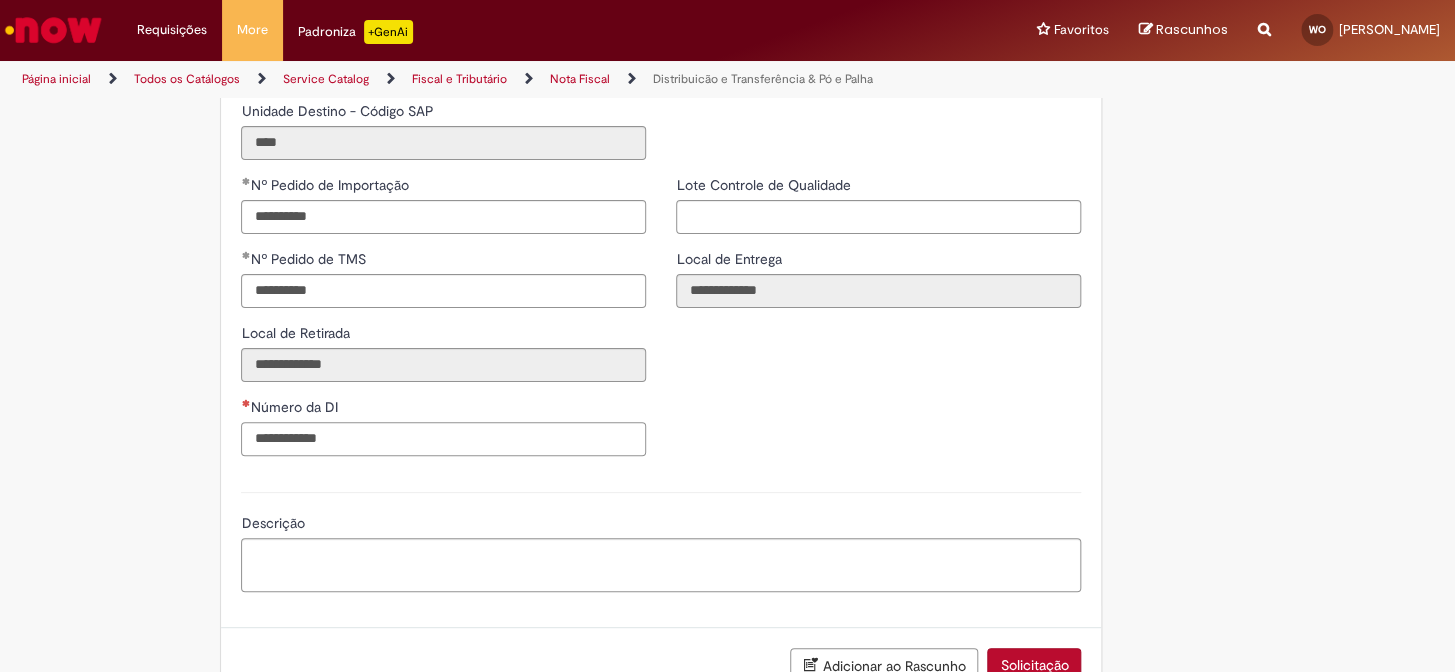 click on "Número da DI" at bounding box center [443, 439] 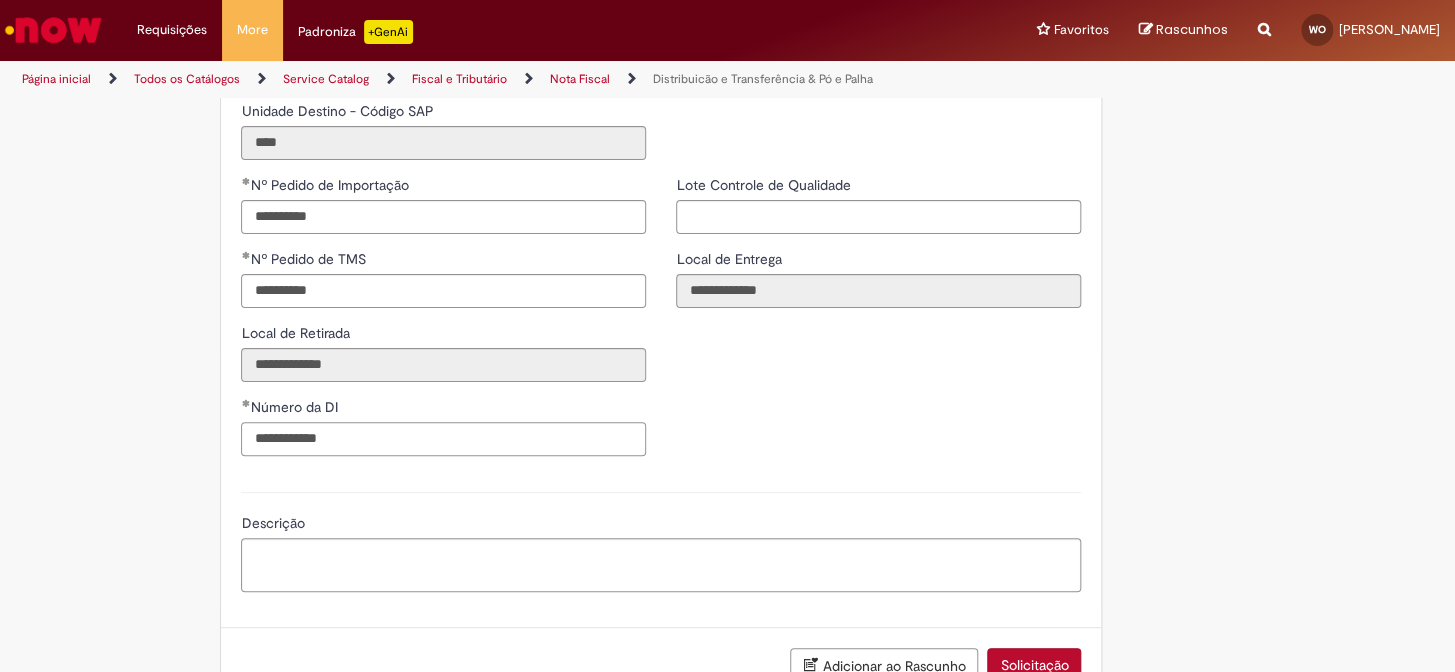 type on "**********" 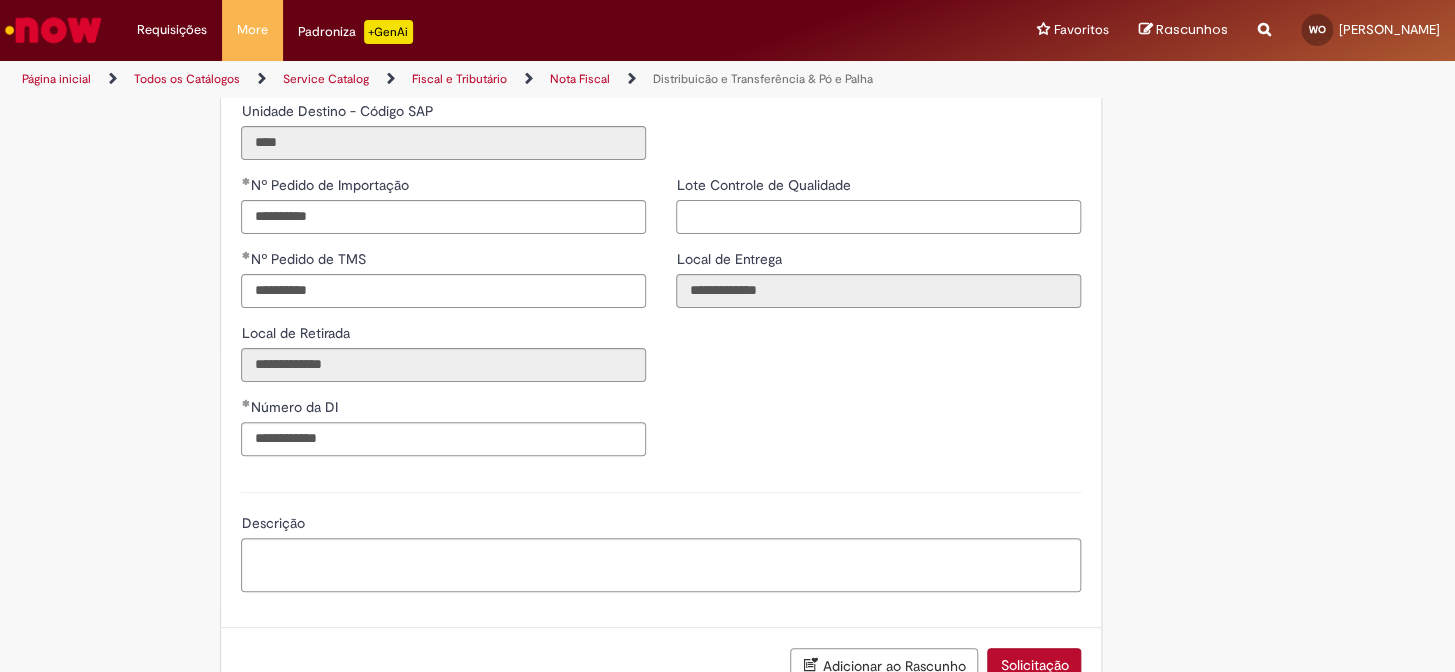 click on "Lote Controle de Qualidade" at bounding box center (878, 217) 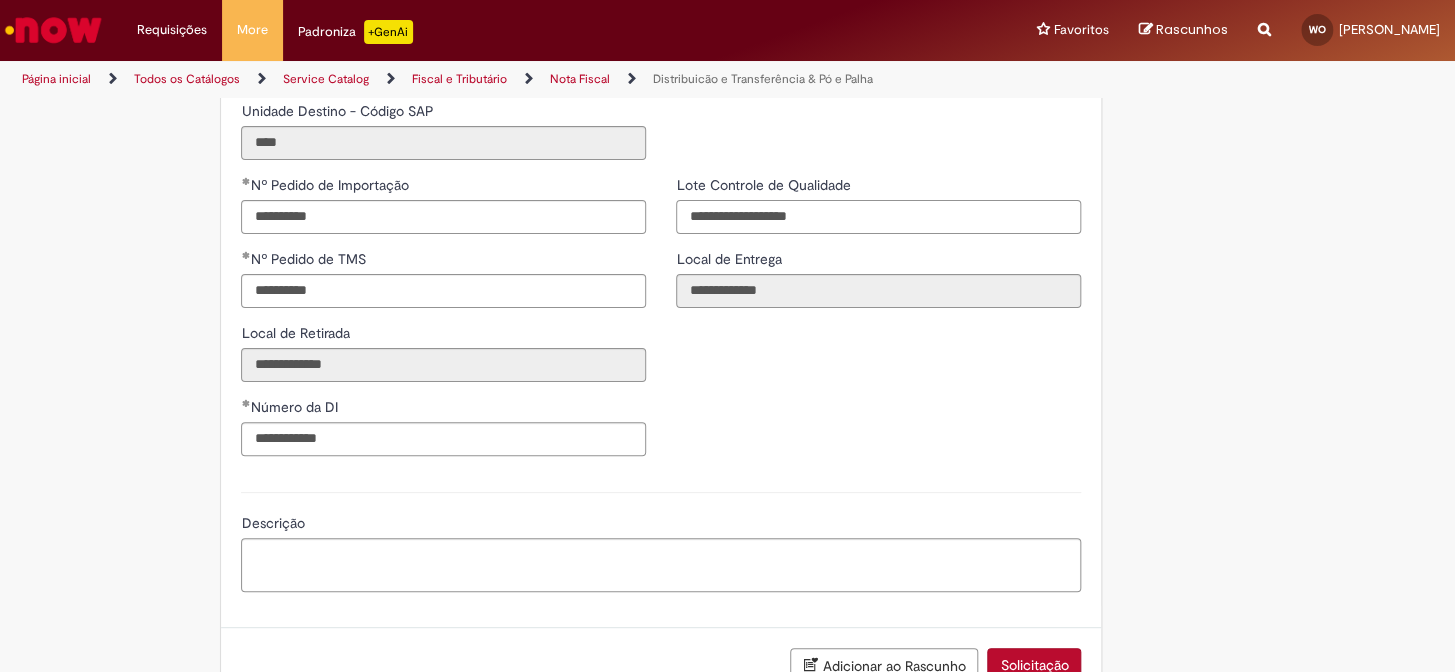 type on "**********" 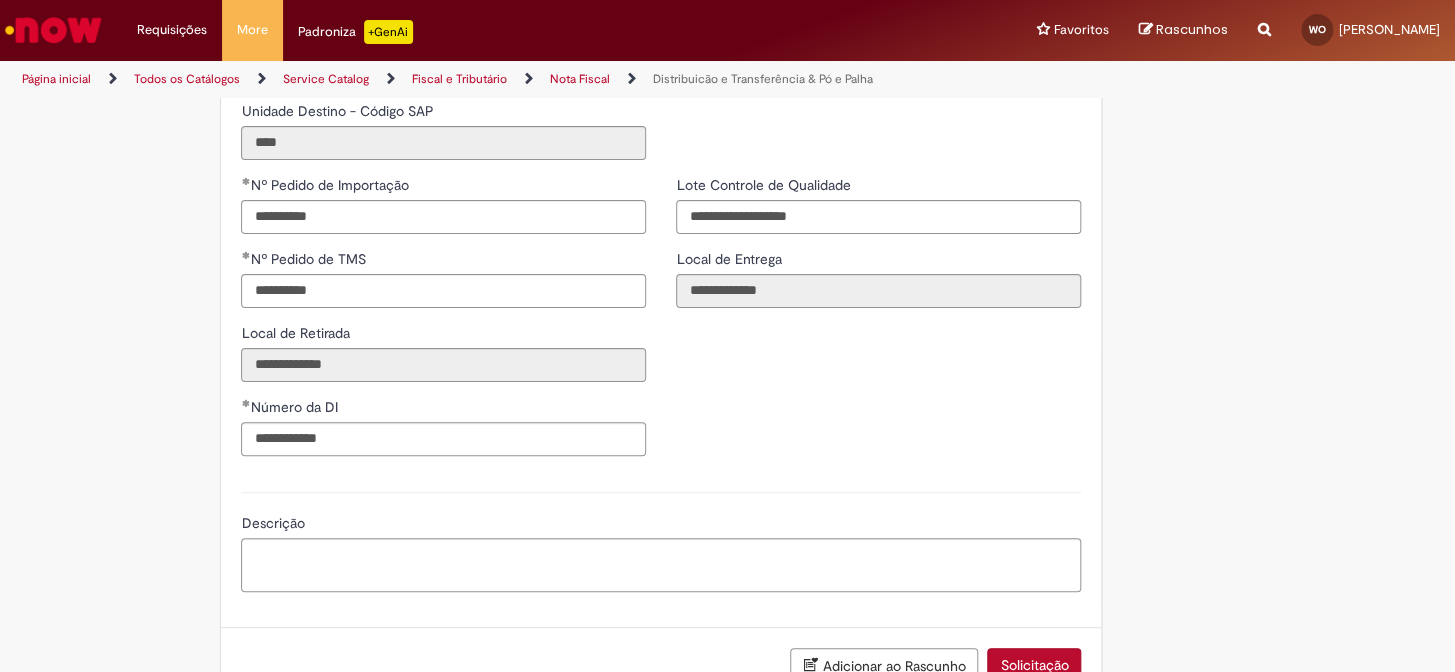 click on "**********" at bounding box center (661, 323) 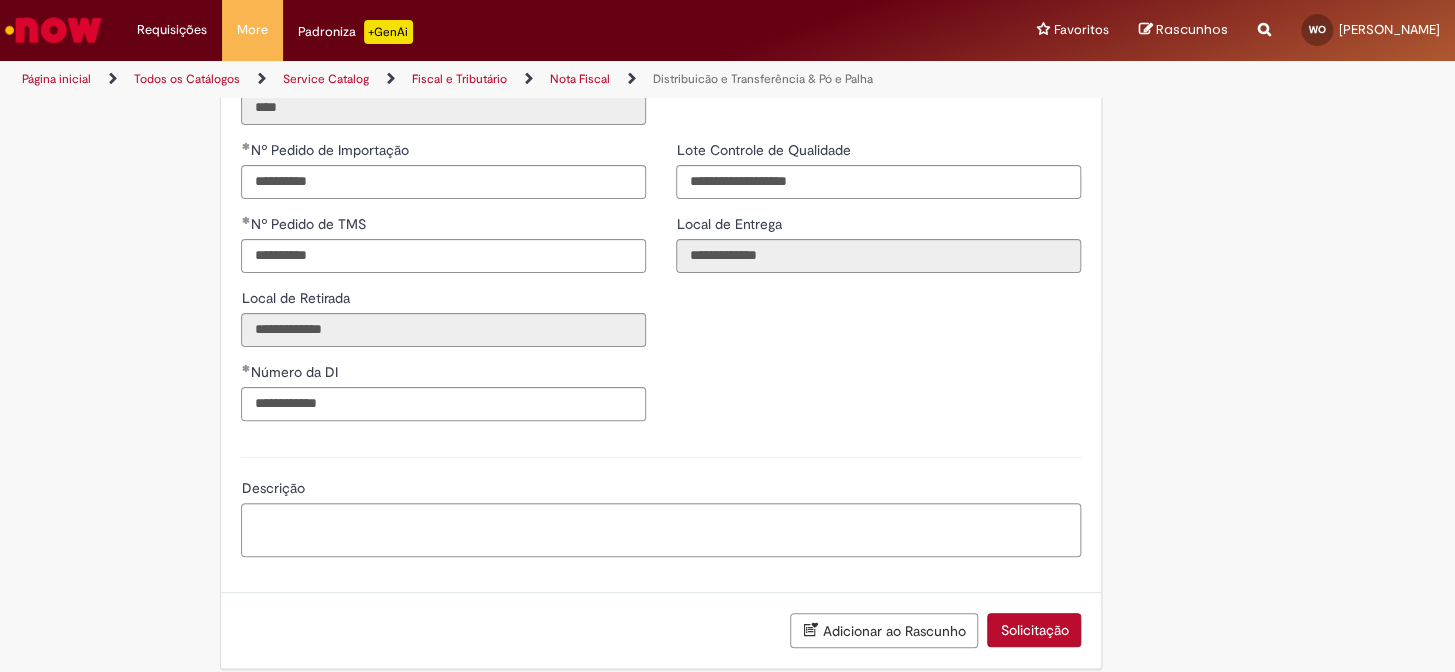 scroll, scrollTop: 2792, scrollLeft: 0, axis: vertical 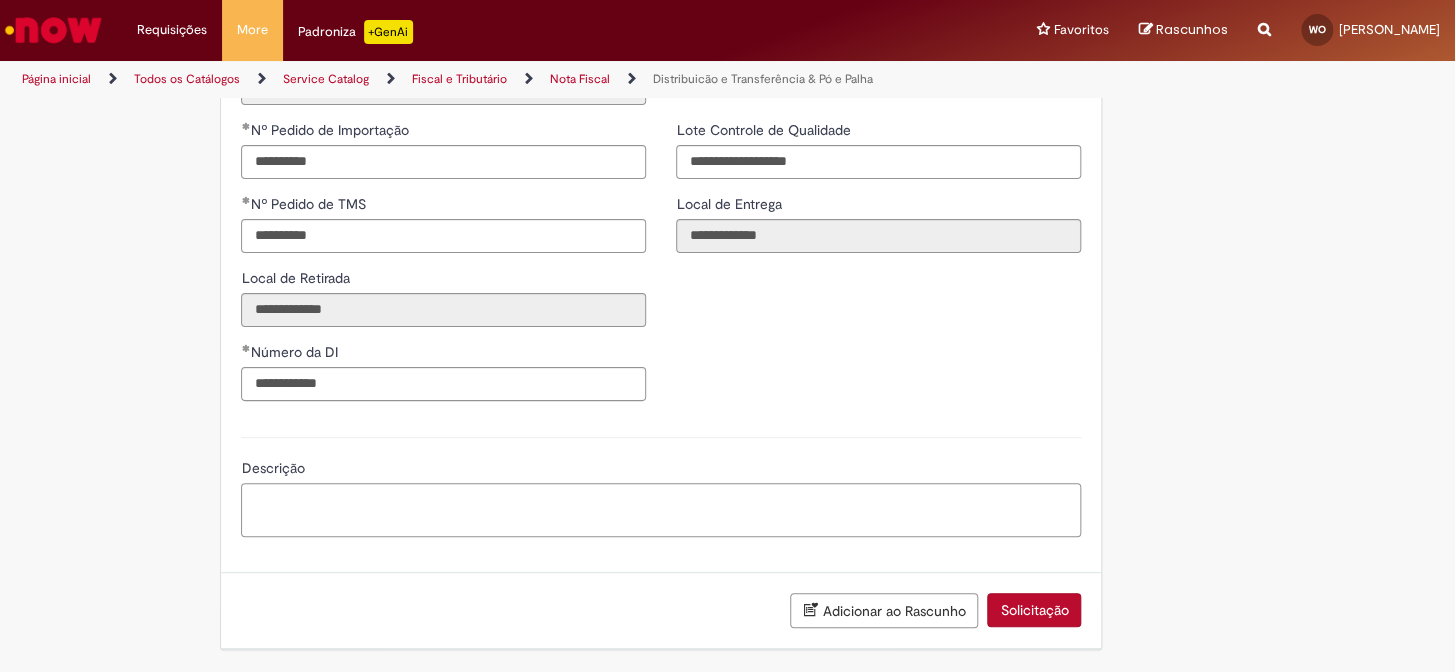click on "Descrição" at bounding box center [661, 510] 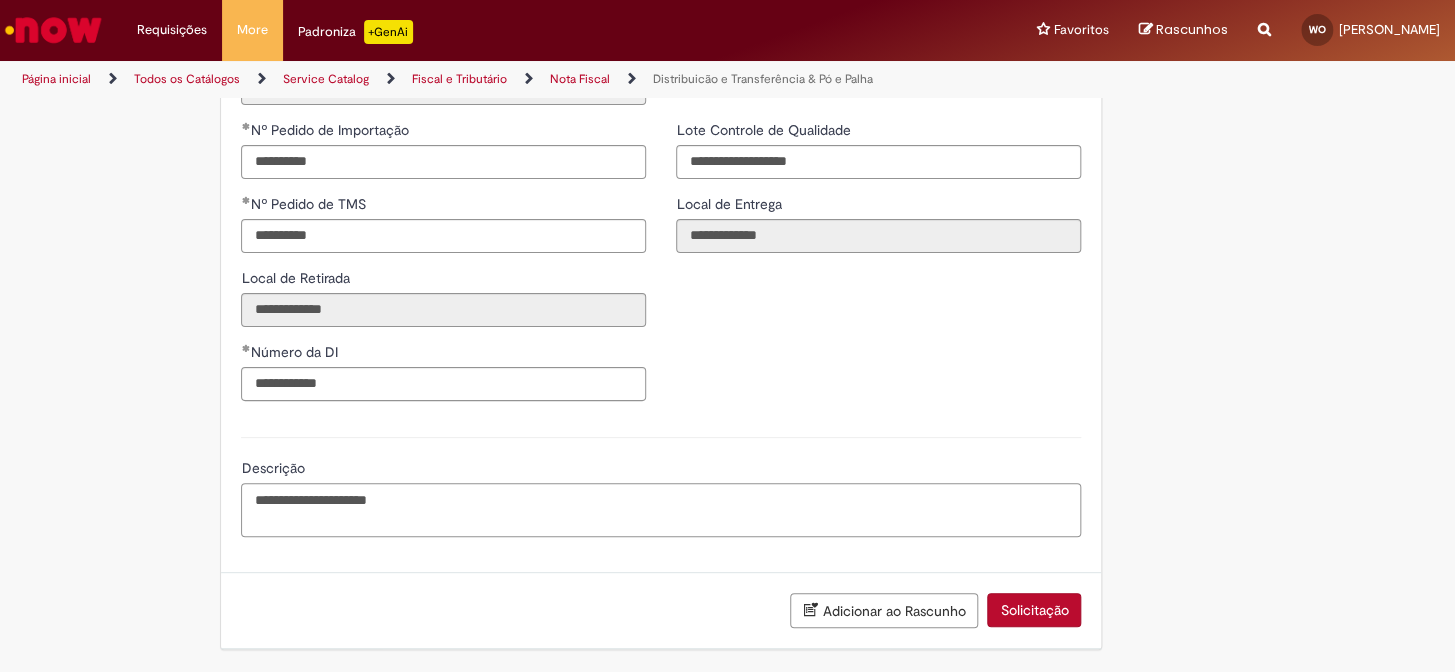 type on "**********" 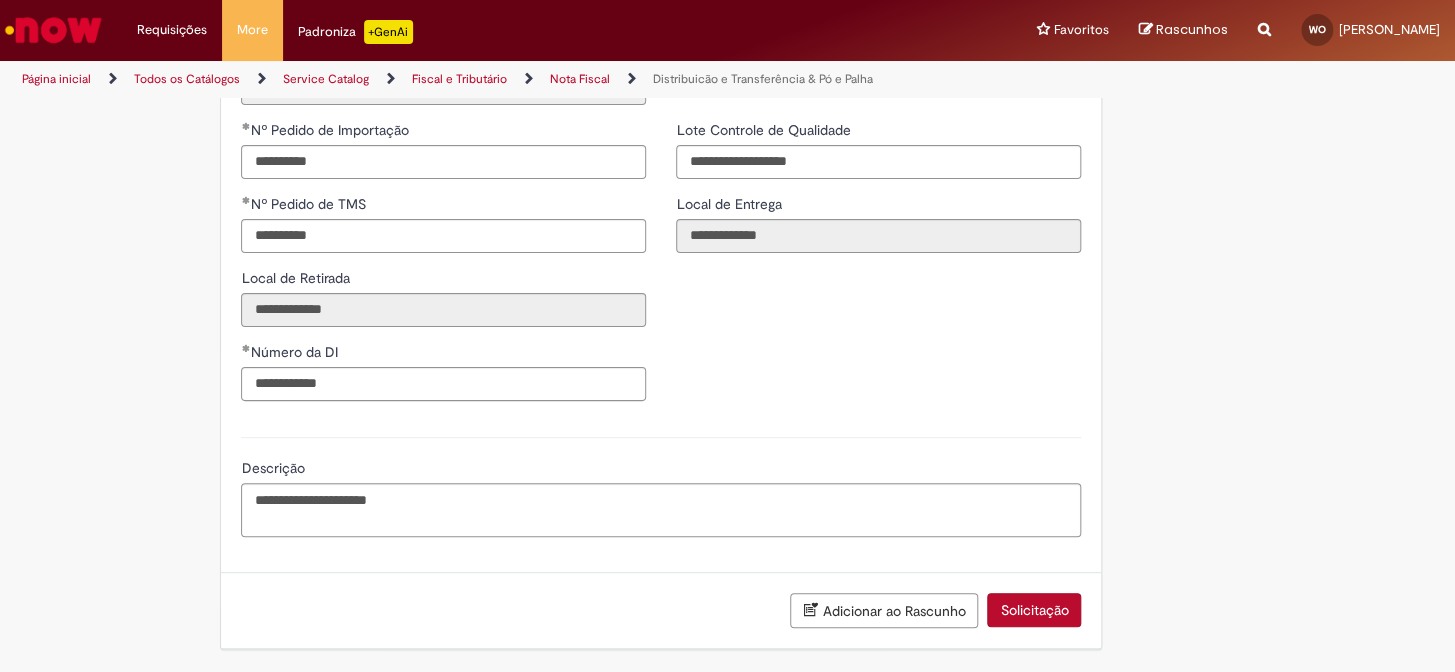 click on "**********" at bounding box center (661, 268) 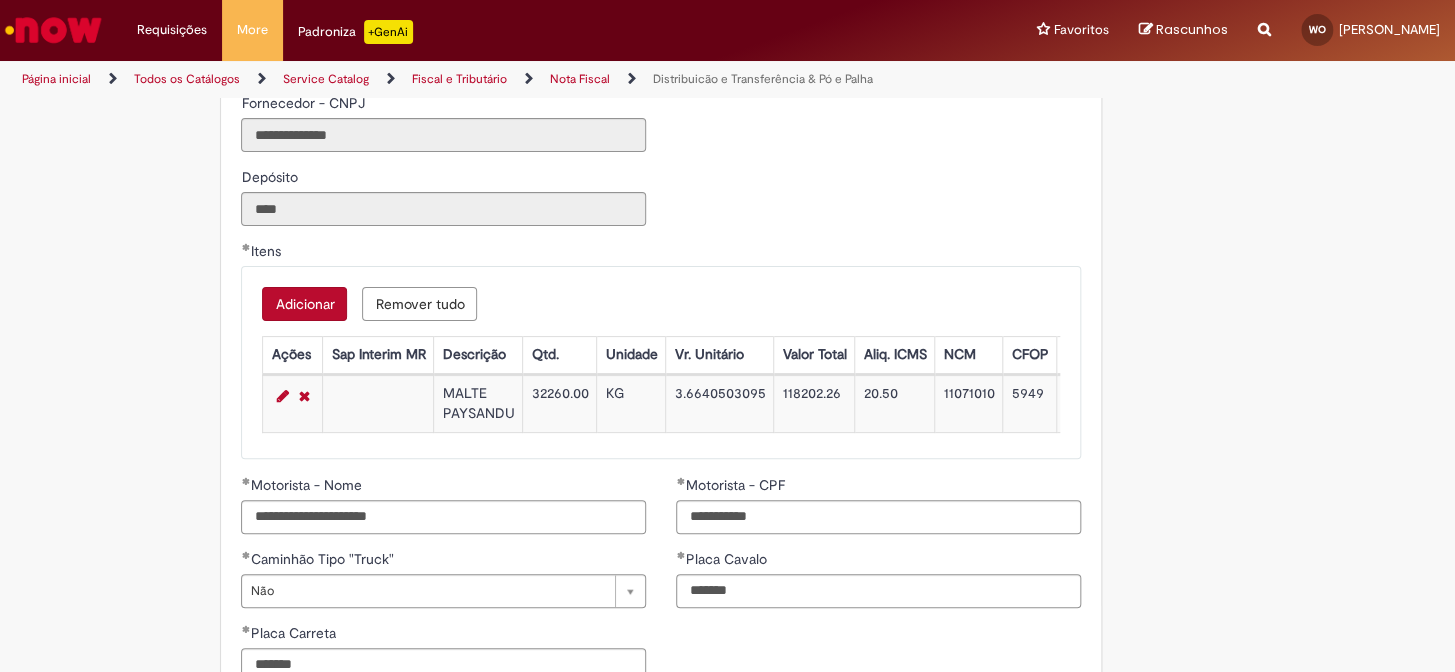 scroll, scrollTop: 2065, scrollLeft: 0, axis: vertical 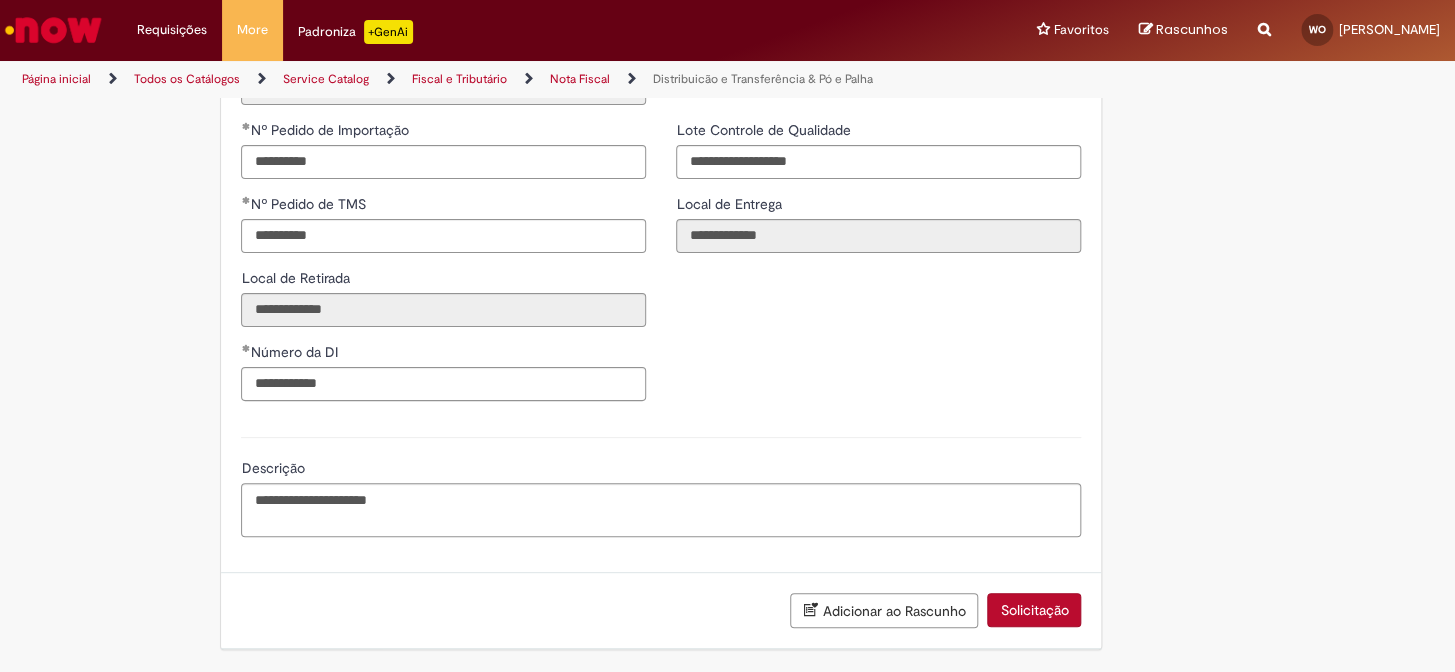click on "Solicitação" at bounding box center [1034, 610] 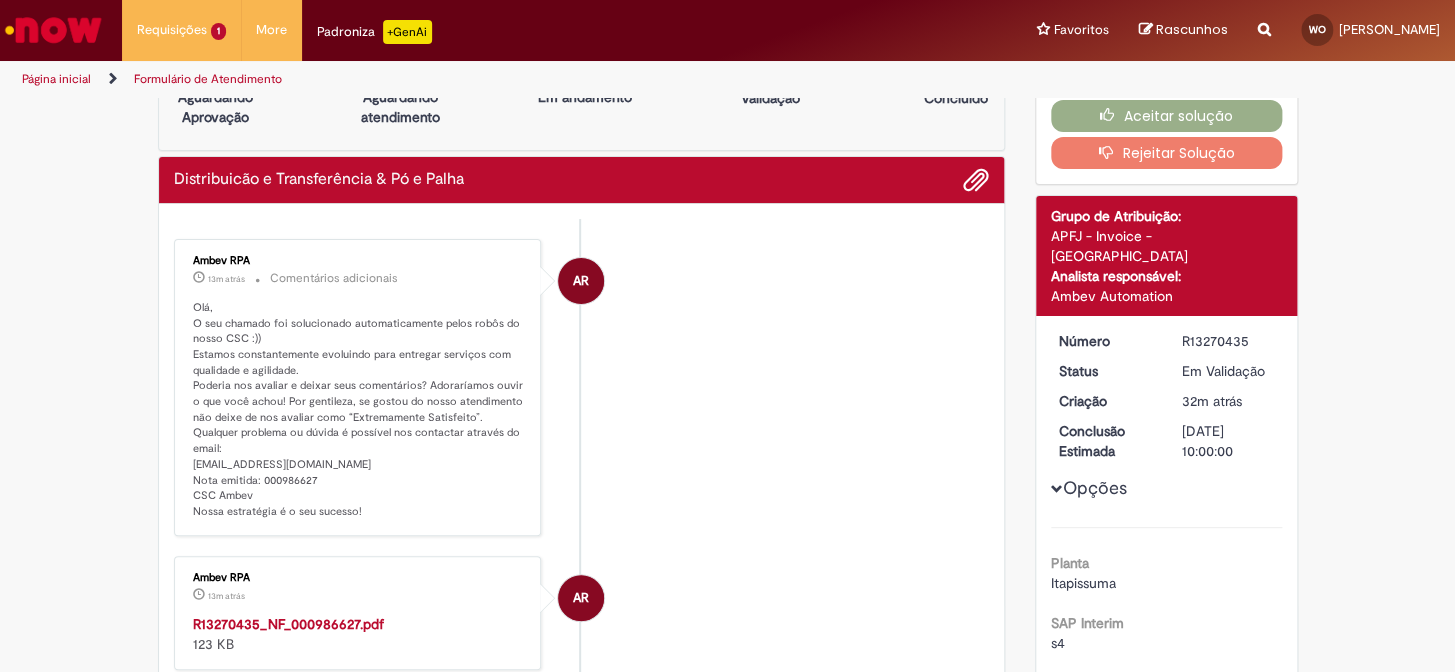 scroll, scrollTop: 181, scrollLeft: 0, axis: vertical 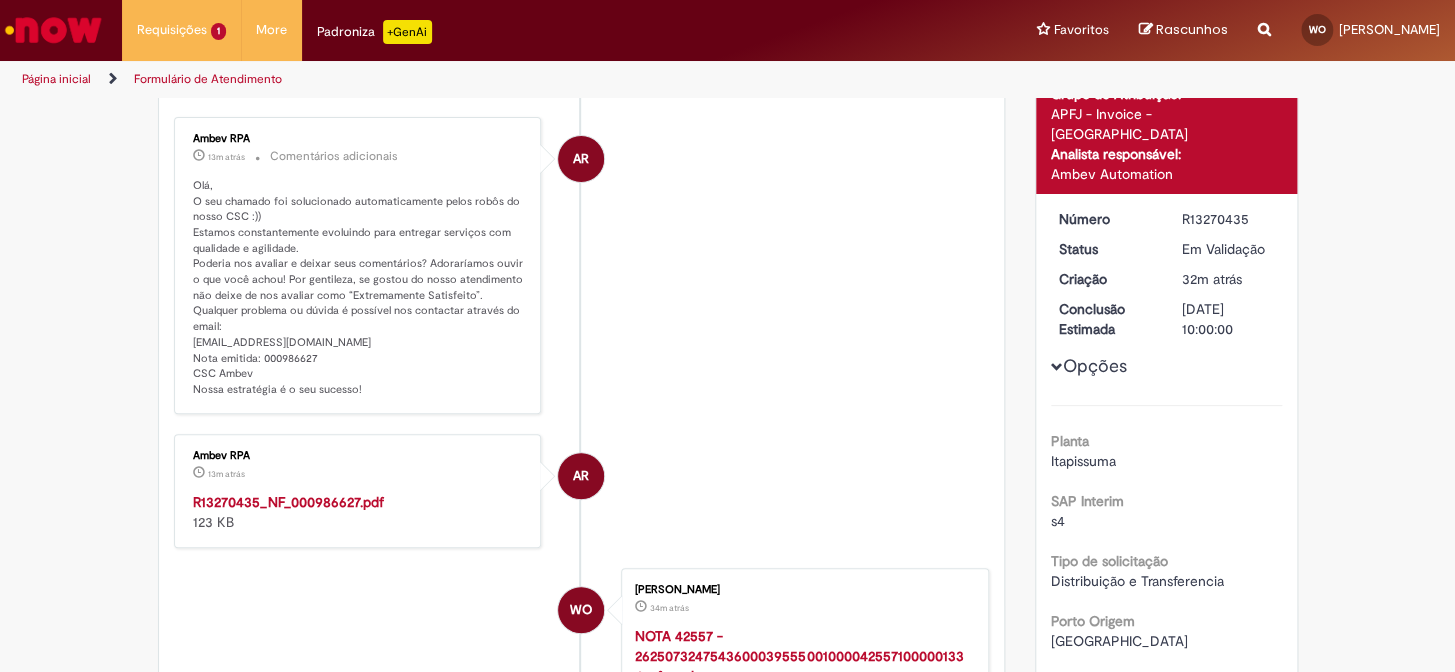 click on "Ambev RPA
13m atrás 13 minutos atrás
R13270435_NF_000986627.pdf  123 KB" at bounding box center [358, 491] 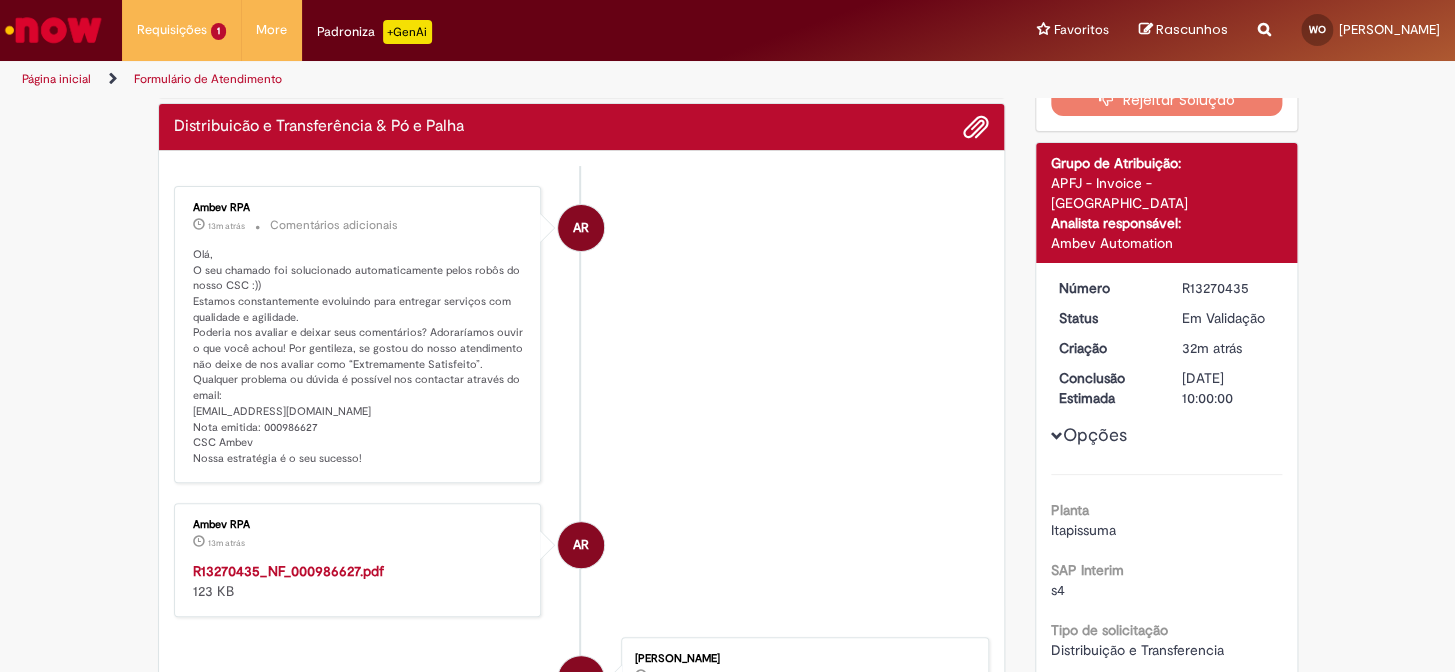 scroll, scrollTop: 0, scrollLeft: 0, axis: both 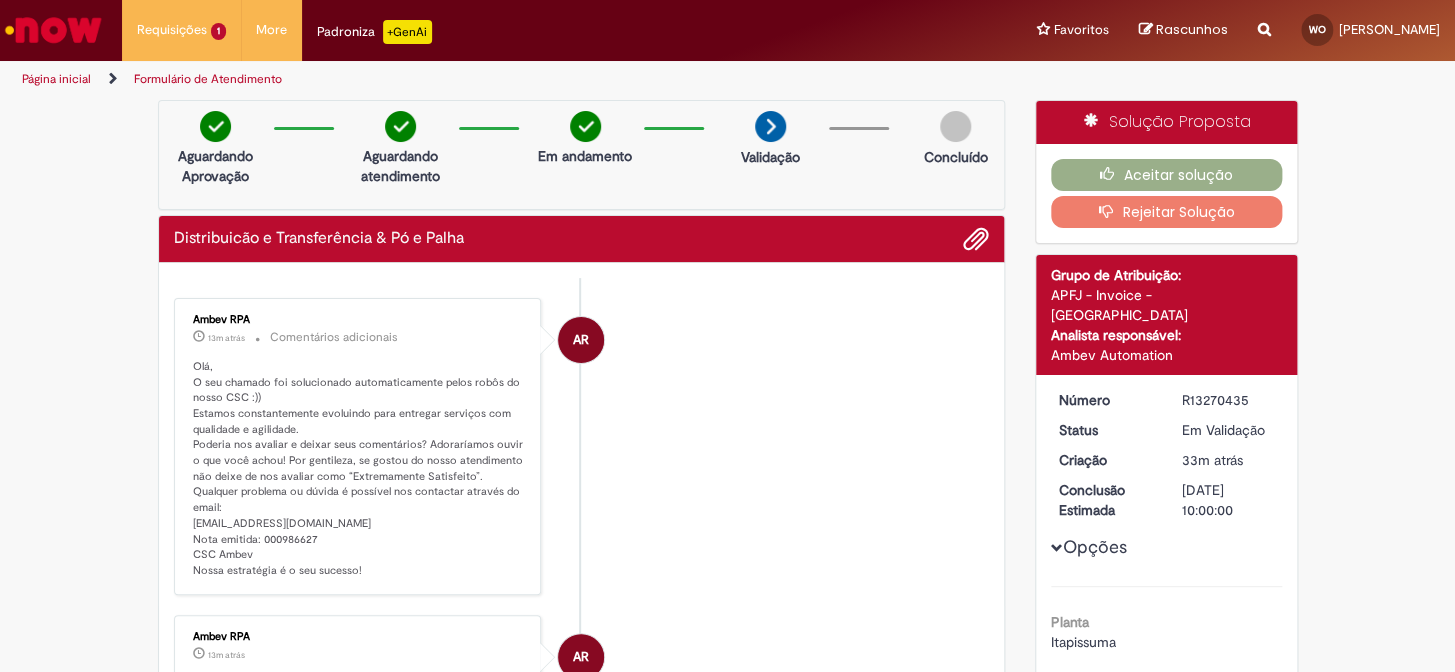 click on "R13270435" at bounding box center (1228, 400) 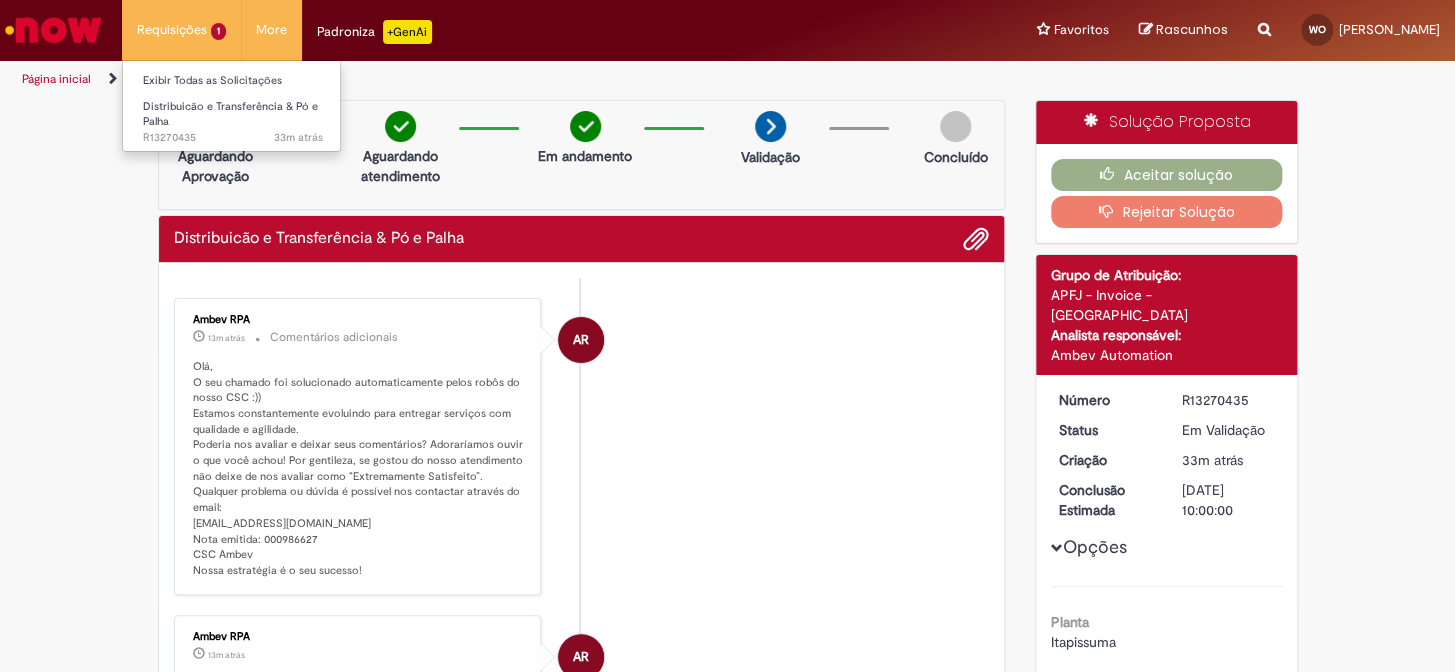 copy on "R13270435" 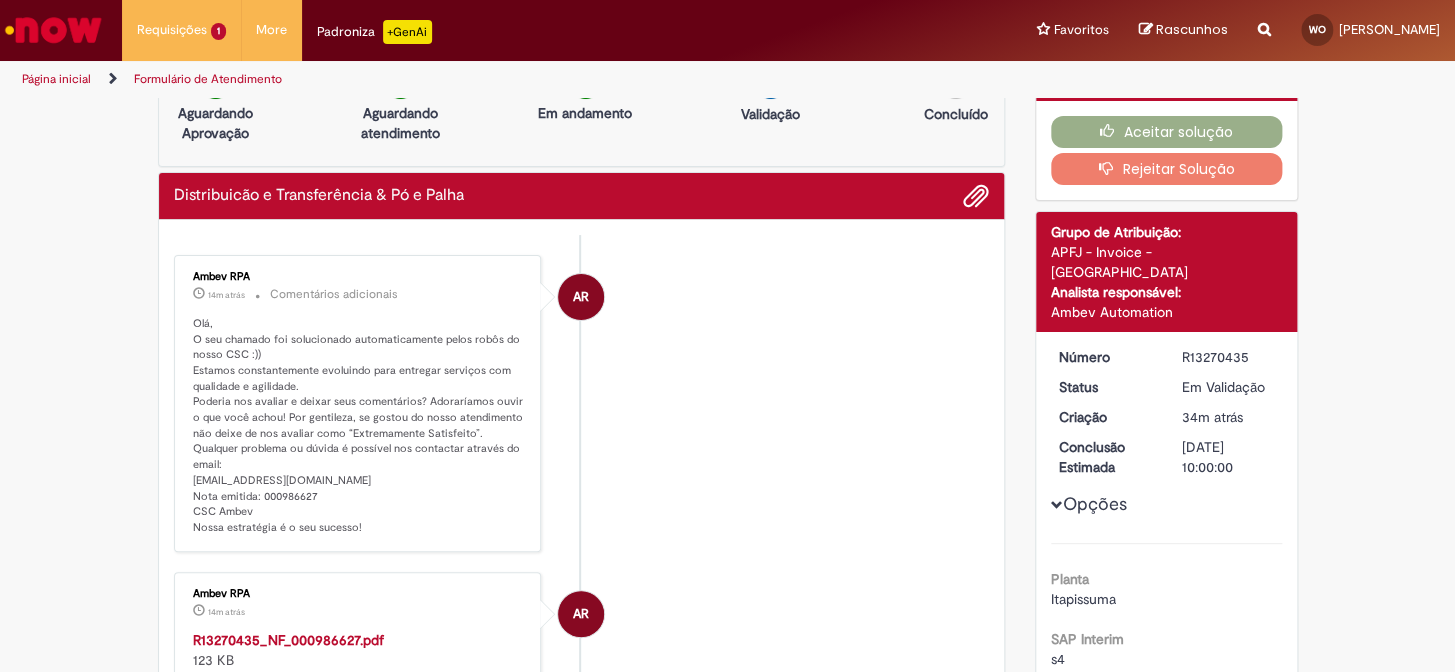 scroll, scrollTop: 0, scrollLeft: 0, axis: both 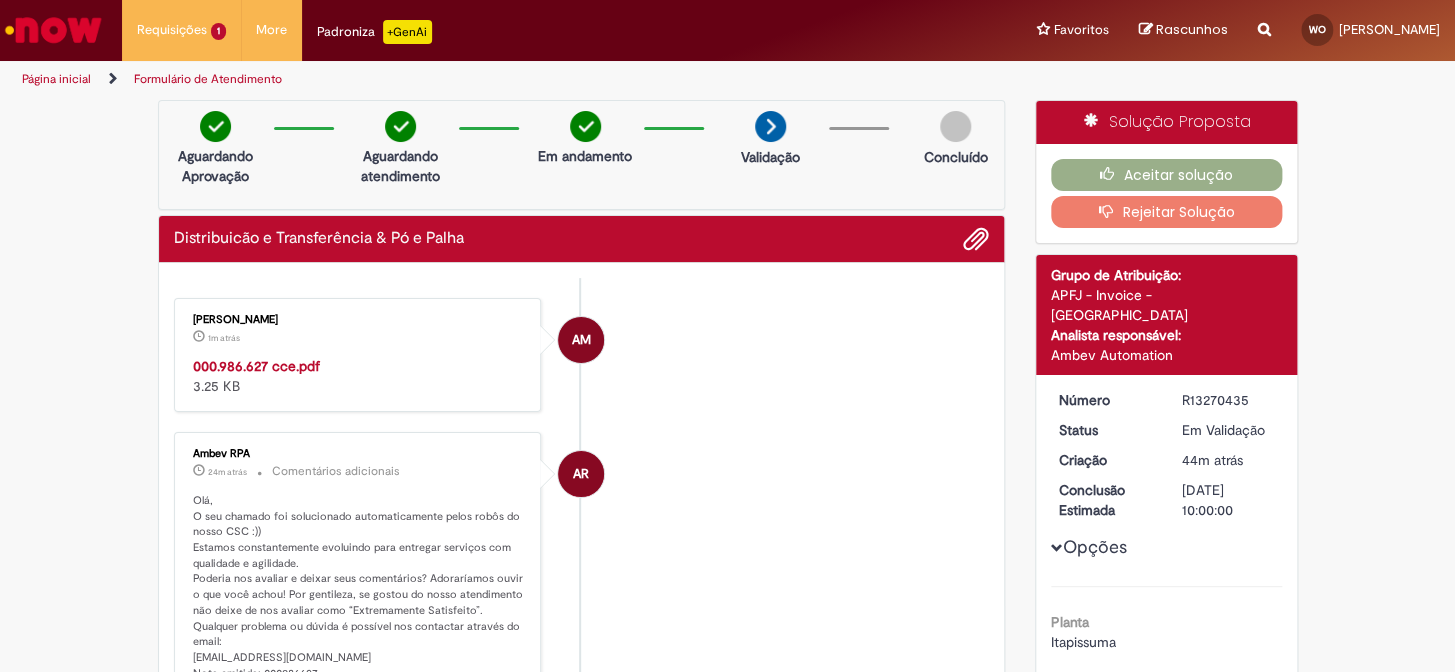 click on "000.986.627 cce.pdf" at bounding box center [256, 366] 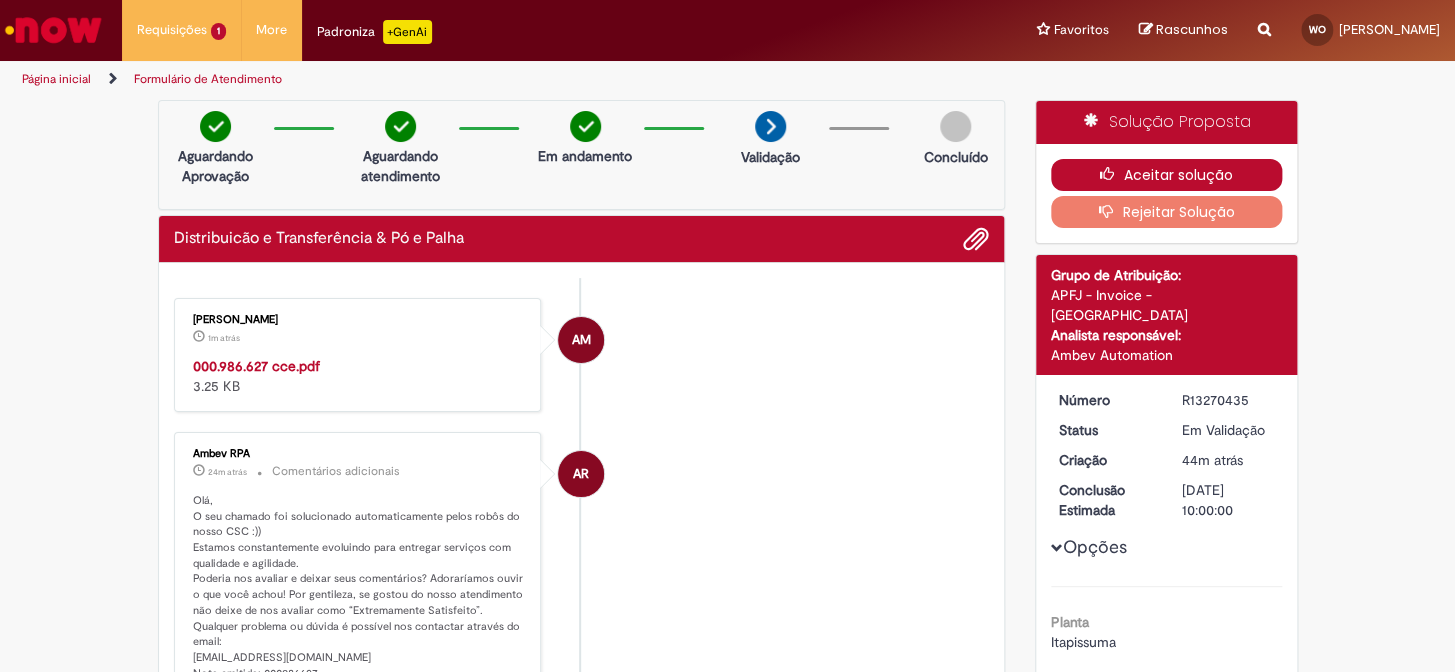 click on "Aceitar solução" at bounding box center (1166, 175) 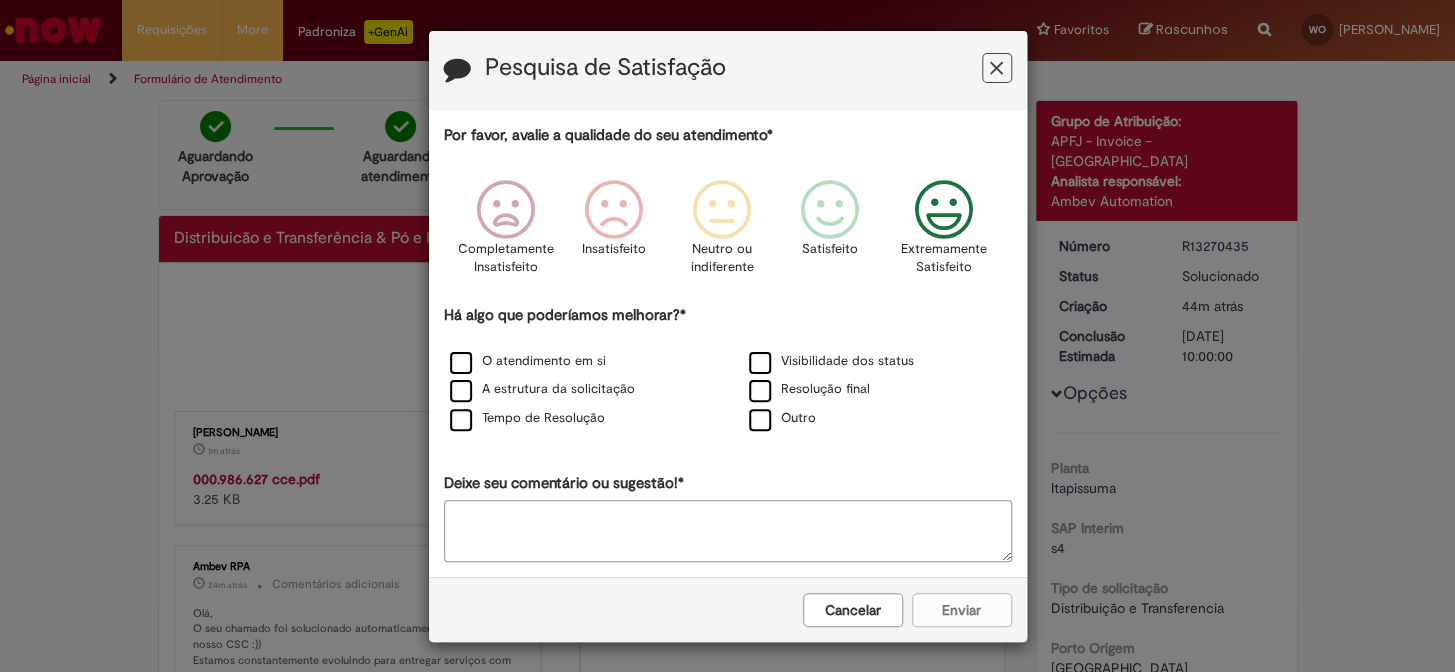 click at bounding box center (943, 210) 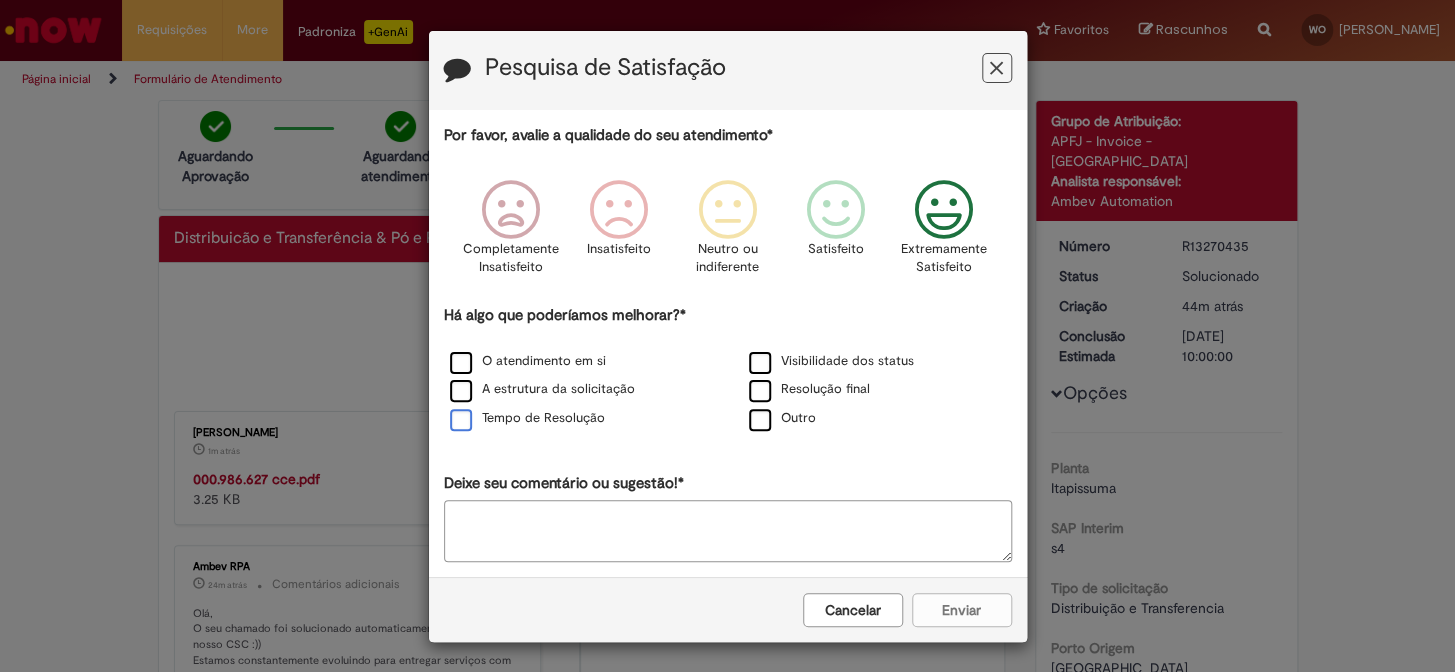 click on "Tempo de Resolução" at bounding box center (527, 418) 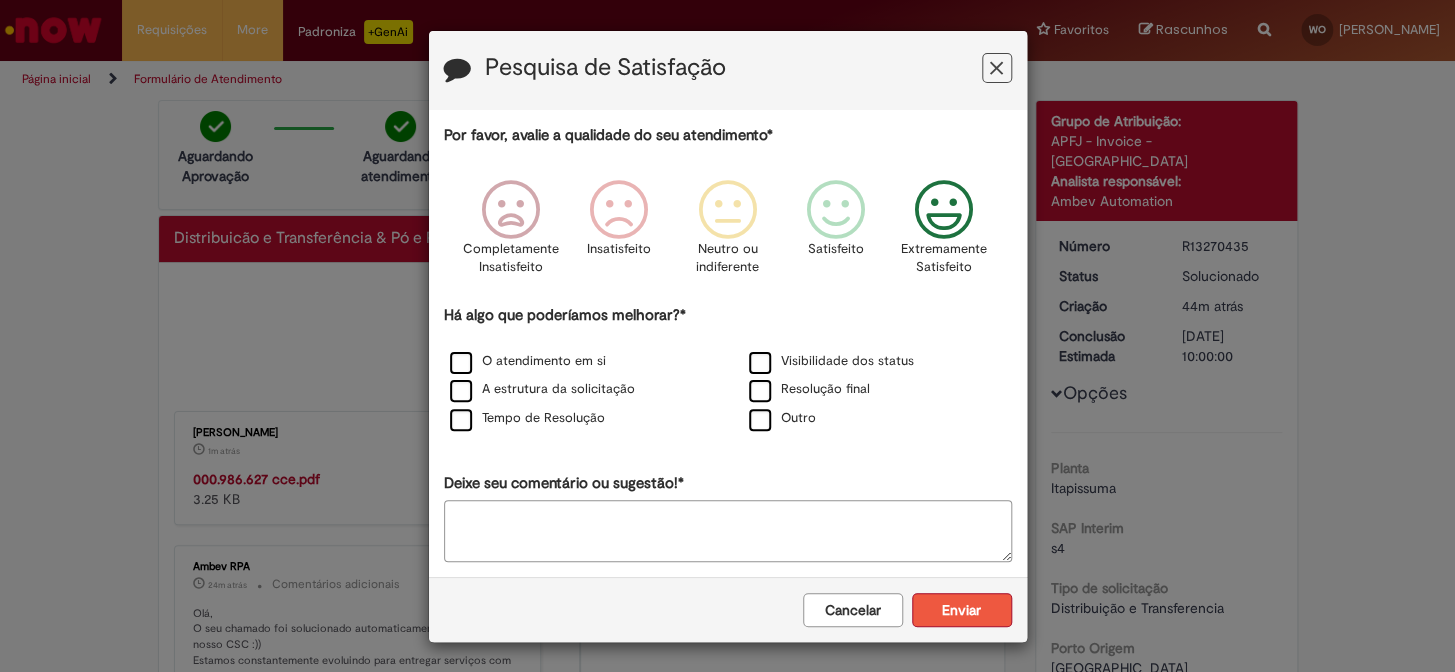 click on "Enviar" at bounding box center (962, 610) 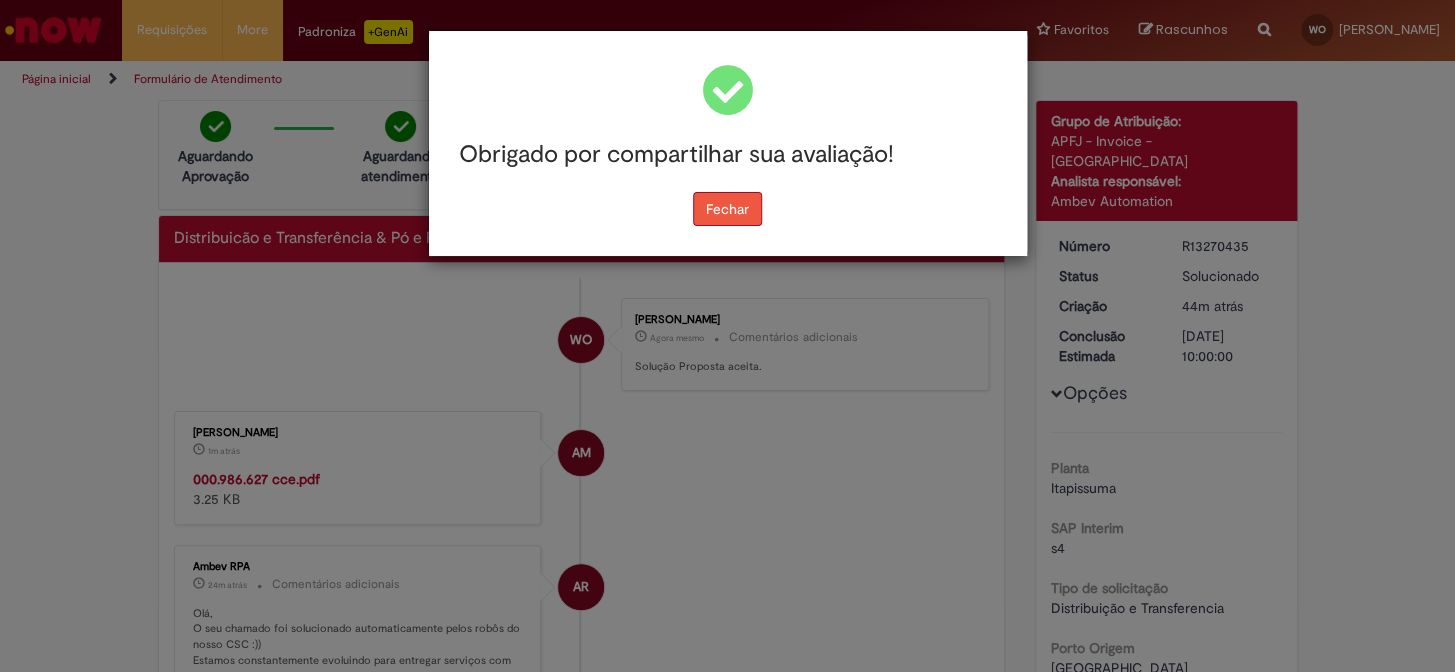 click on "Fechar" at bounding box center [727, 209] 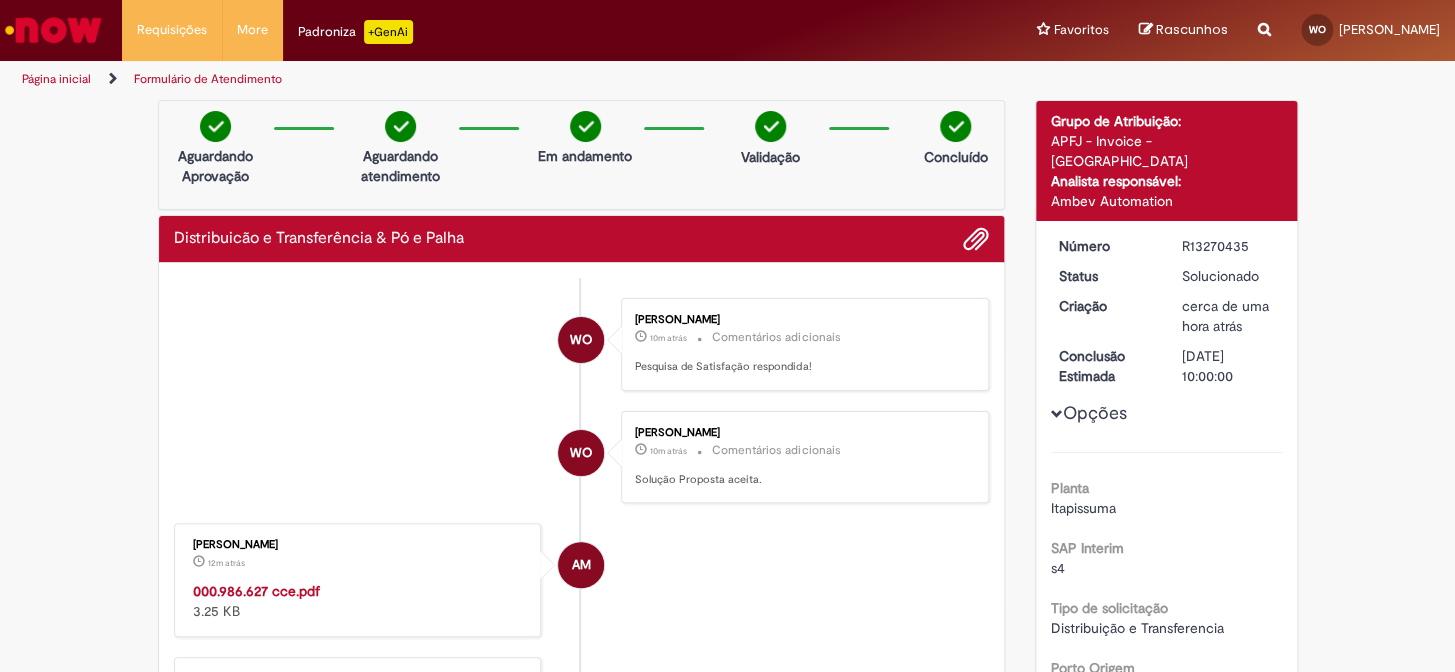 click at bounding box center (53, 30) 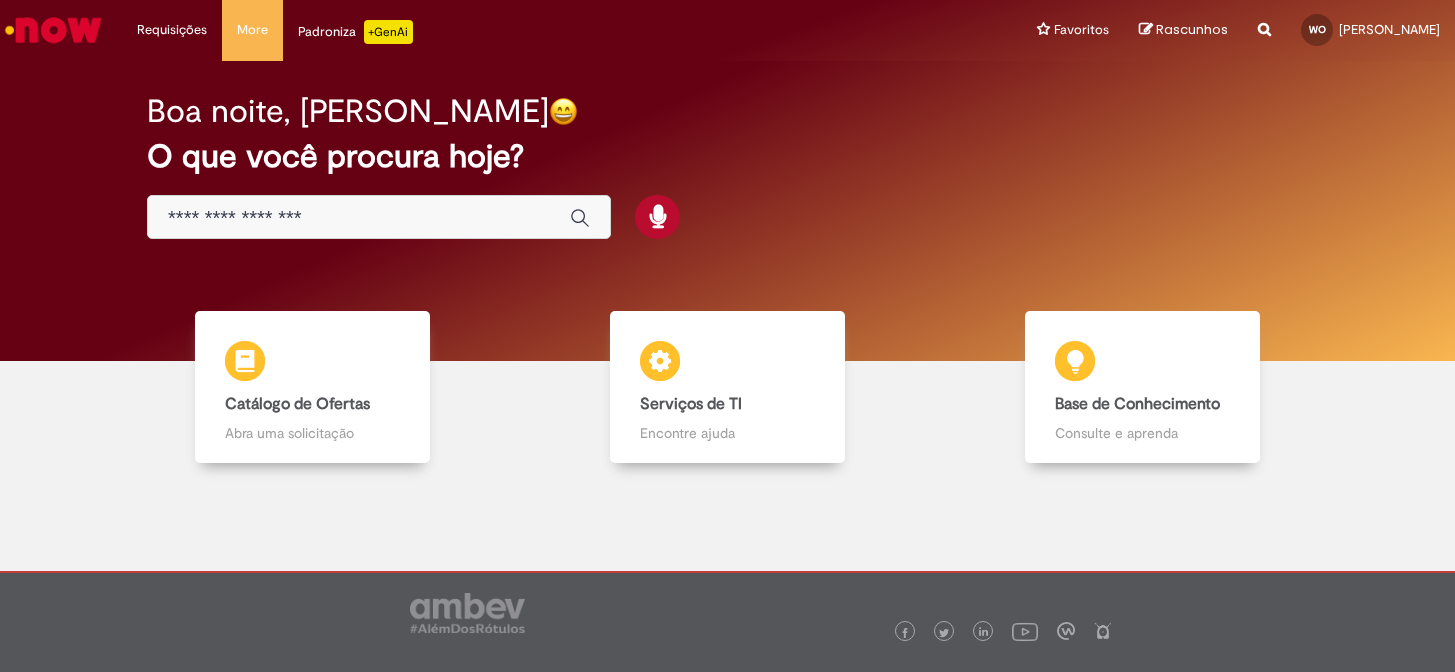 scroll, scrollTop: 0, scrollLeft: 0, axis: both 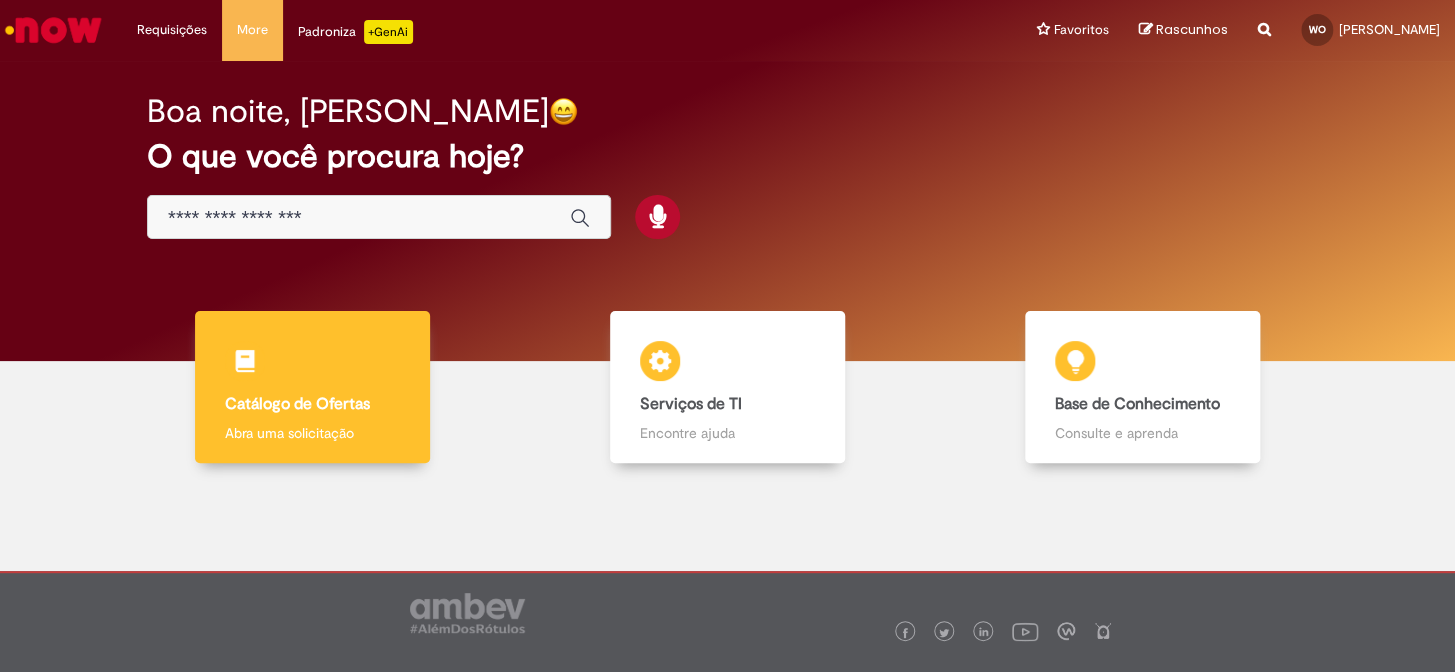 click on "Catálogo de Ofertas" at bounding box center [297, 404] 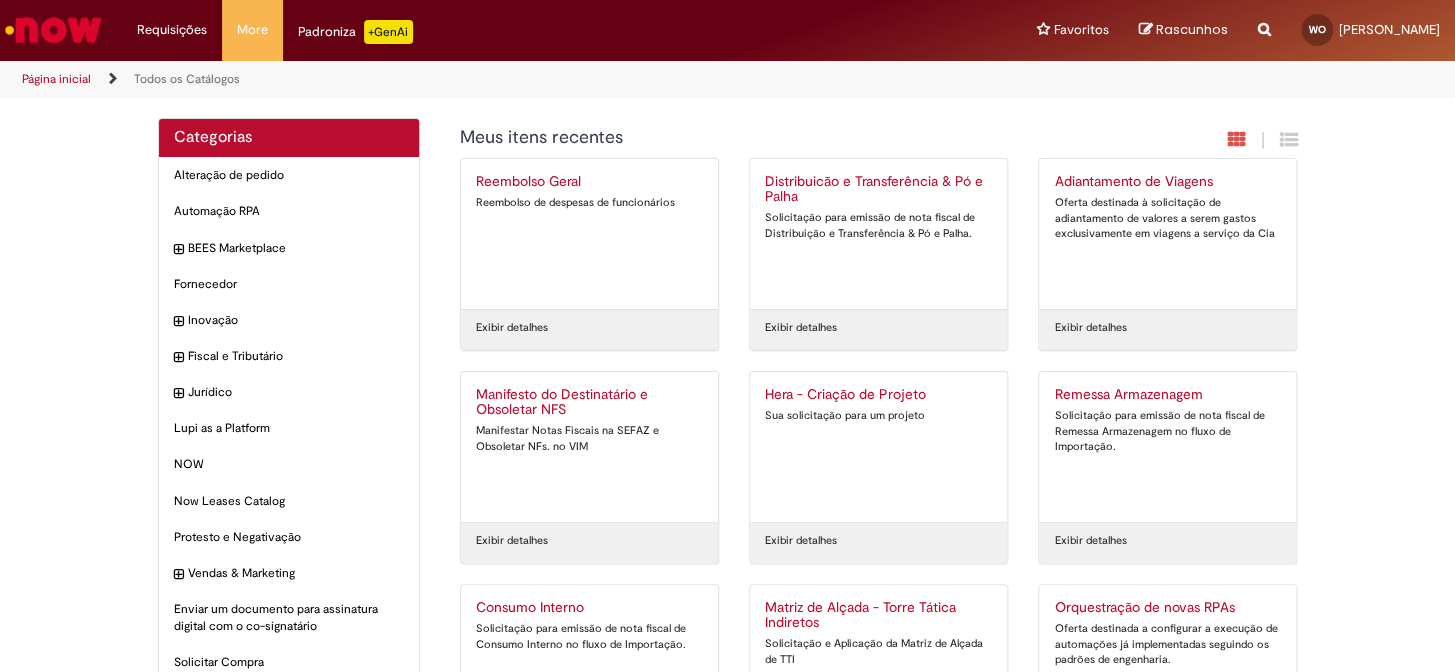 click on "Distribuicão e Transferência & Pó e Palha" at bounding box center (878, 190) 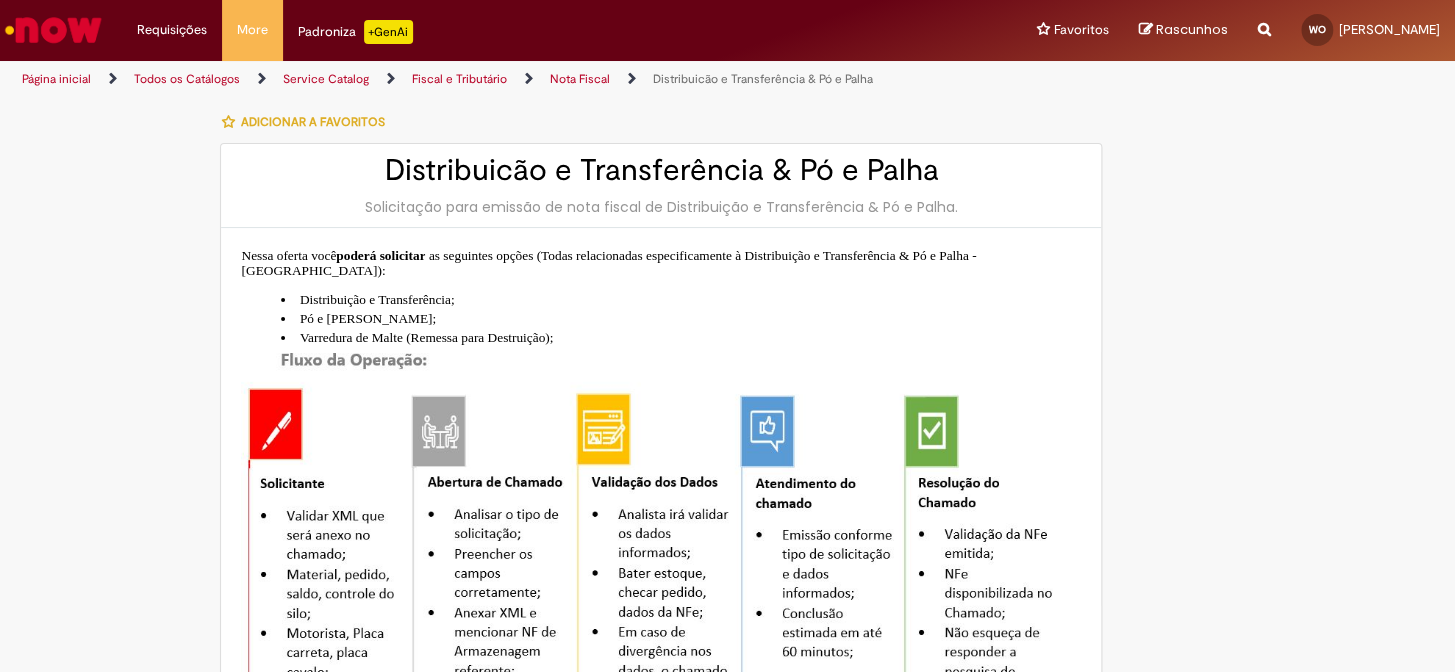 type on "**********" 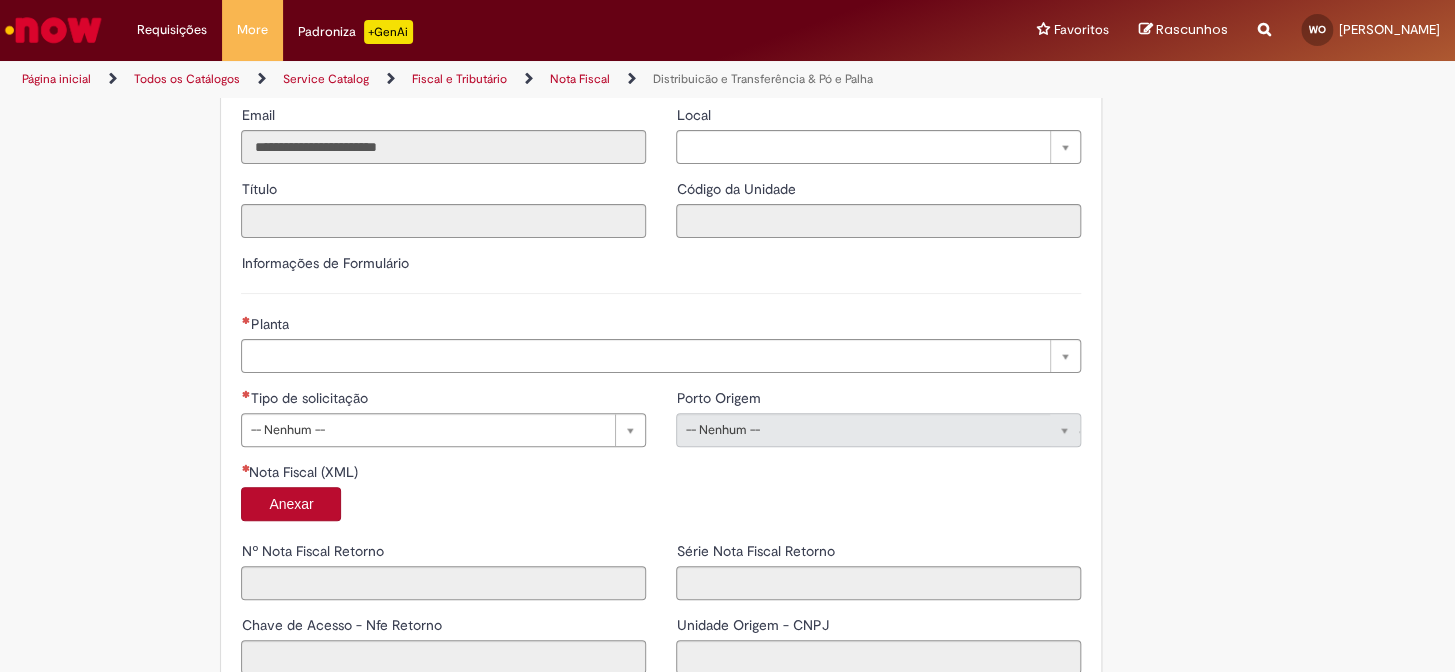 scroll, scrollTop: 1090, scrollLeft: 0, axis: vertical 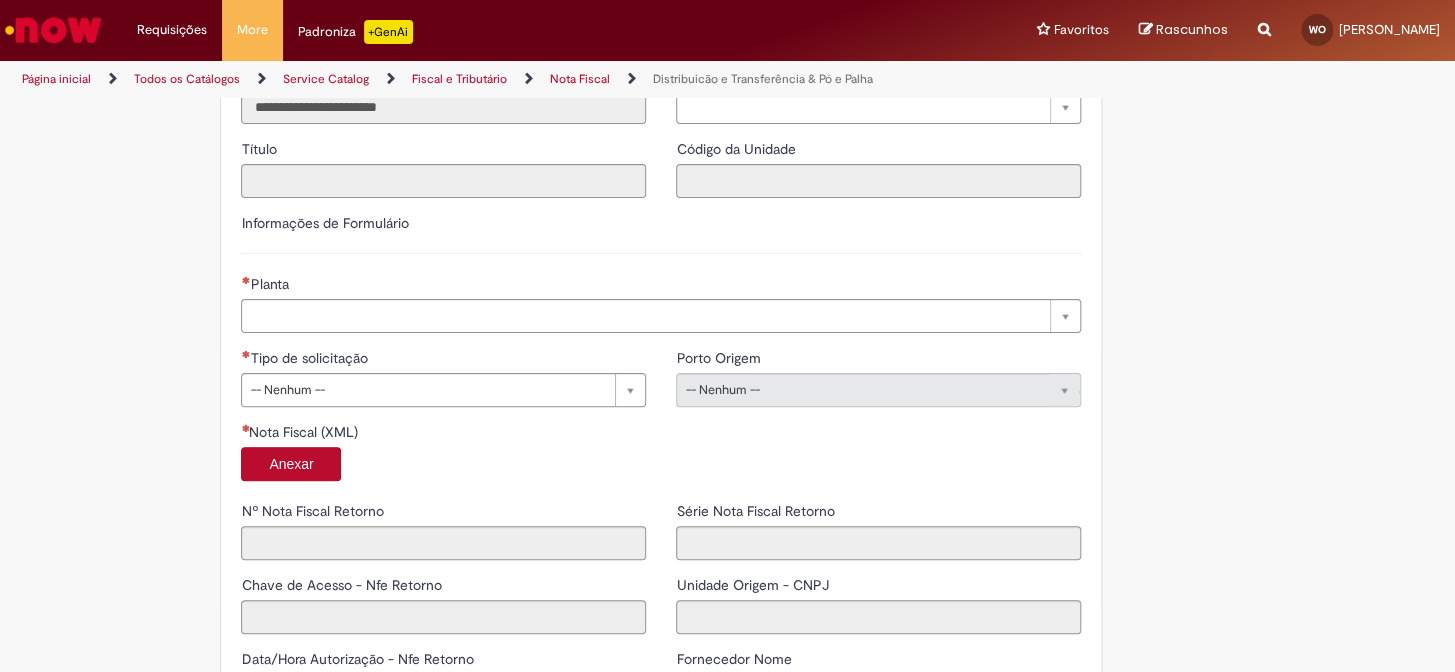 click on "Planta" at bounding box center (661, 286) 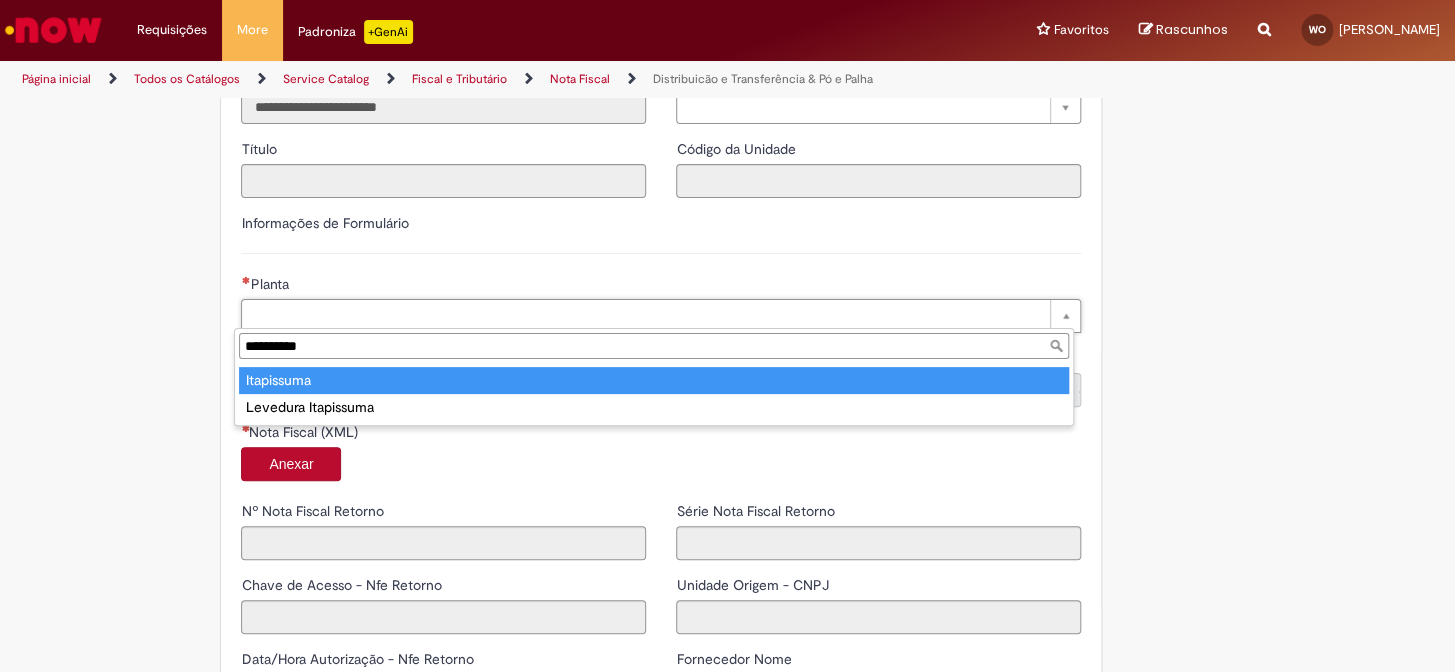 type on "**********" 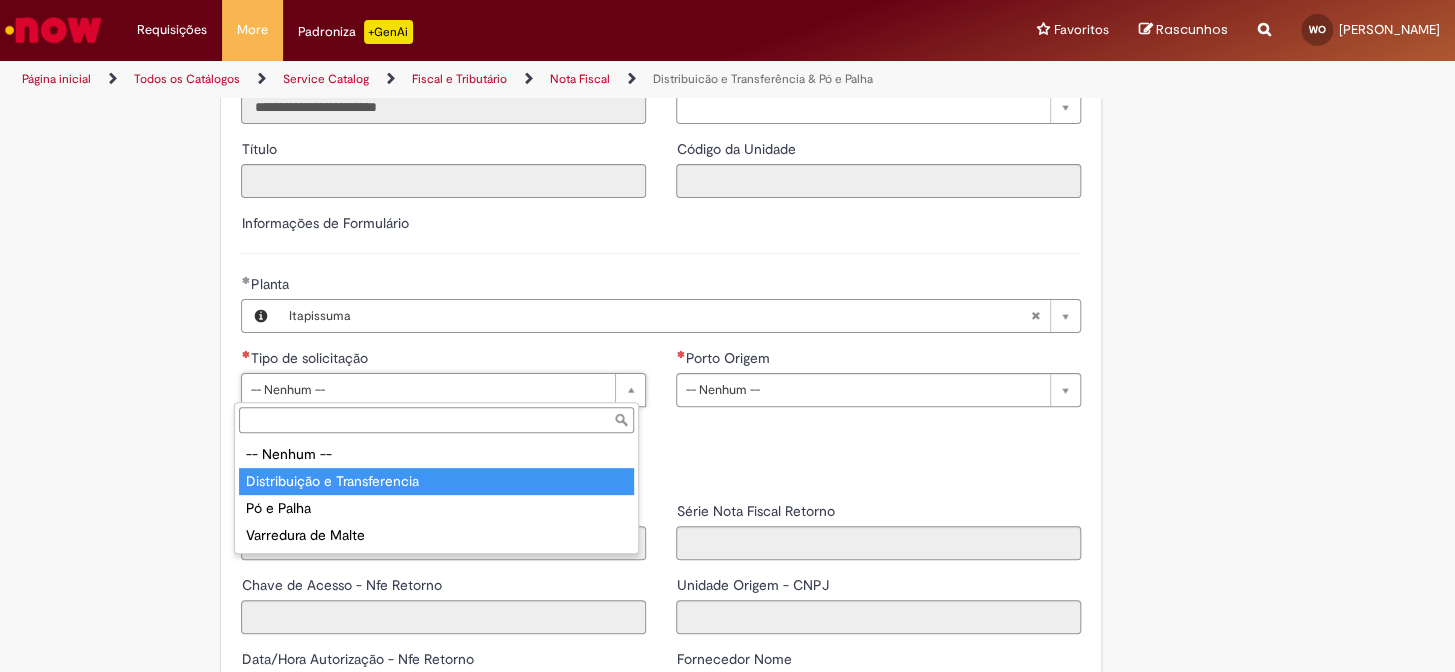 type on "**********" 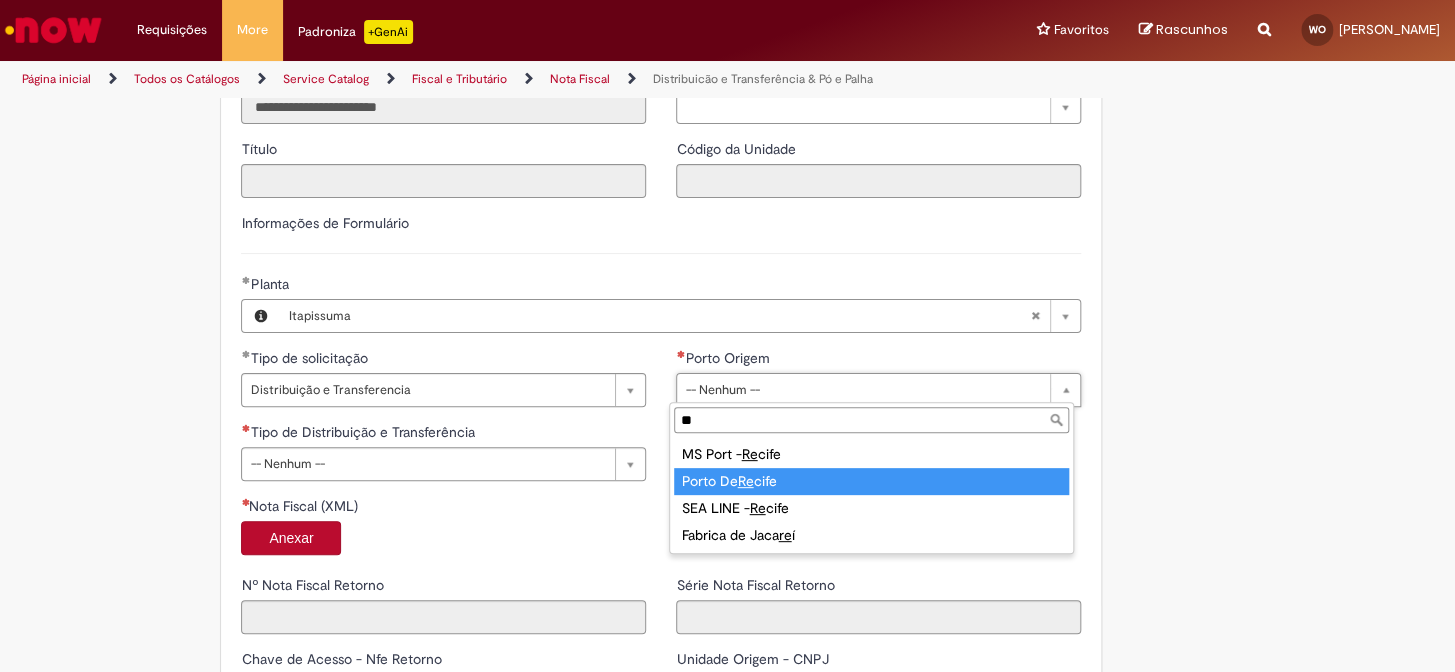 type on "**" 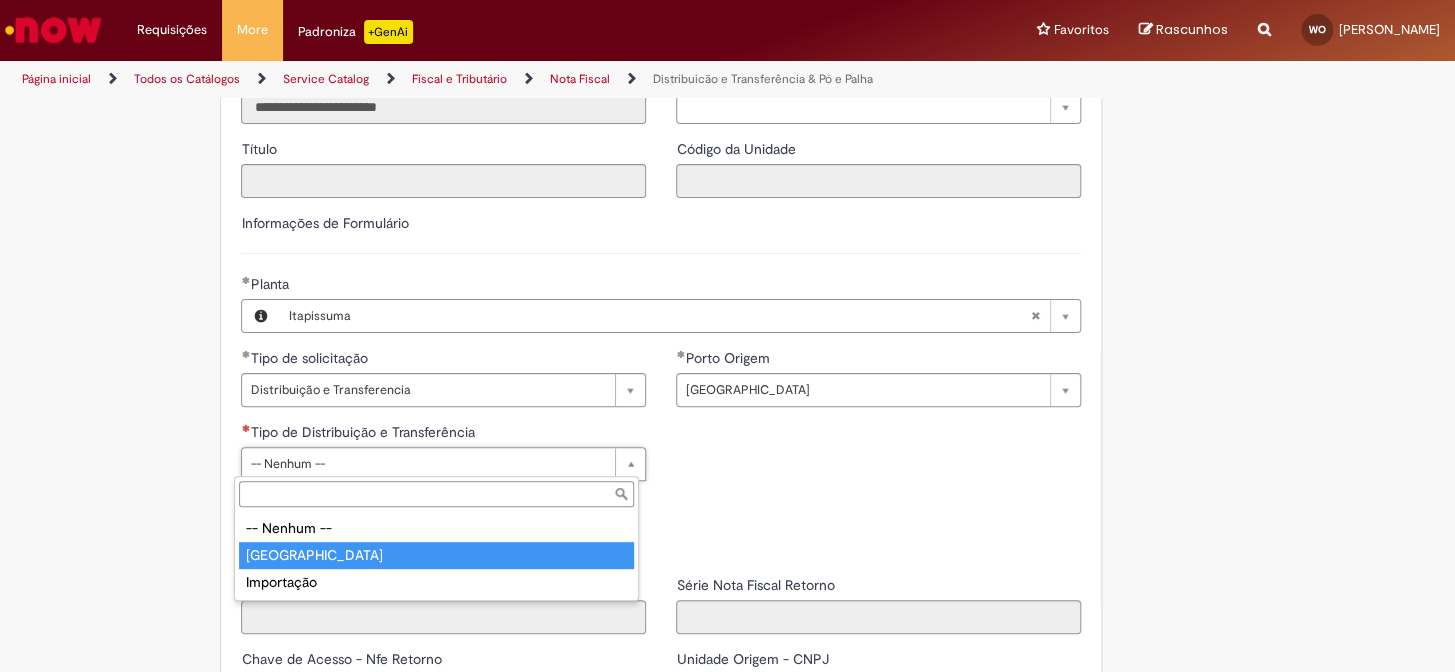 type on "*****" 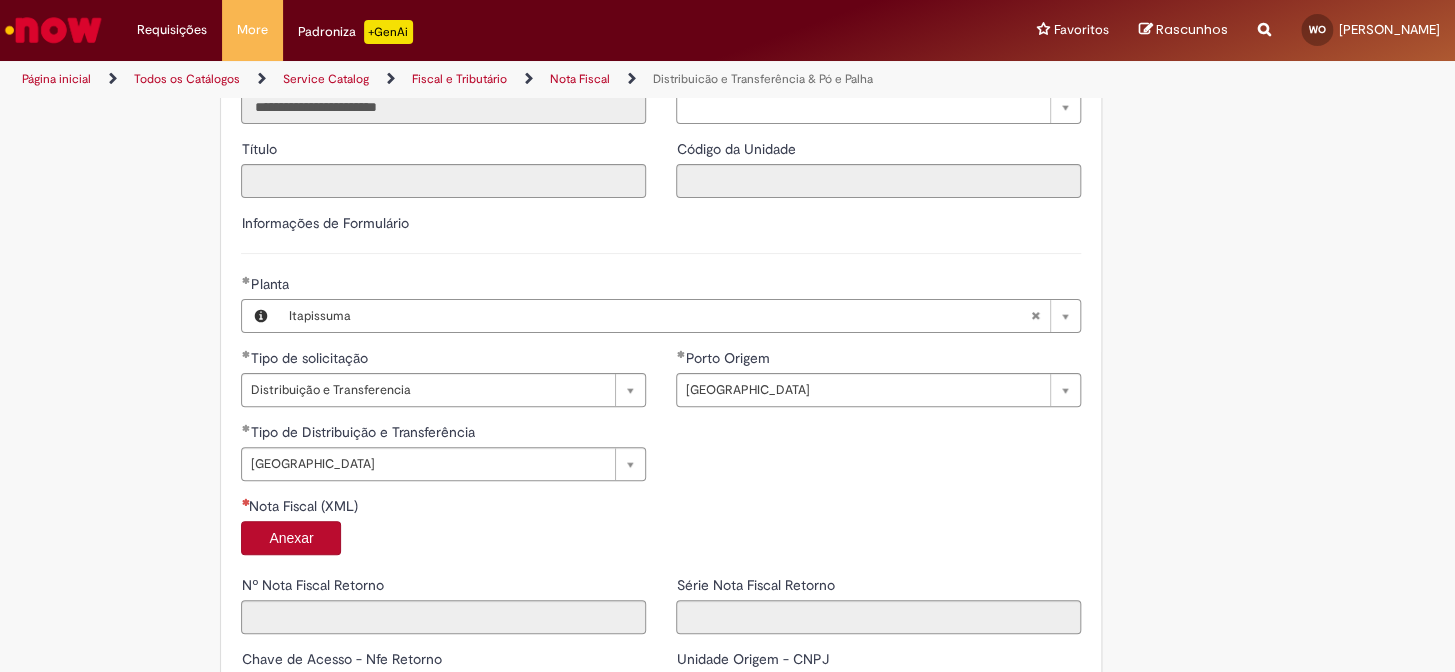 click on "Anexar" at bounding box center [291, 538] 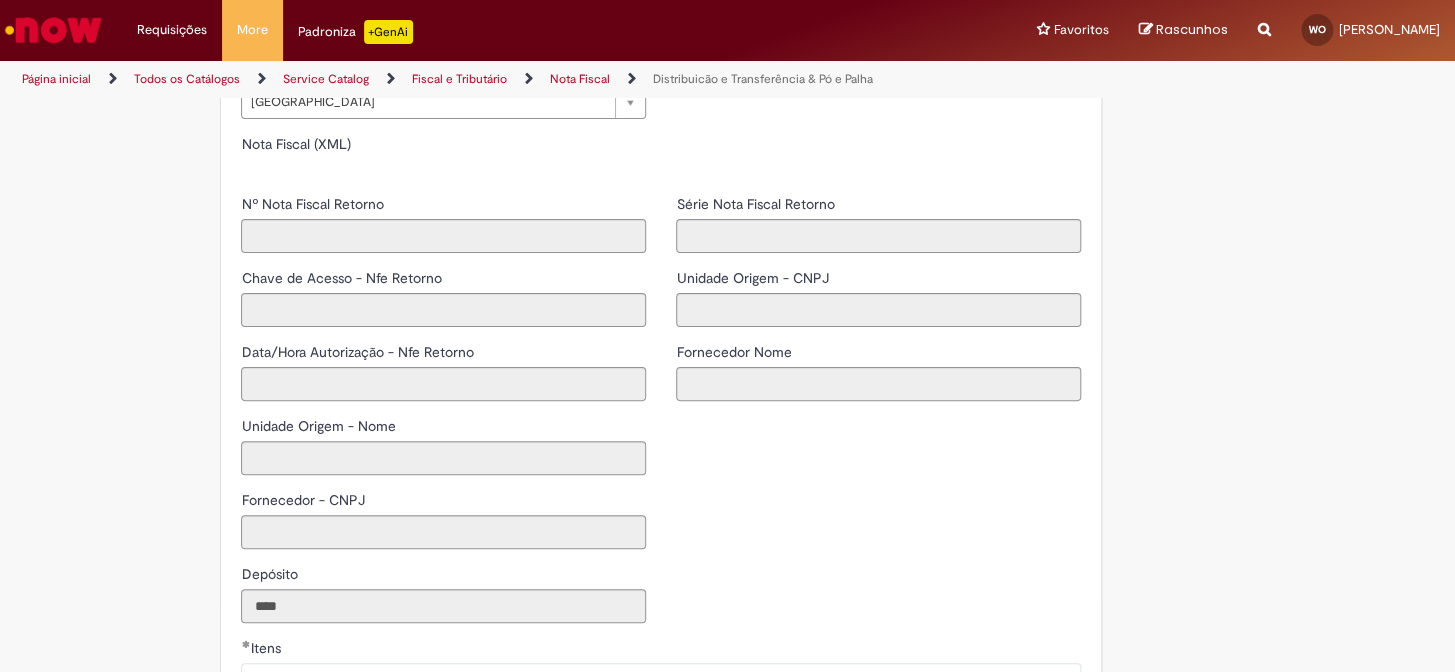 type on "*****" 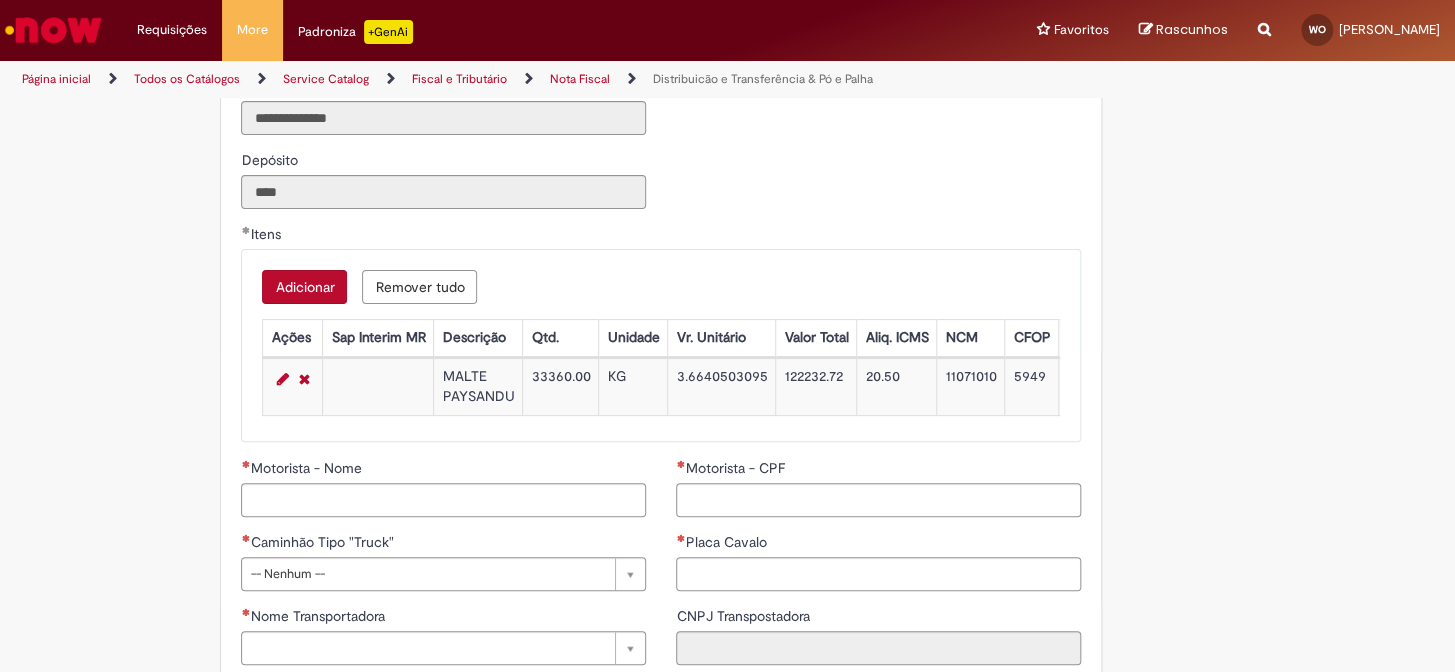 scroll, scrollTop: 2090, scrollLeft: 0, axis: vertical 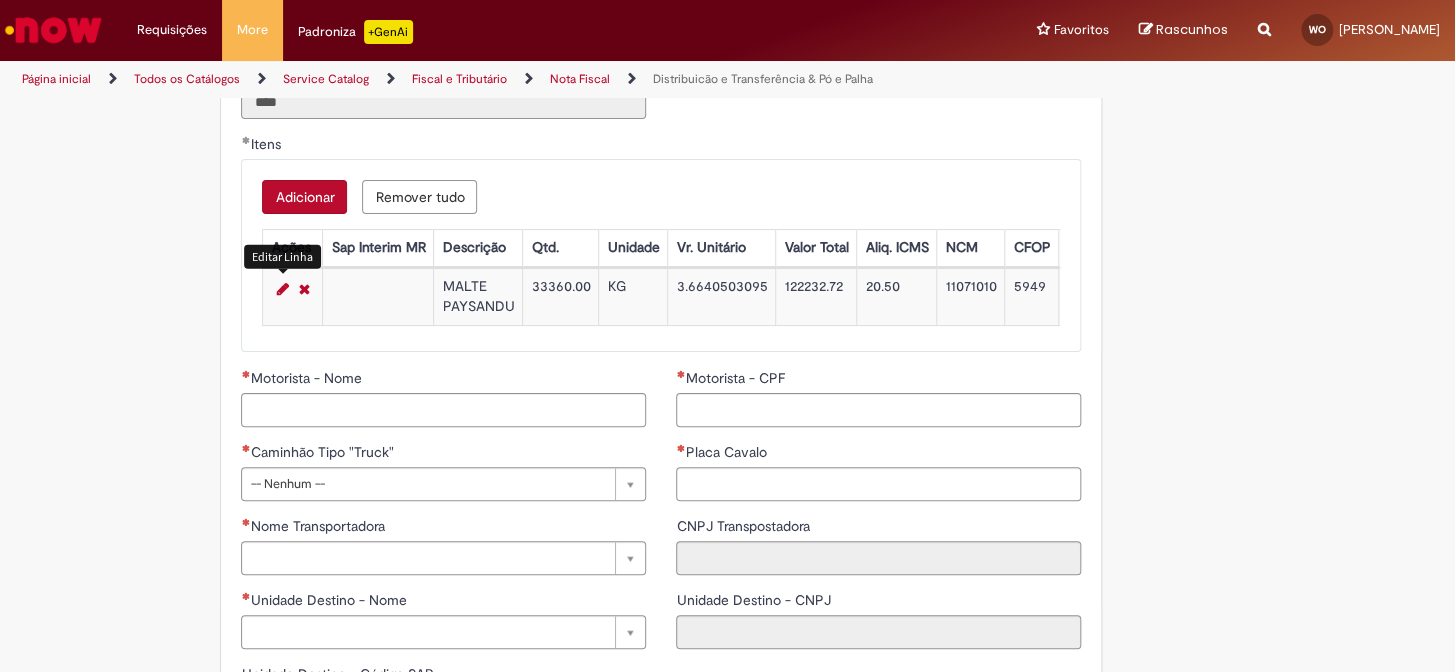 click at bounding box center [282, 289] 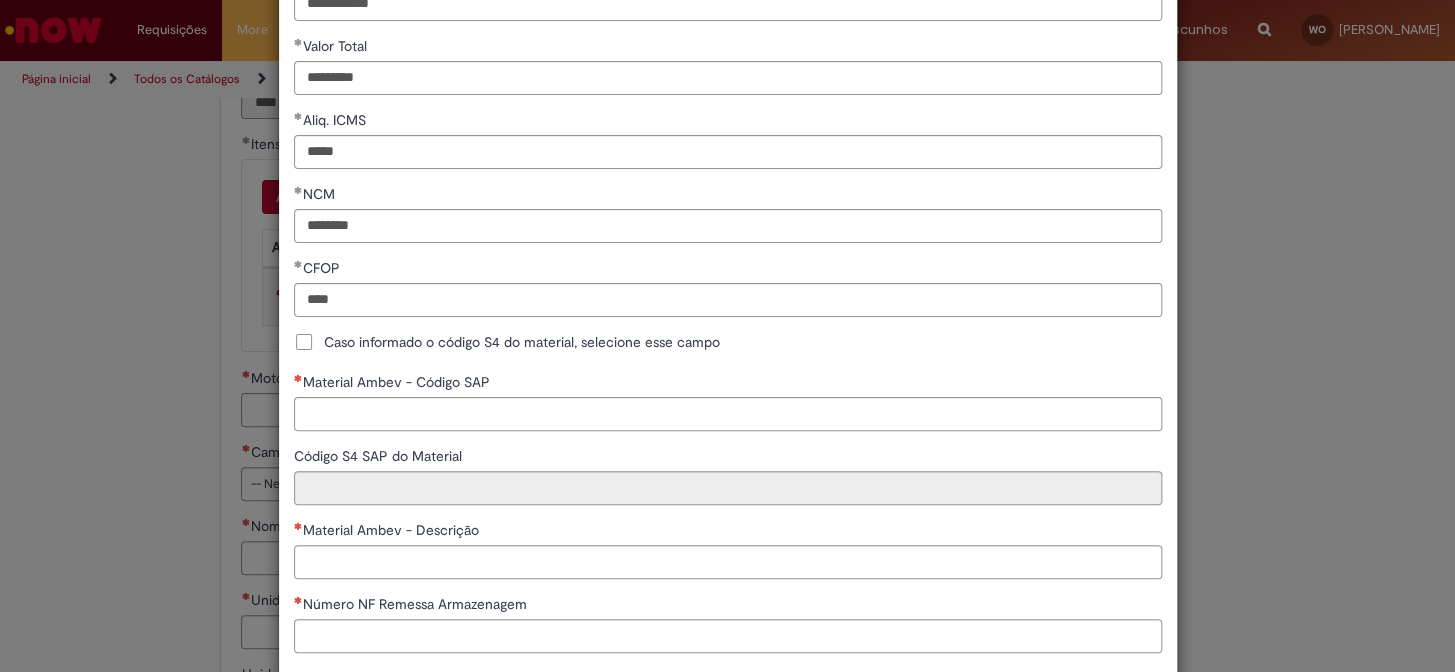 scroll, scrollTop: 469, scrollLeft: 0, axis: vertical 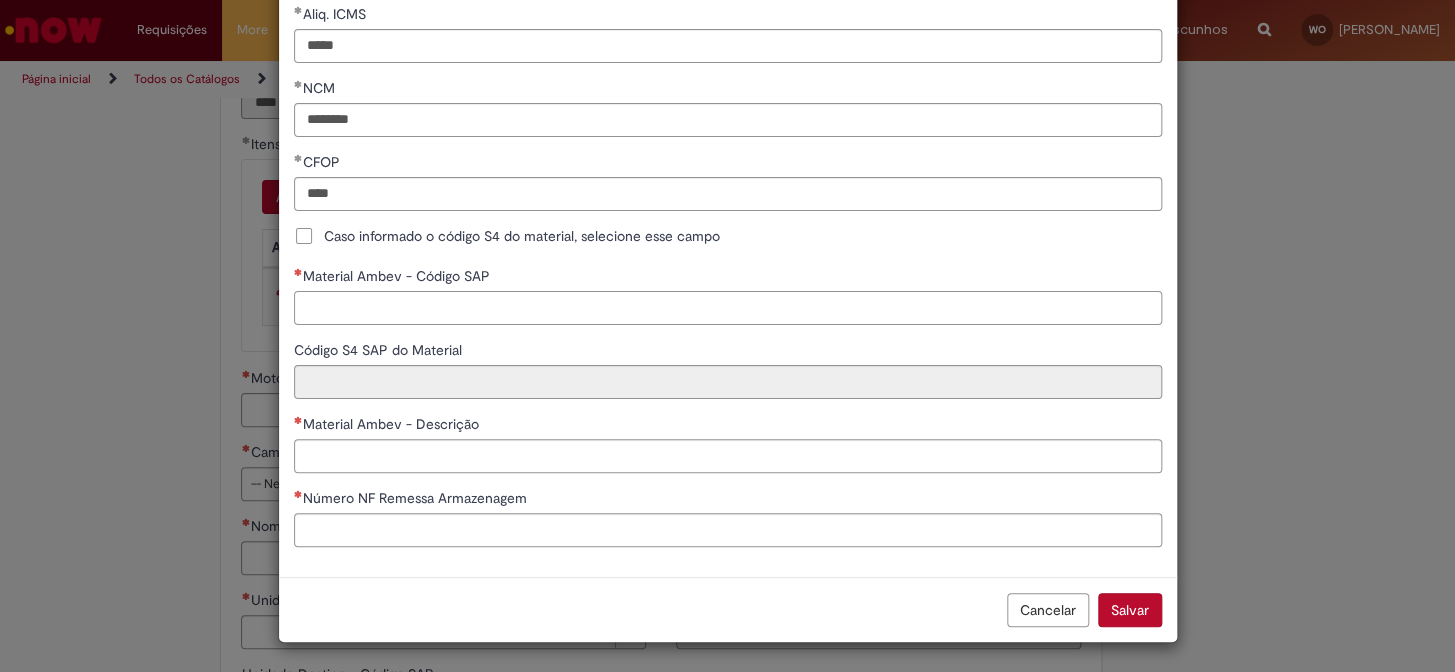 click on "Material Ambev - Código SAP" at bounding box center [728, 308] 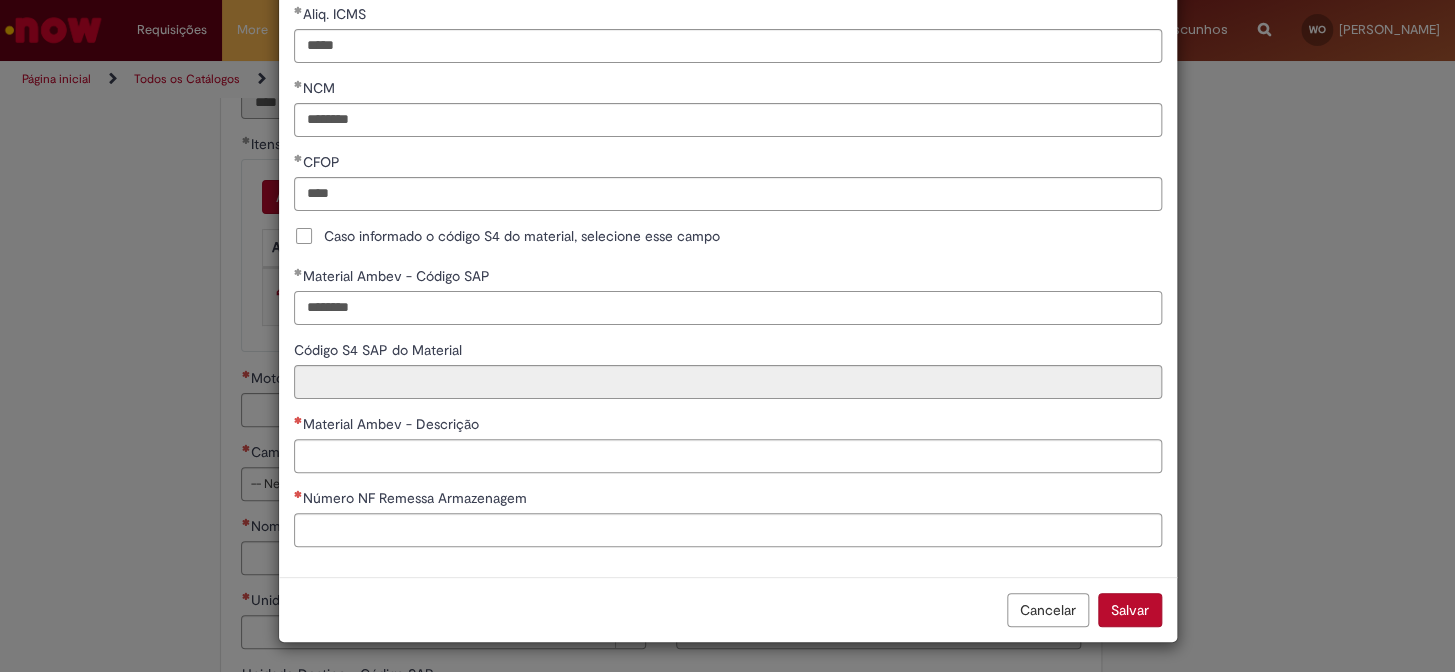 type on "********" 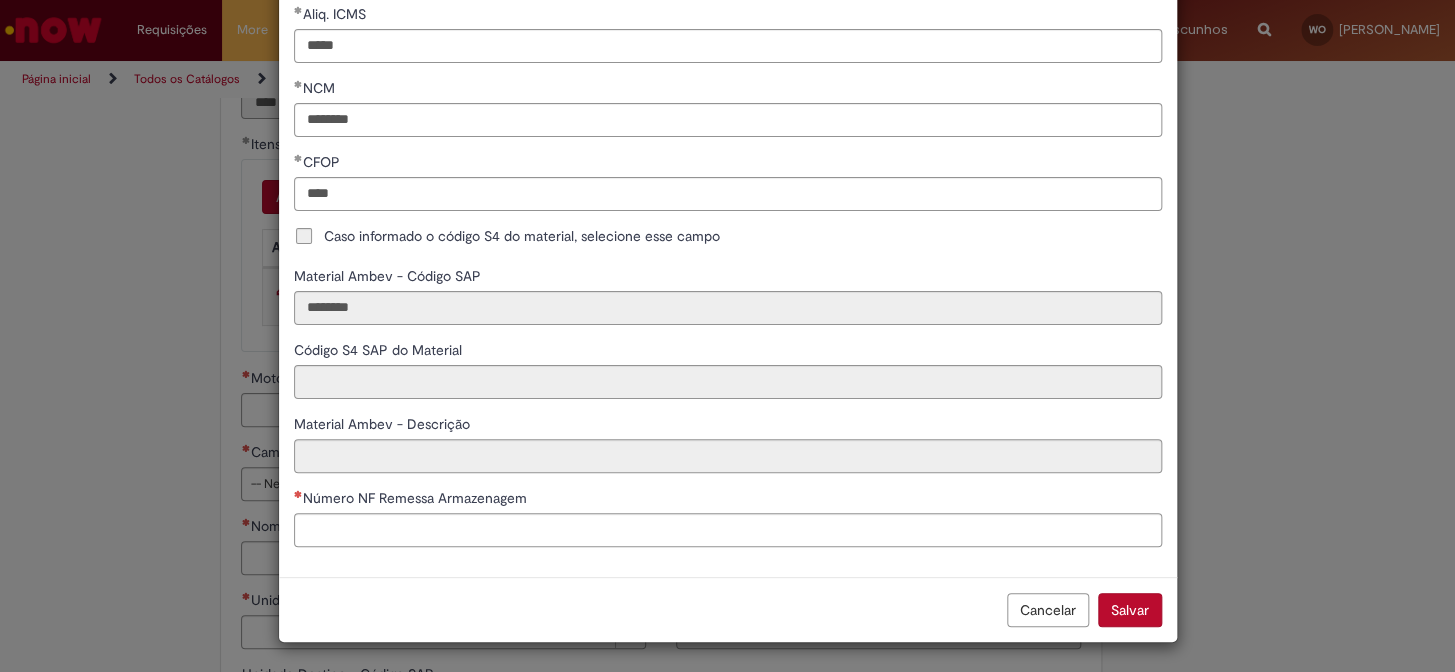 type on "**********" 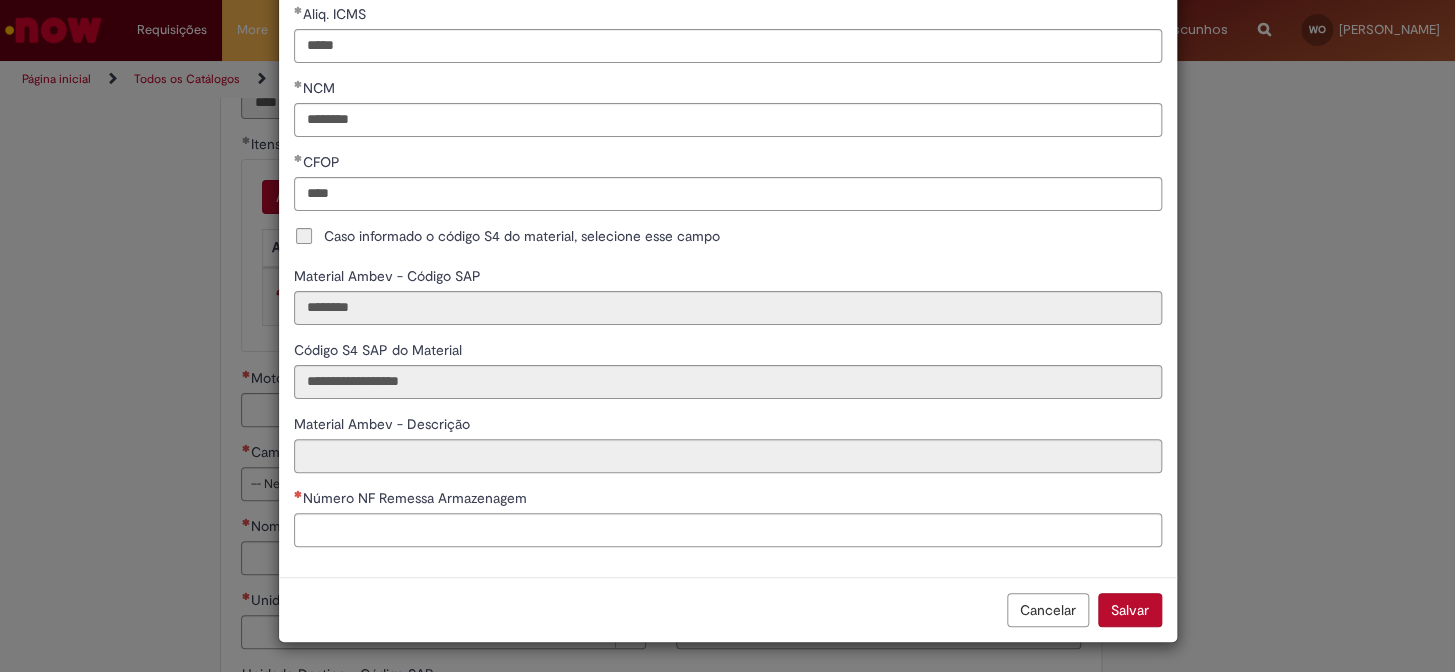 type on "**********" 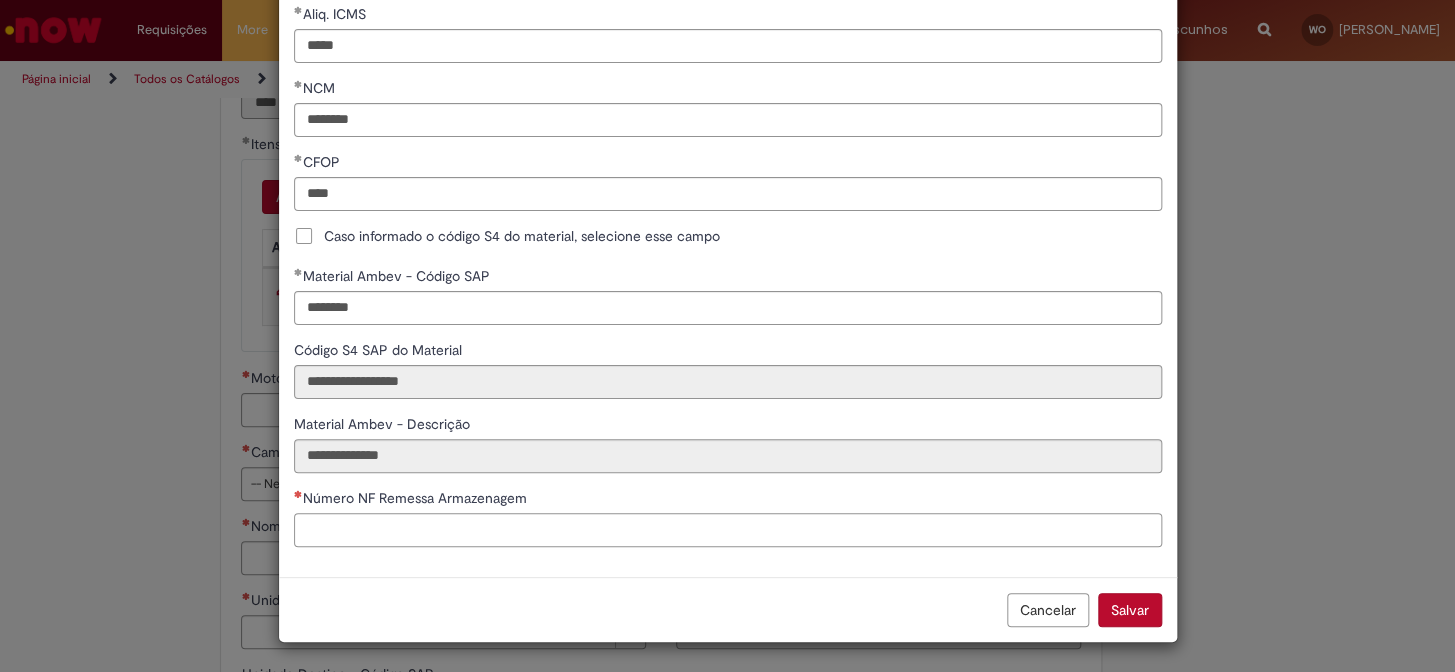 click on "Número NF Remessa Armazenagem" at bounding box center [728, 530] 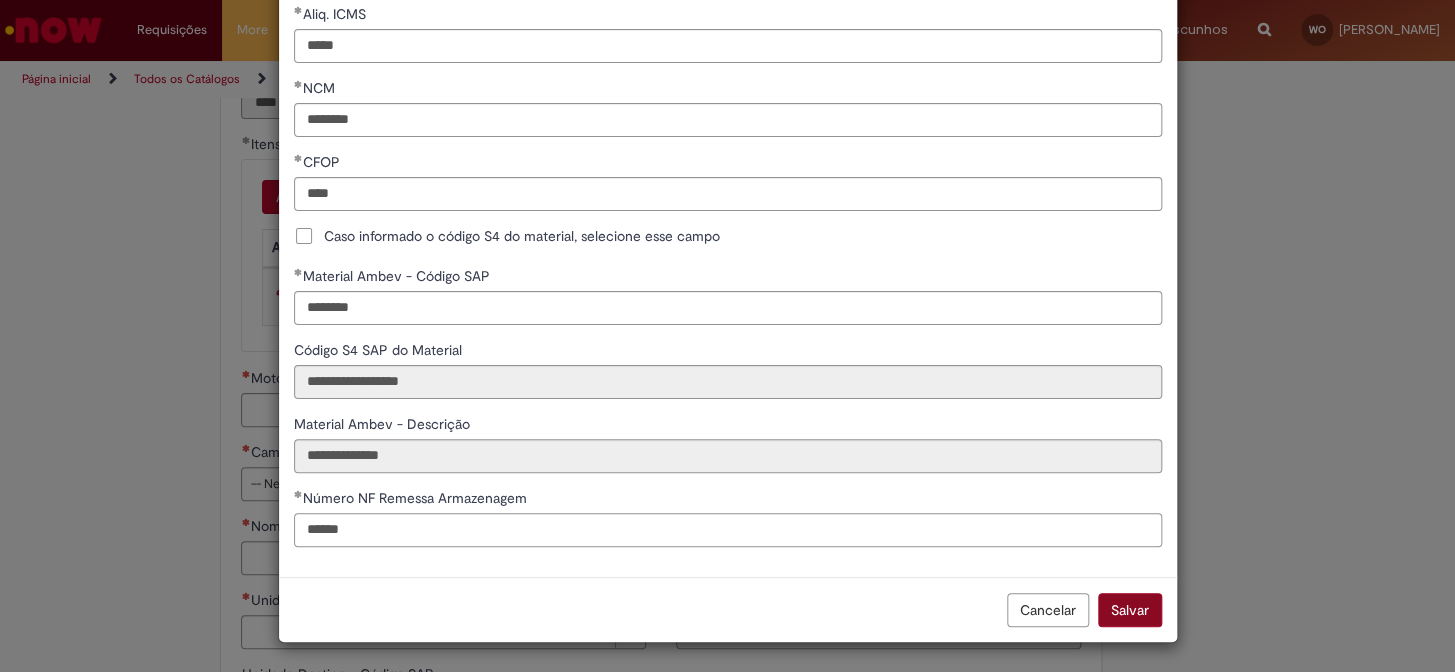 type on "******" 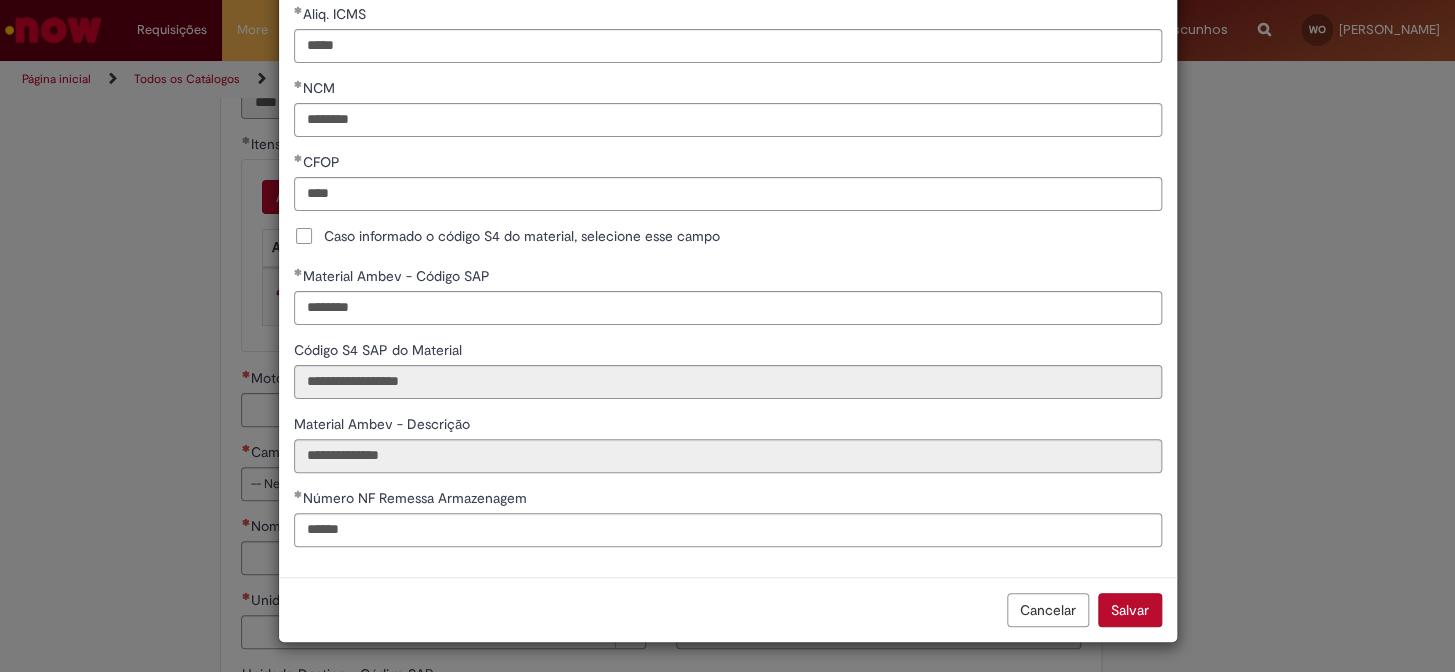 drag, startPoint x: 1096, startPoint y: 605, endPoint x: 1067, endPoint y: 600, distance: 29.427877 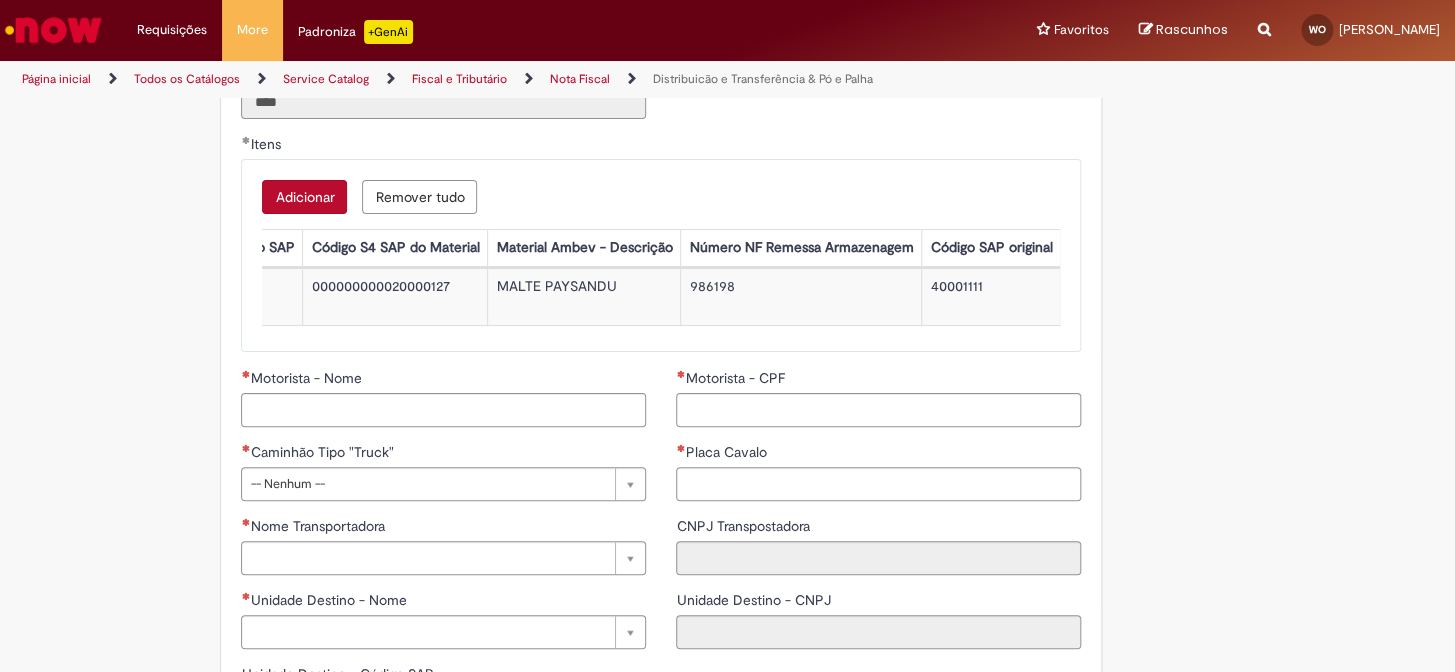 scroll, scrollTop: 0, scrollLeft: 0, axis: both 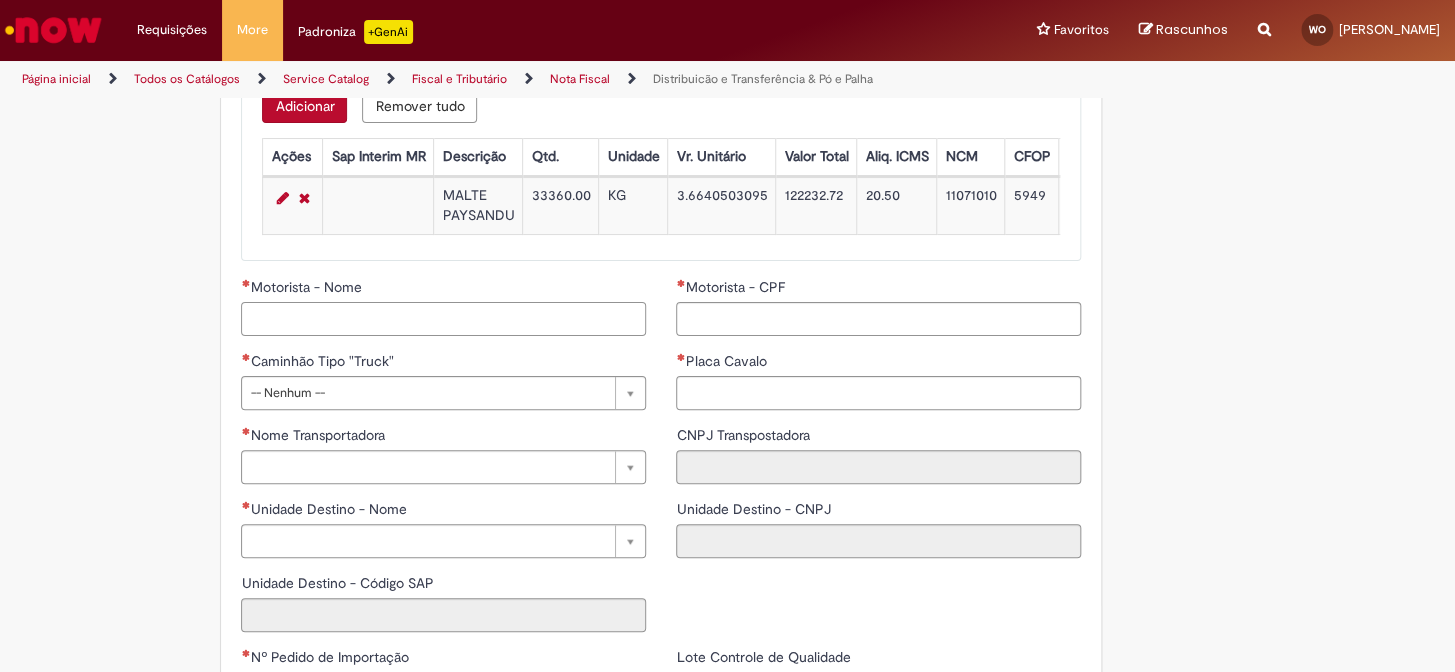 click on "Motorista - Nome" at bounding box center [443, 319] 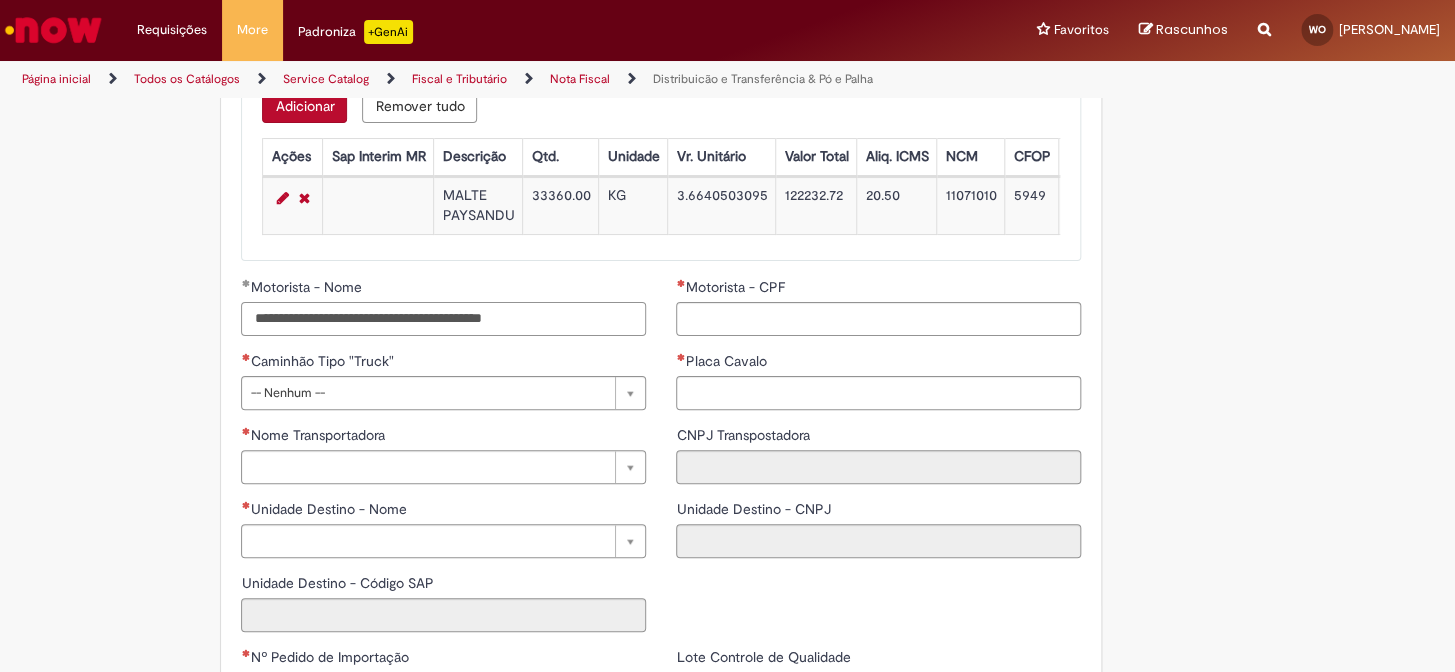 click on "**********" at bounding box center (443, 319) 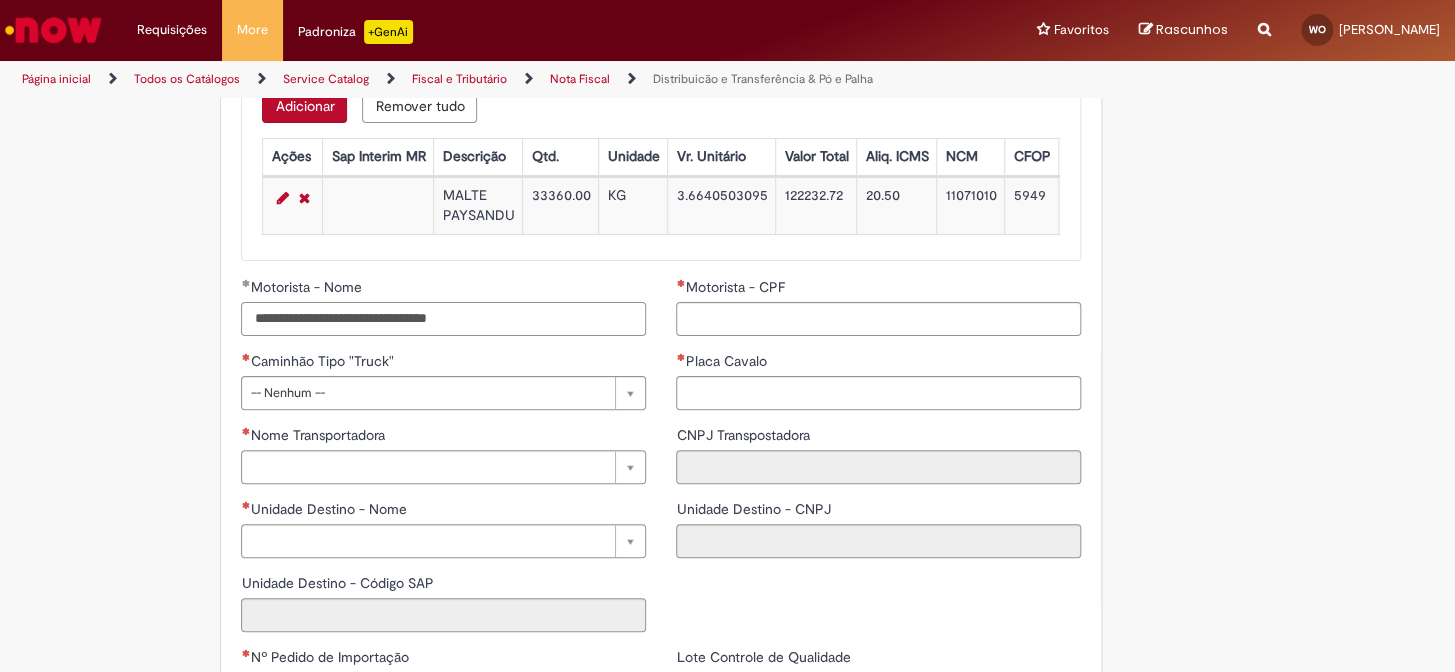 type on "**********" 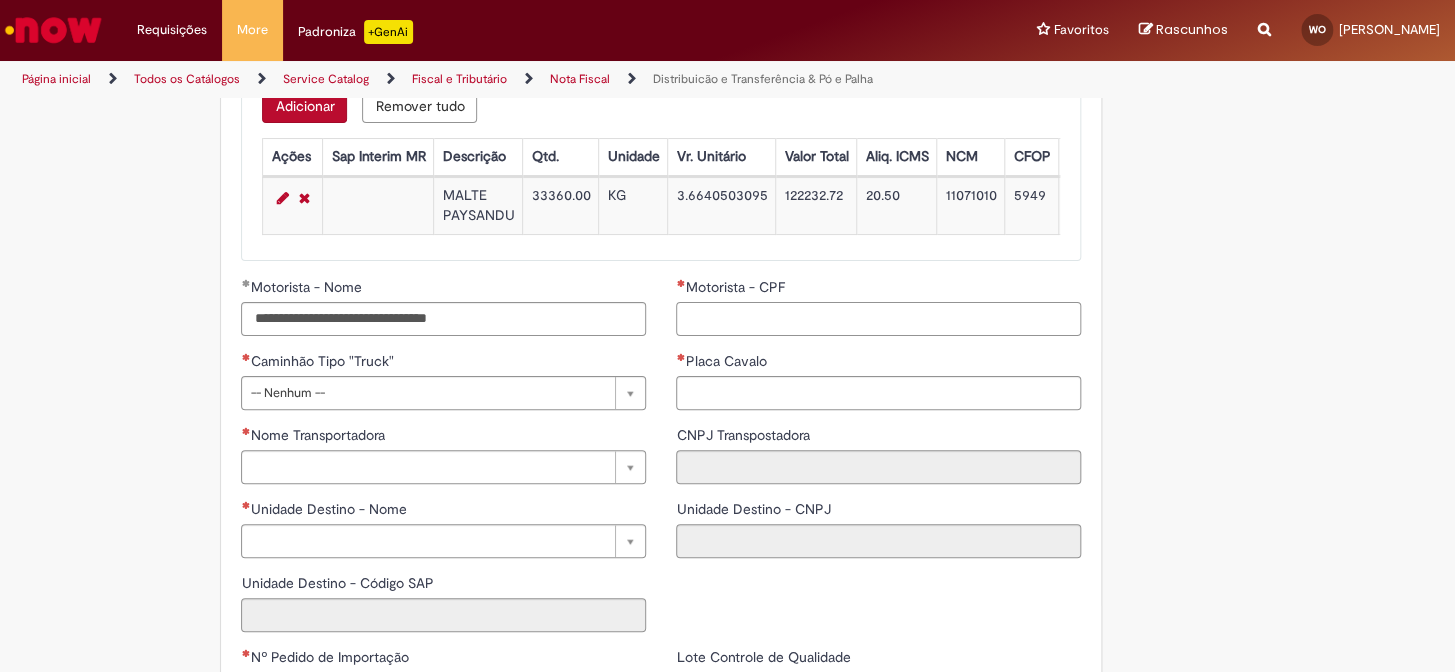 click on "Motorista - CPF" at bounding box center (878, 319) 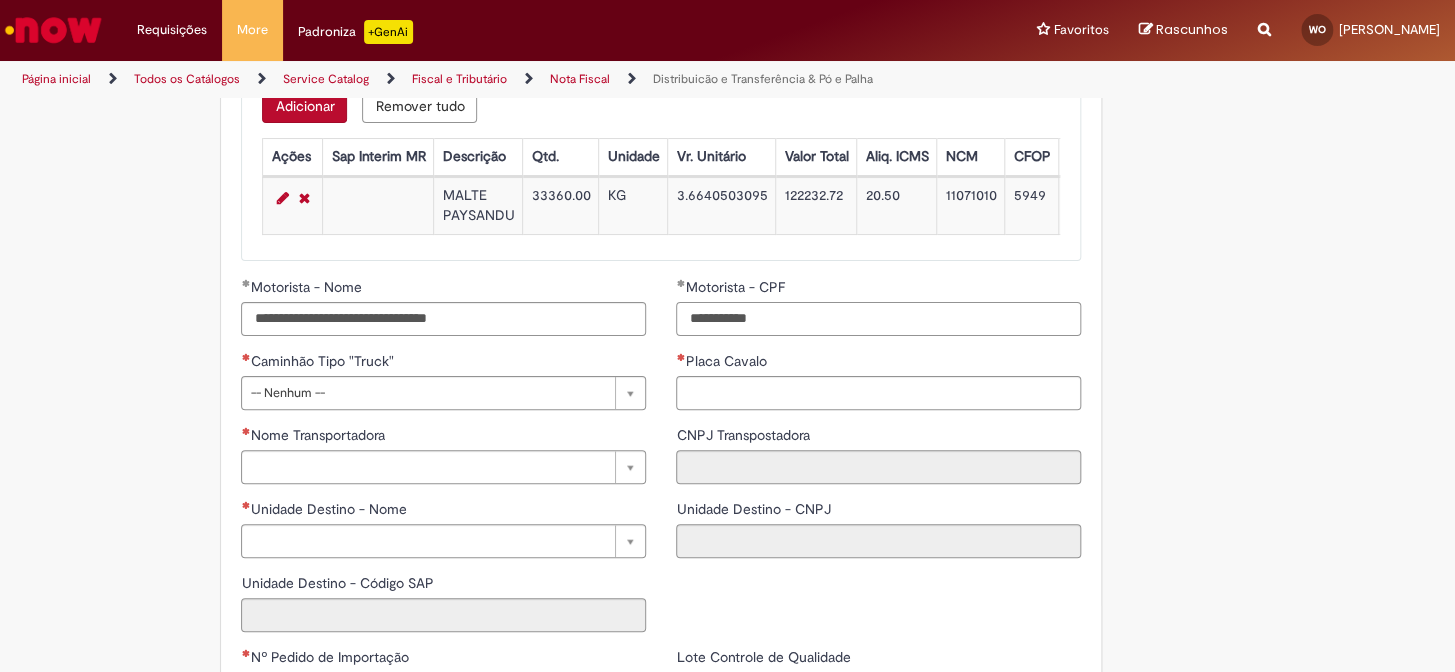type on "**********" 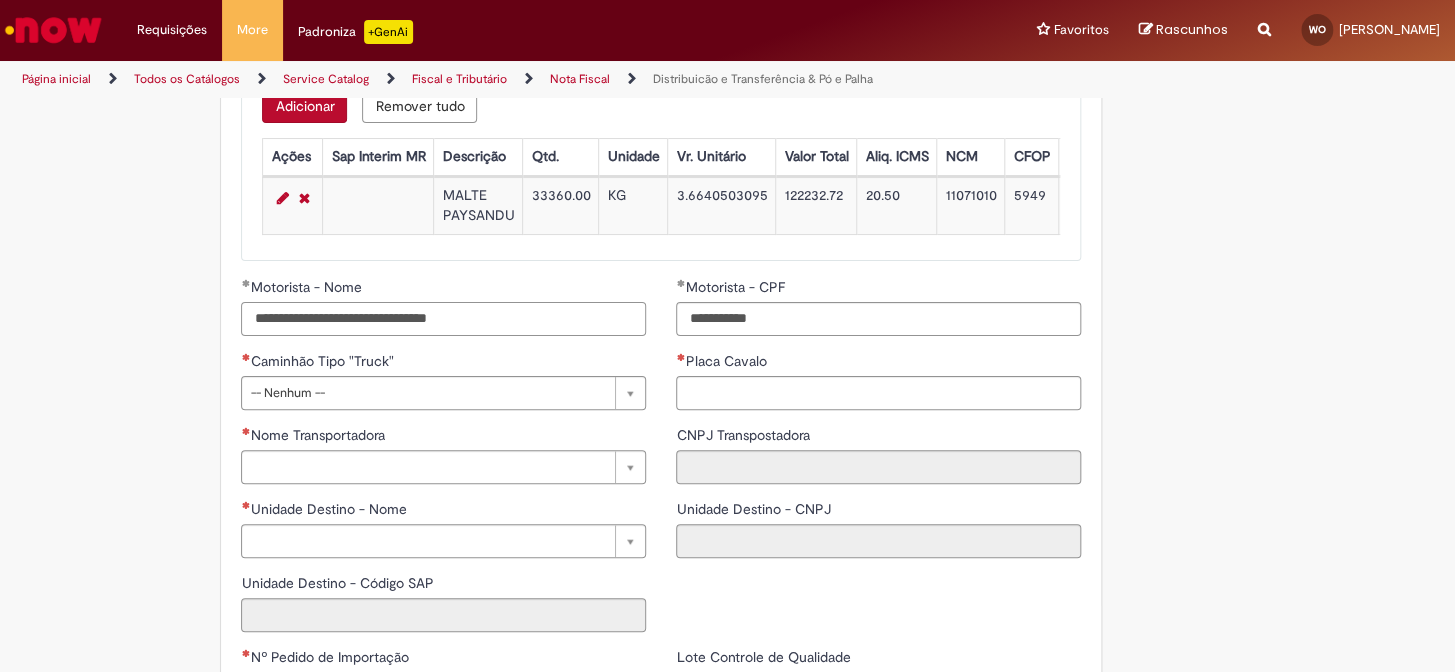 drag, startPoint x: 488, startPoint y: 327, endPoint x: 473, endPoint y: 327, distance: 15 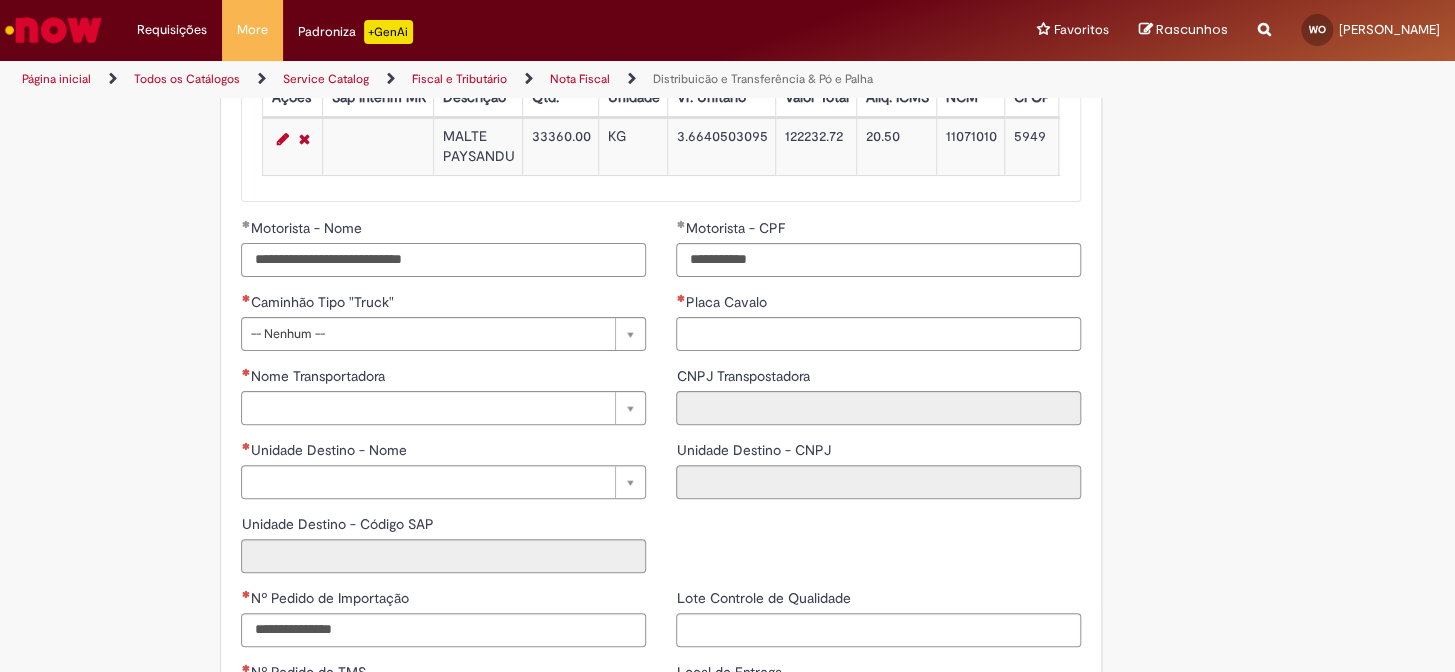 scroll, scrollTop: 2272, scrollLeft: 0, axis: vertical 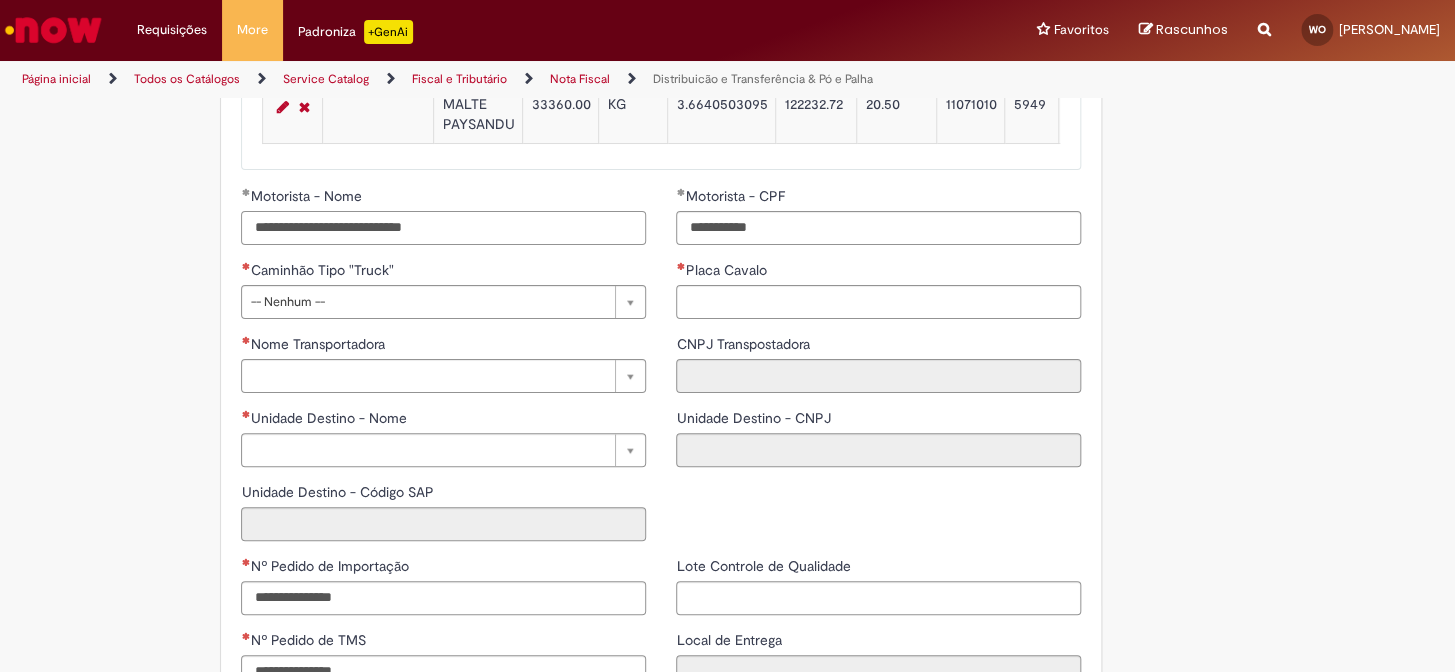 type on "**********" 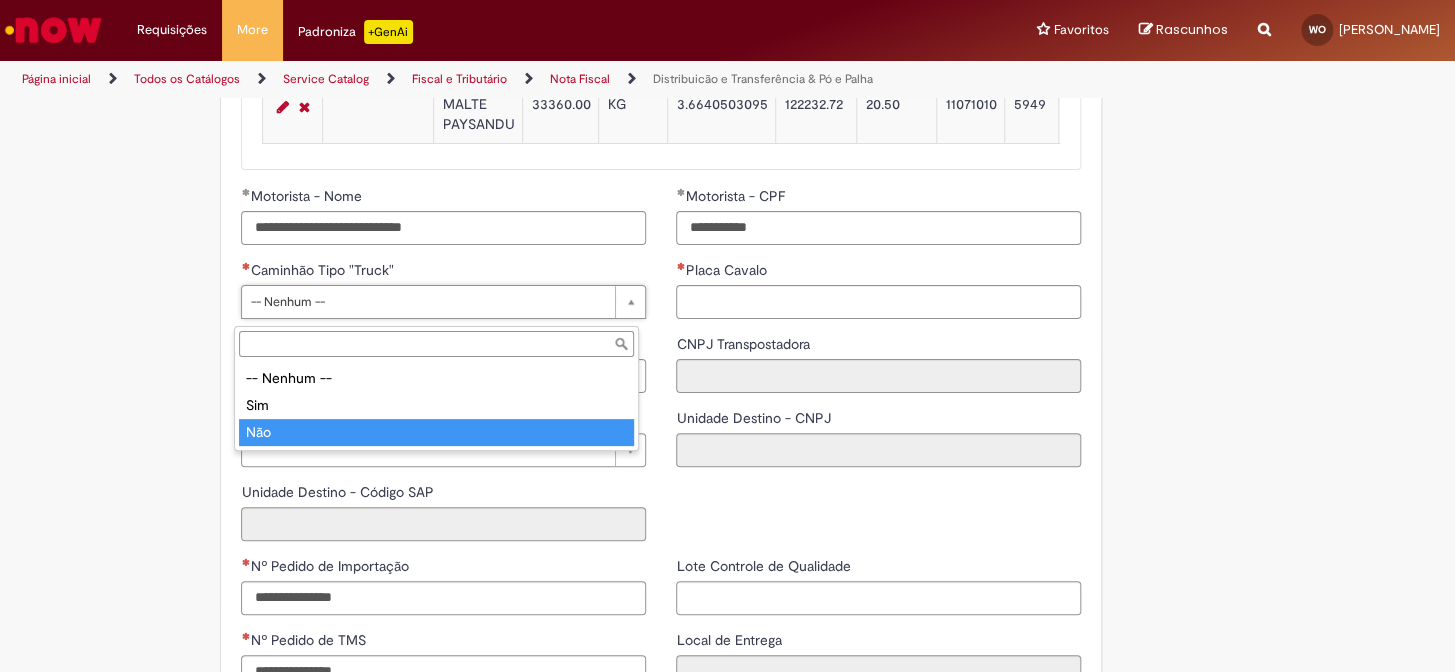 type on "***" 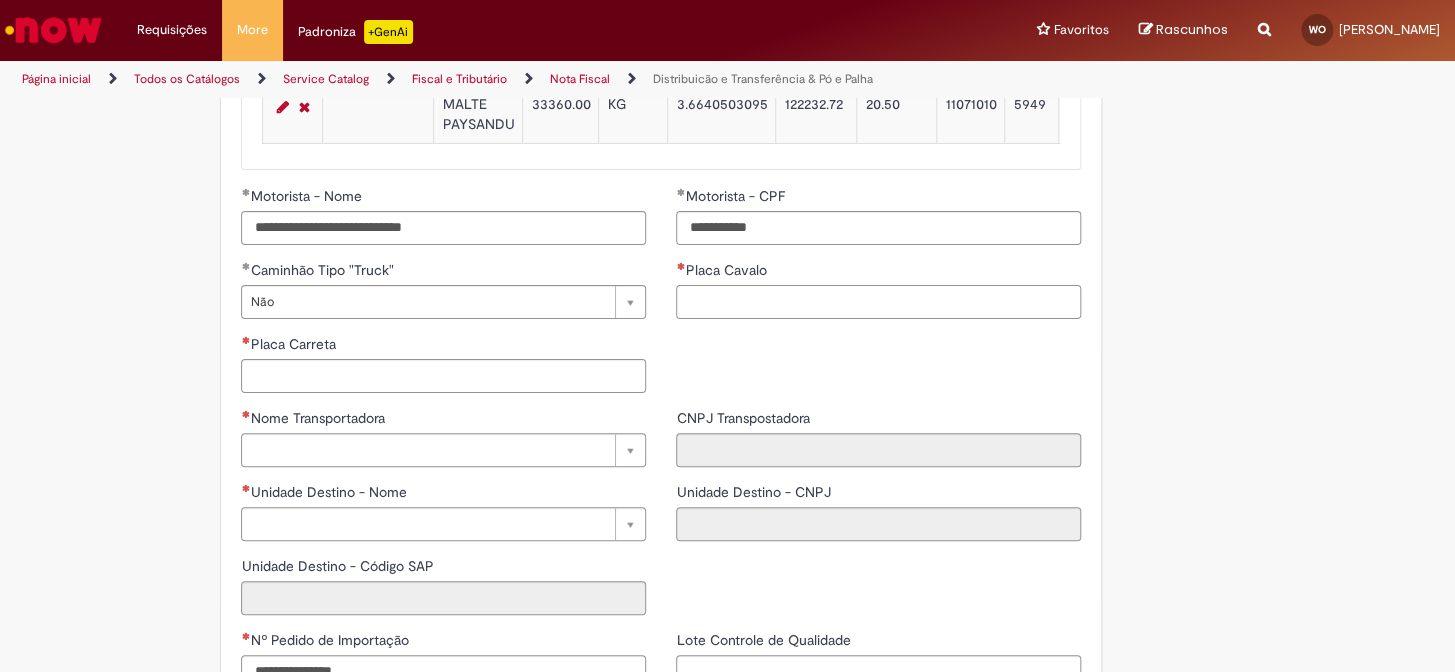 click on "Placa Cavalo" at bounding box center [878, 302] 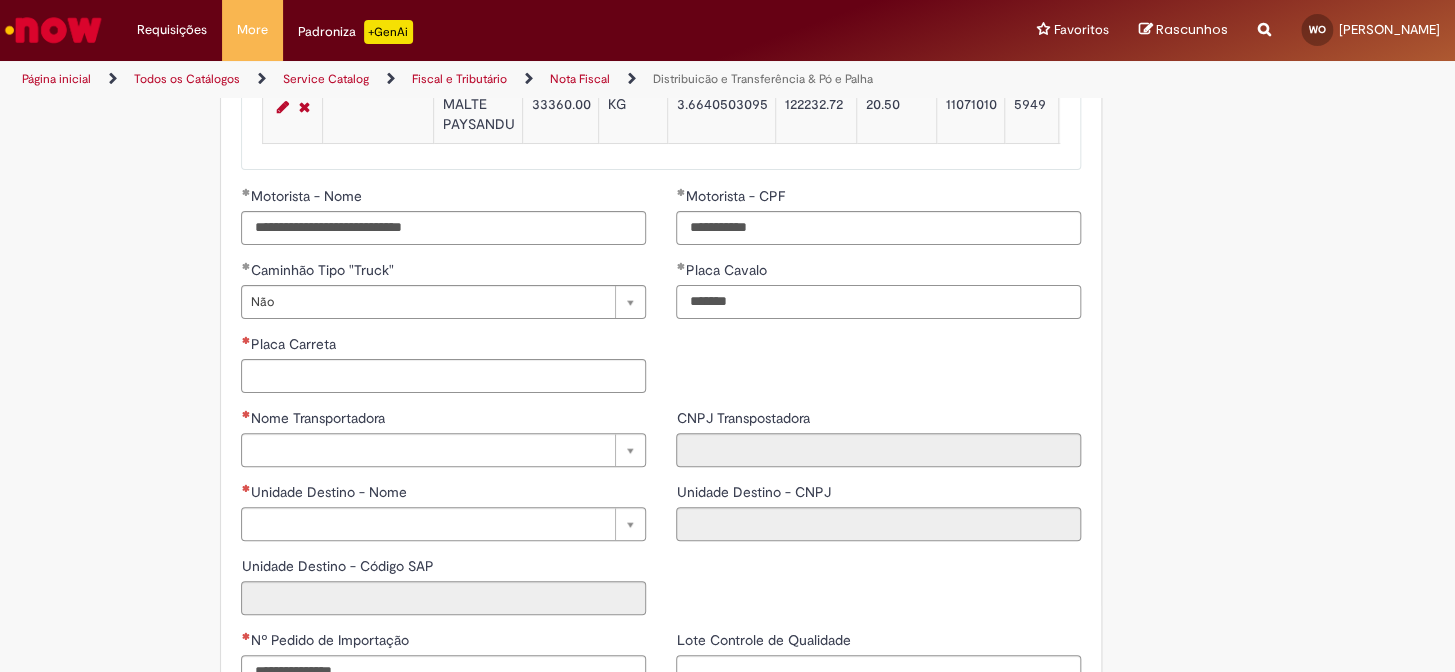 type on "*******" 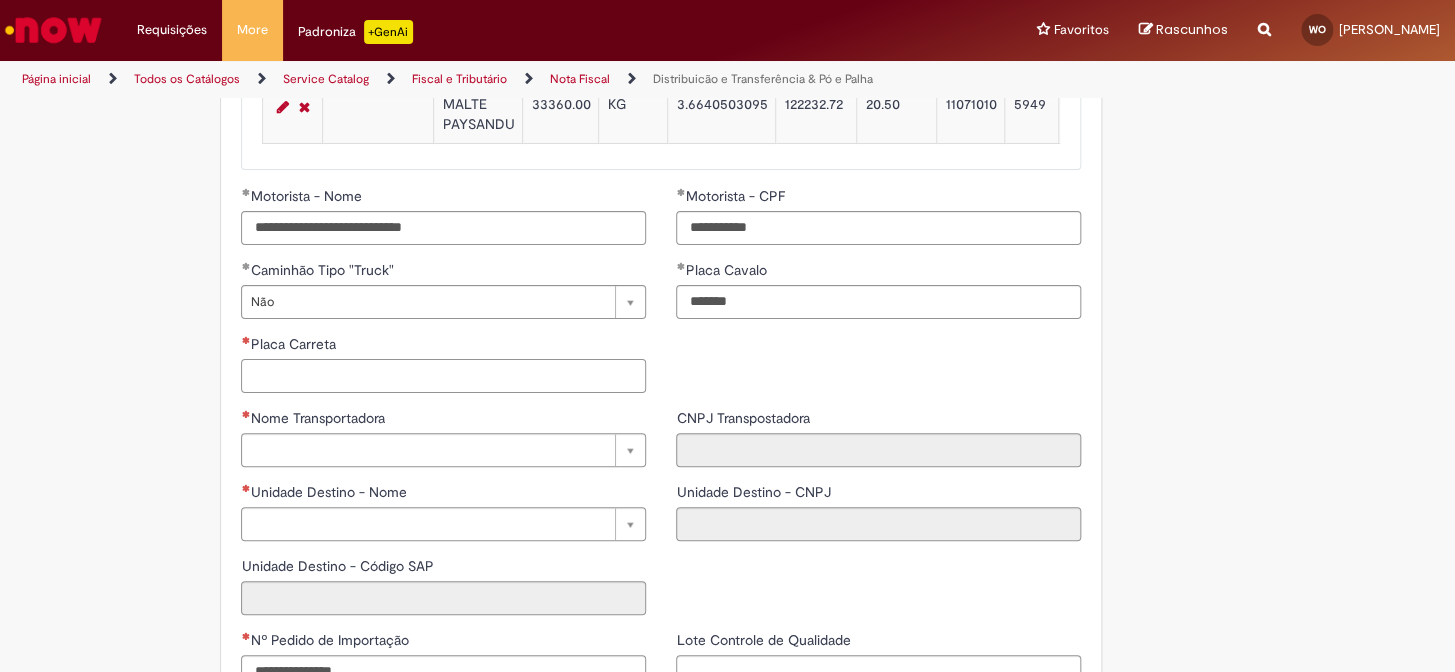 click on "Placa Carreta" at bounding box center [443, 376] 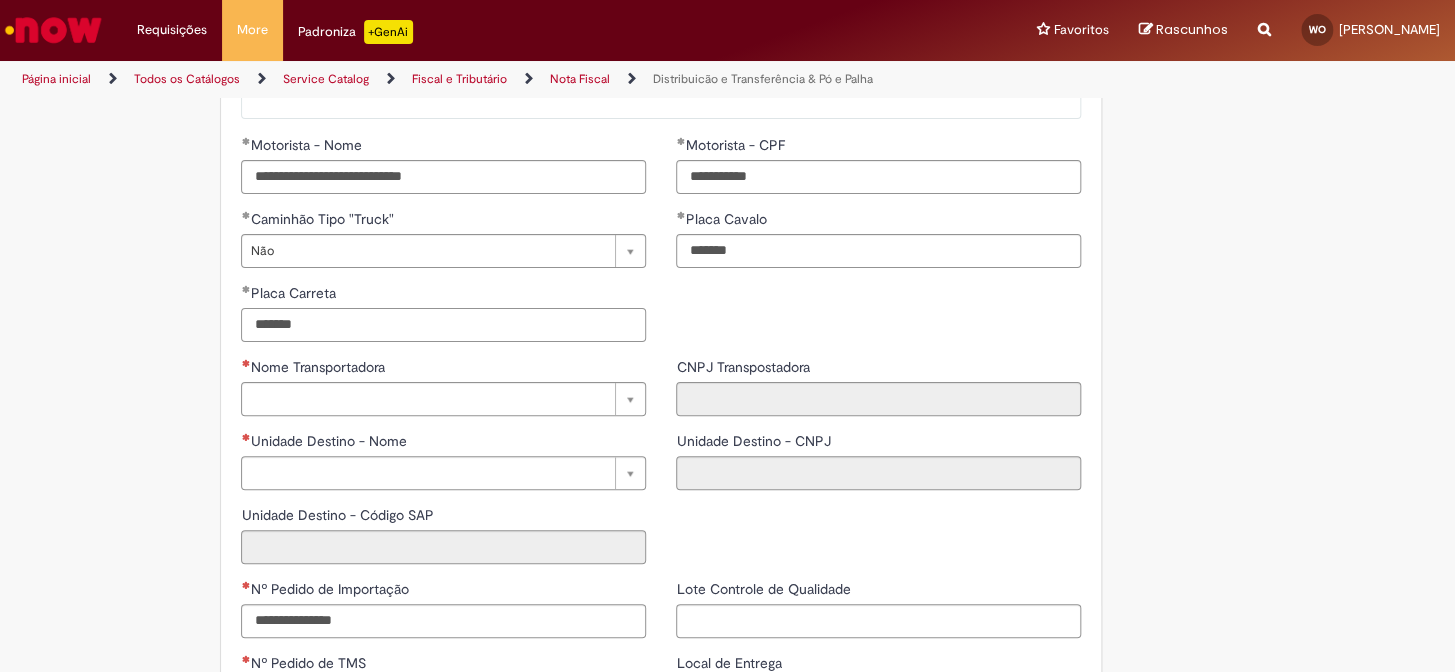 scroll, scrollTop: 2363, scrollLeft: 0, axis: vertical 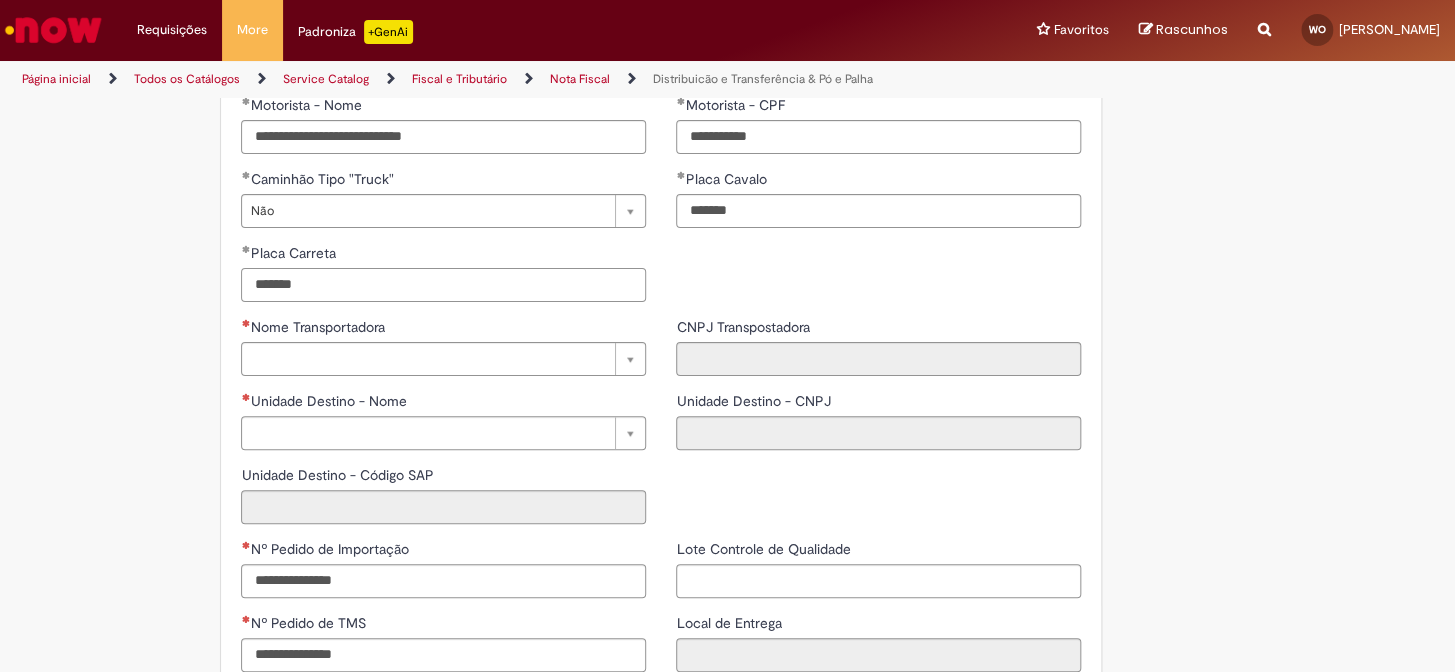 type on "*******" 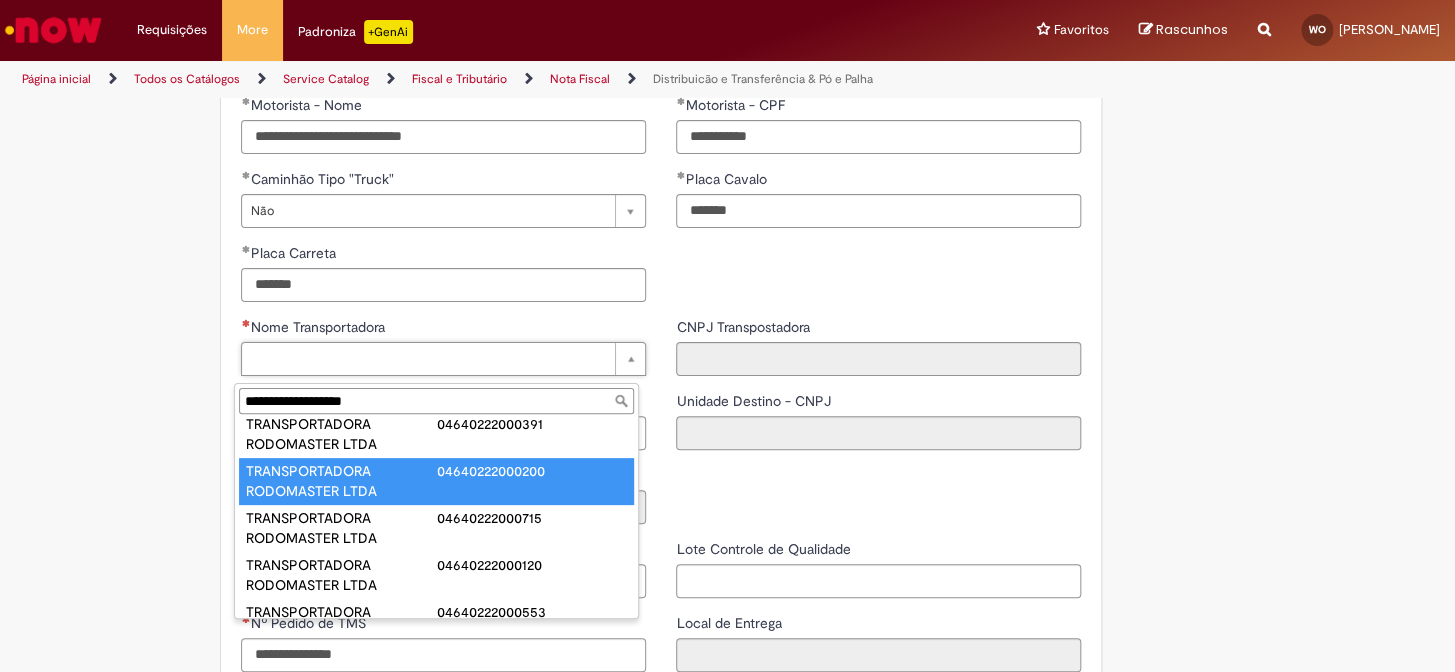 scroll, scrollTop: 90, scrollLeft: 0, axis: vertical 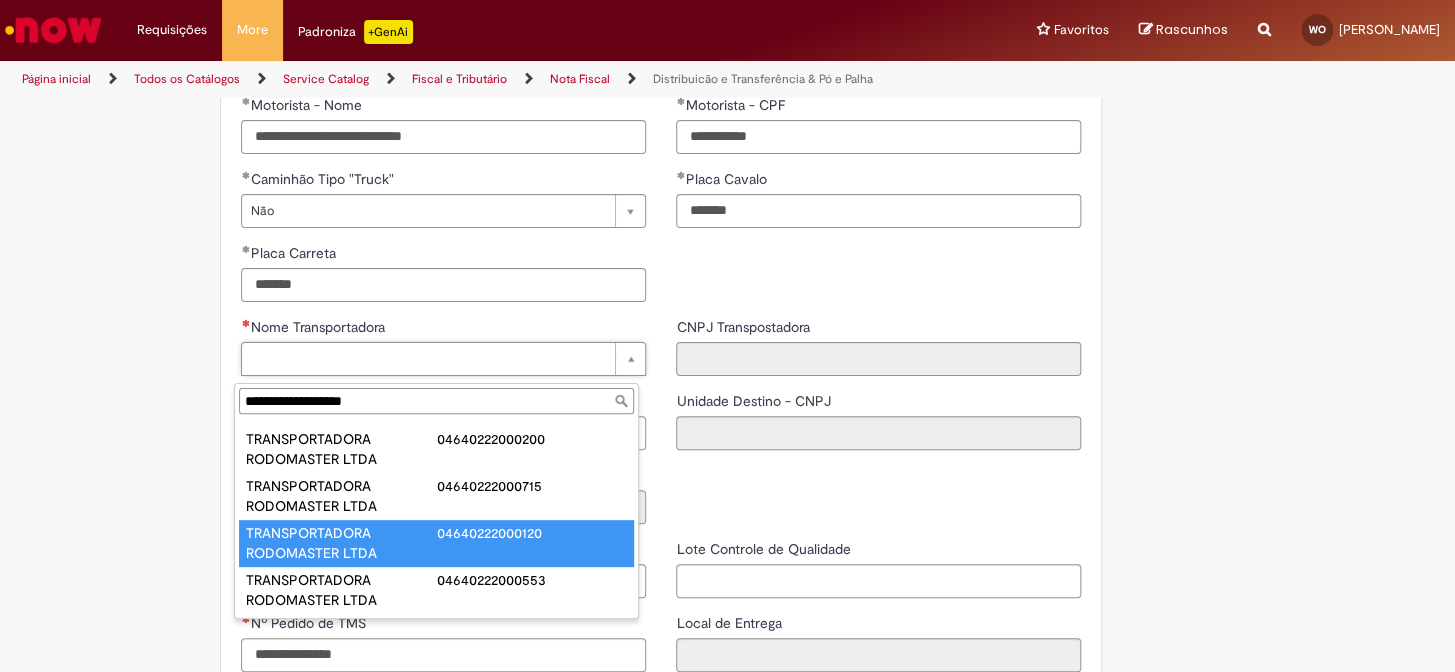 type on "**********" 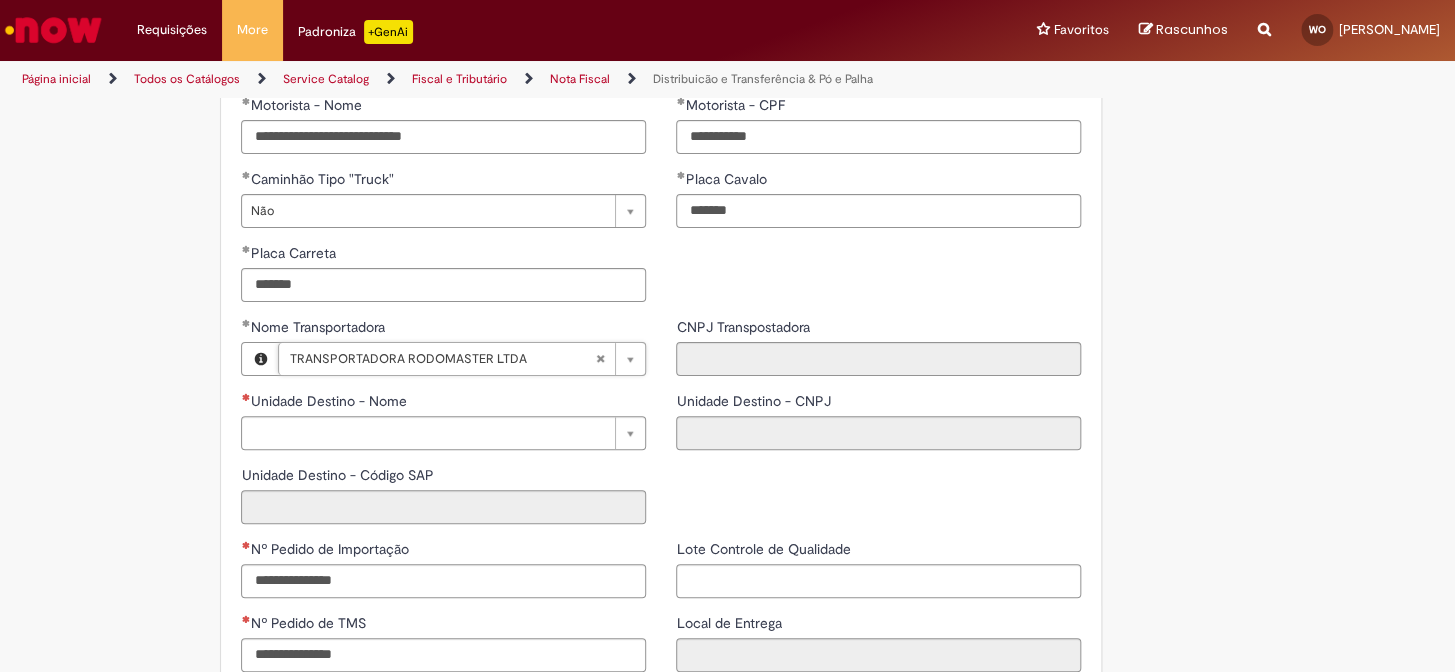 type on "**********" 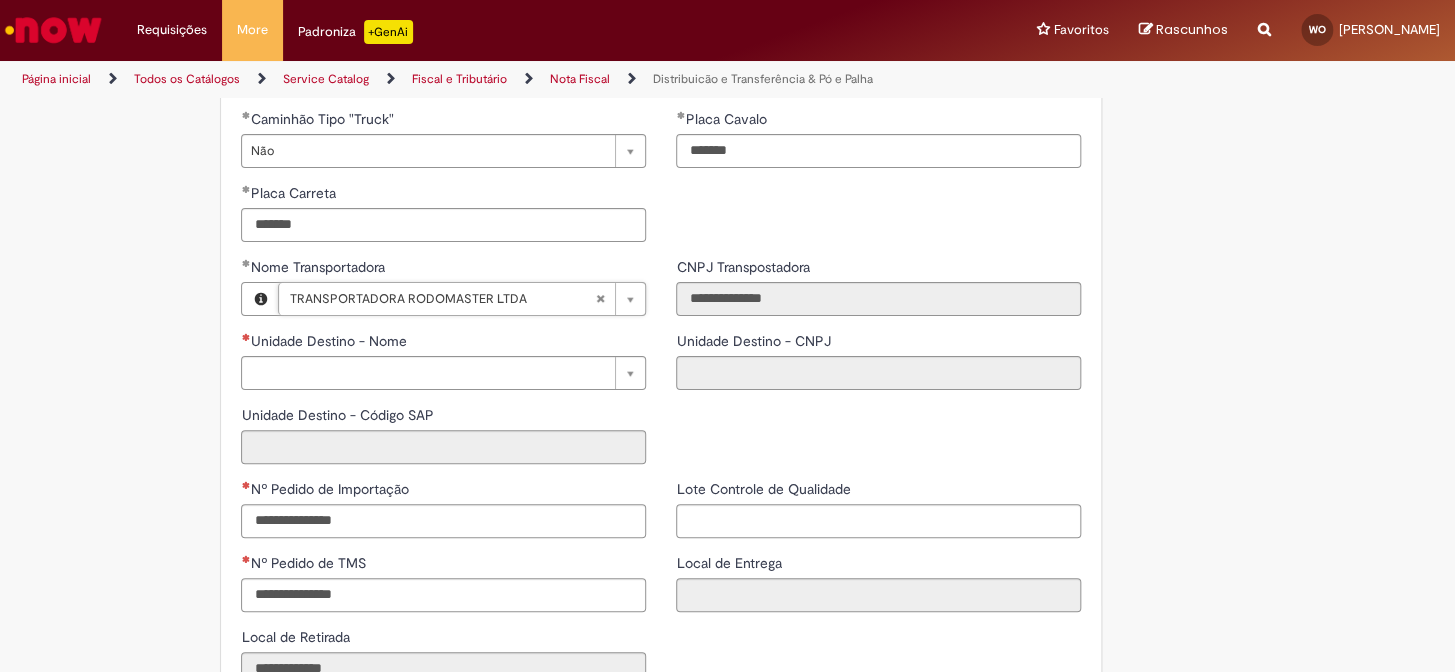 scroll, scrollTop: 2454, scrollLeft: 0, axis: vertical 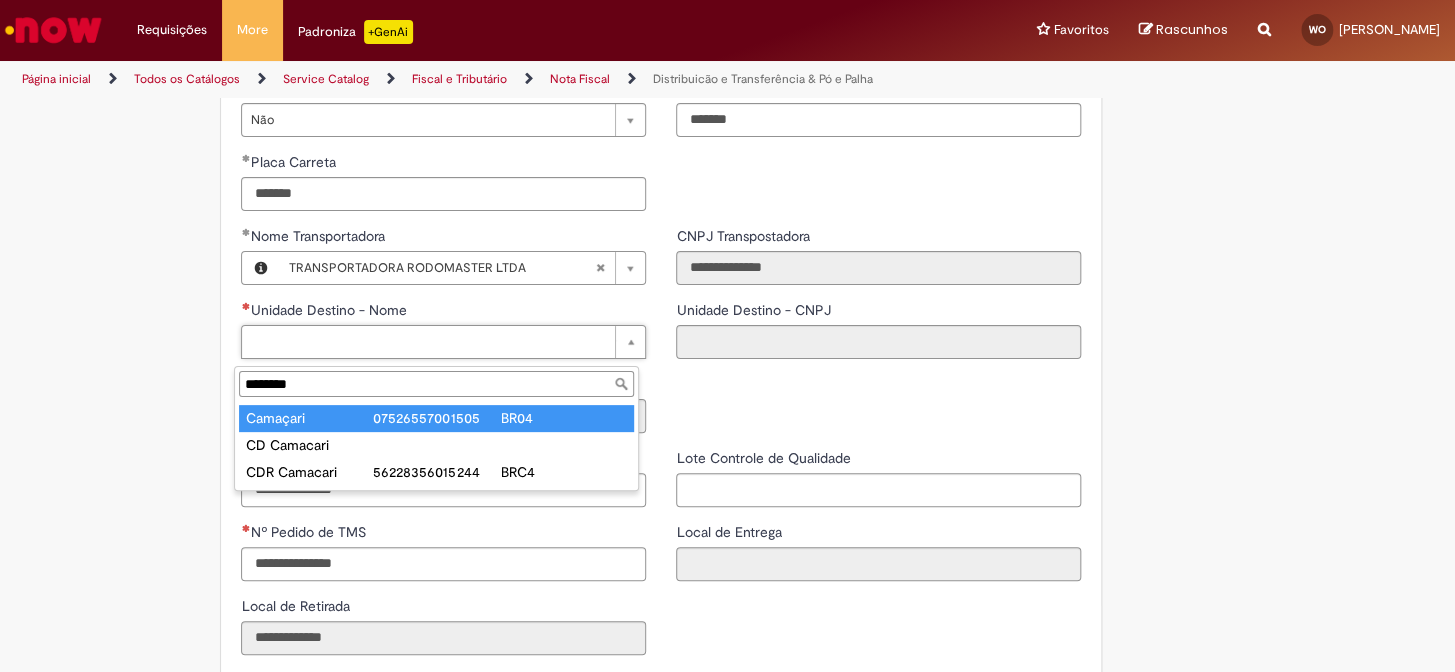 type on "********" 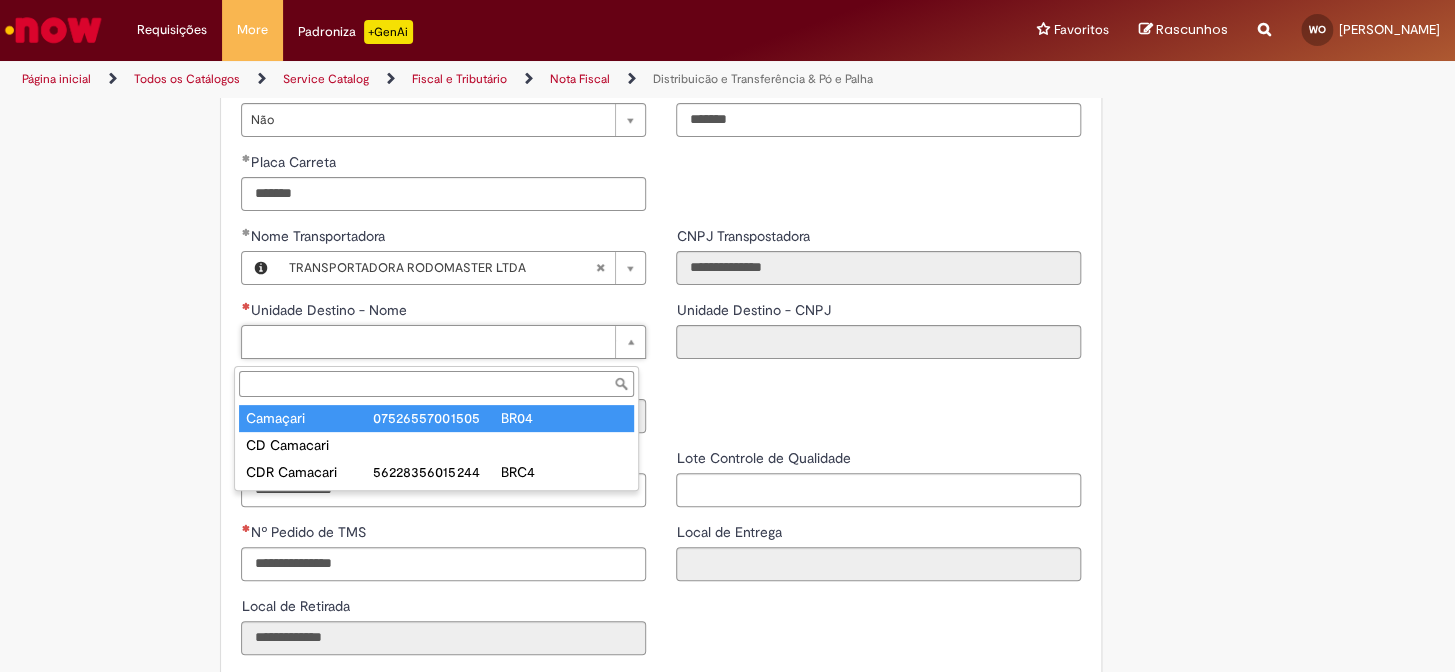 type on "**********" 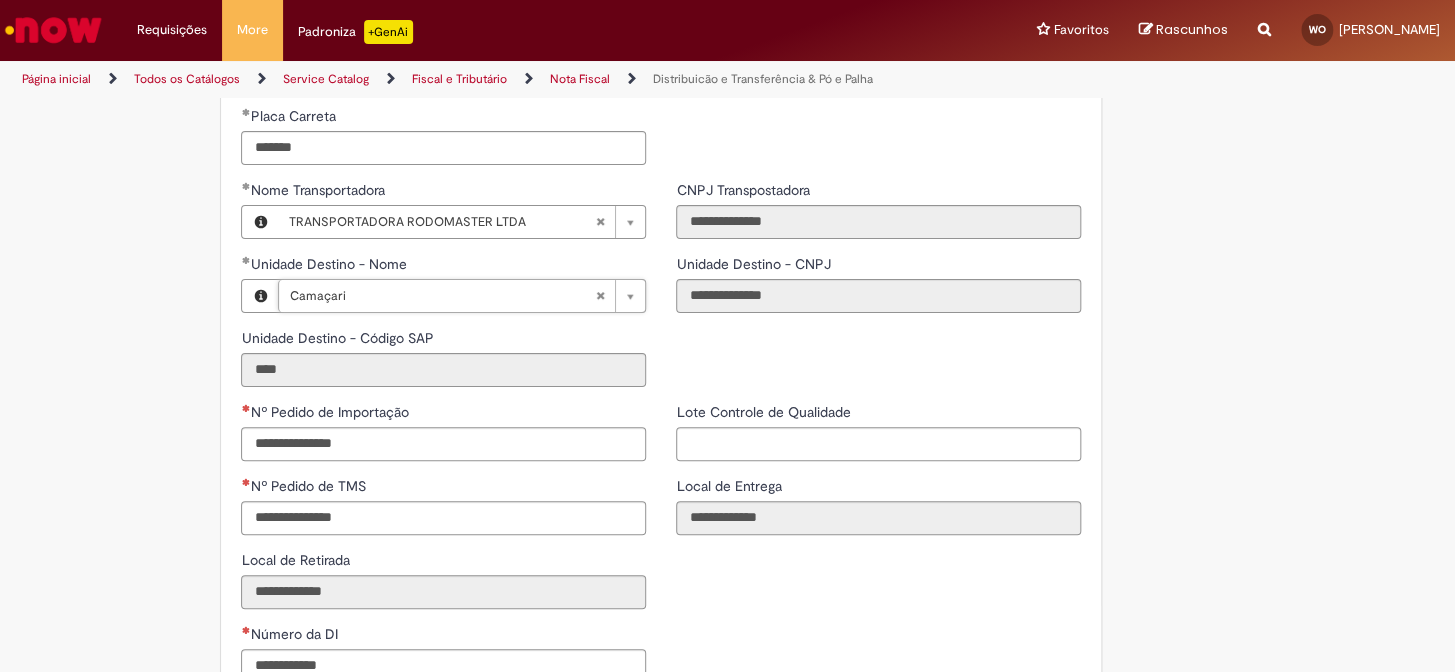 scroll, scrollTop: 2545, scrollLeft: 0, axis: vertical 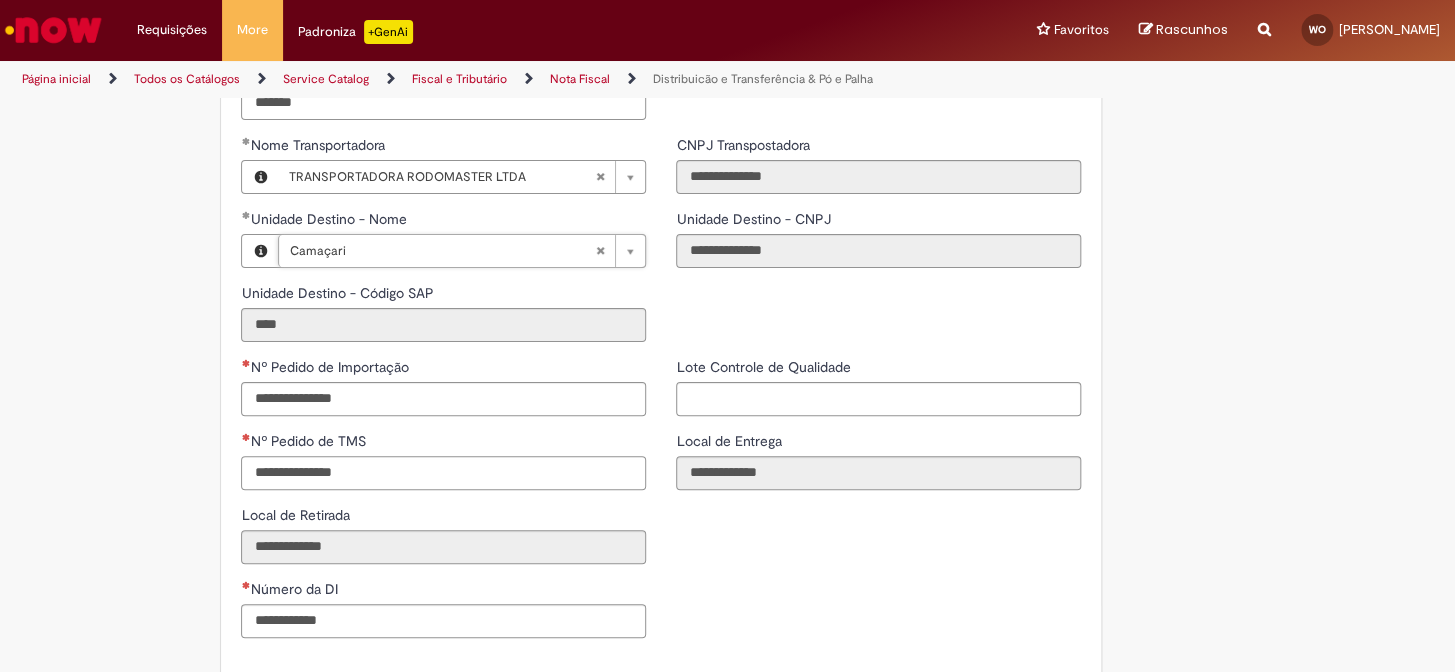 click on "Nº Pedido de TMS" at bounding box center [443, 473] 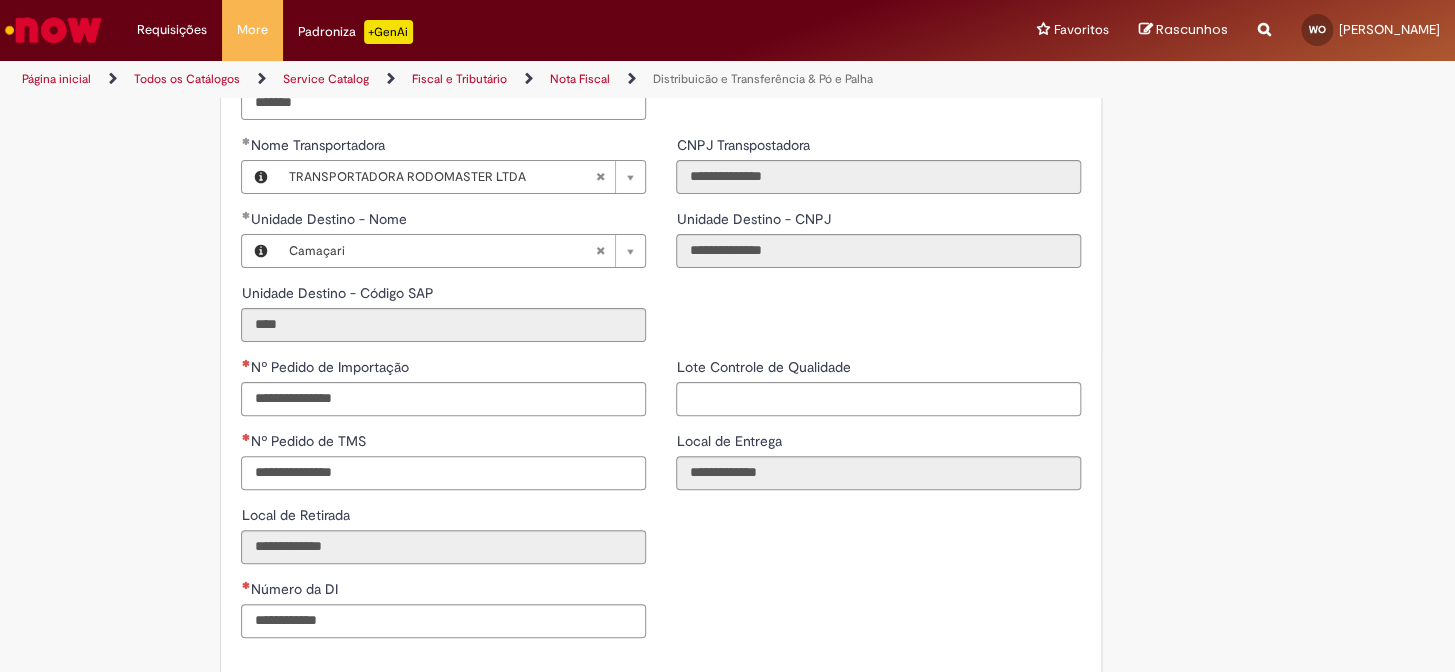 paste on "**********" 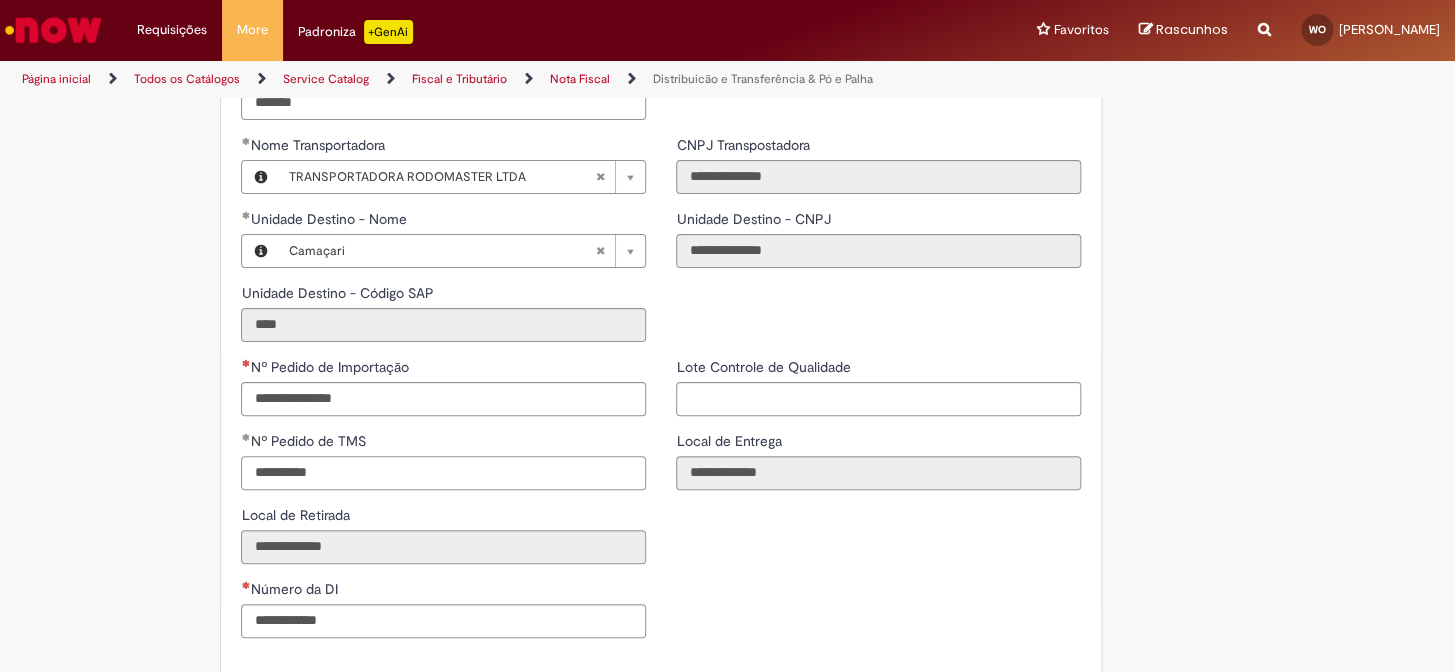 type on "**********" 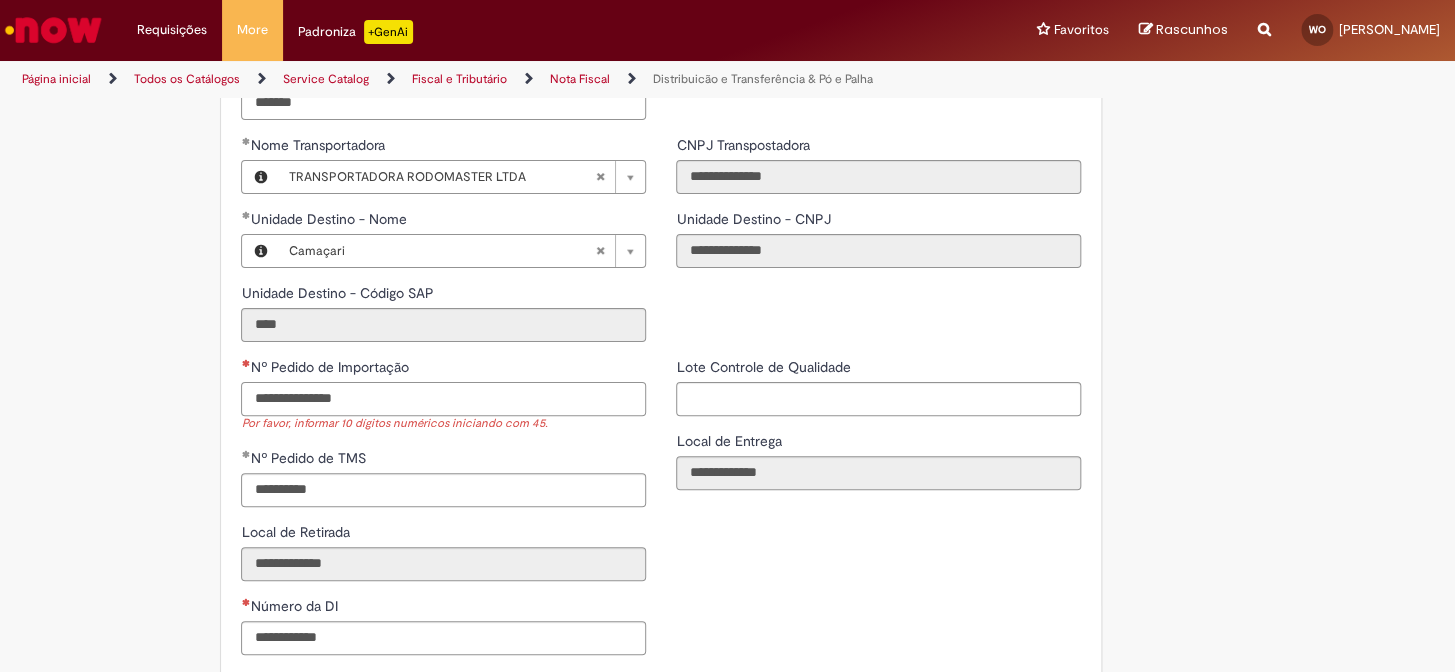 click on "Nº Pedido de Importação" at bounding box center (443, 399) 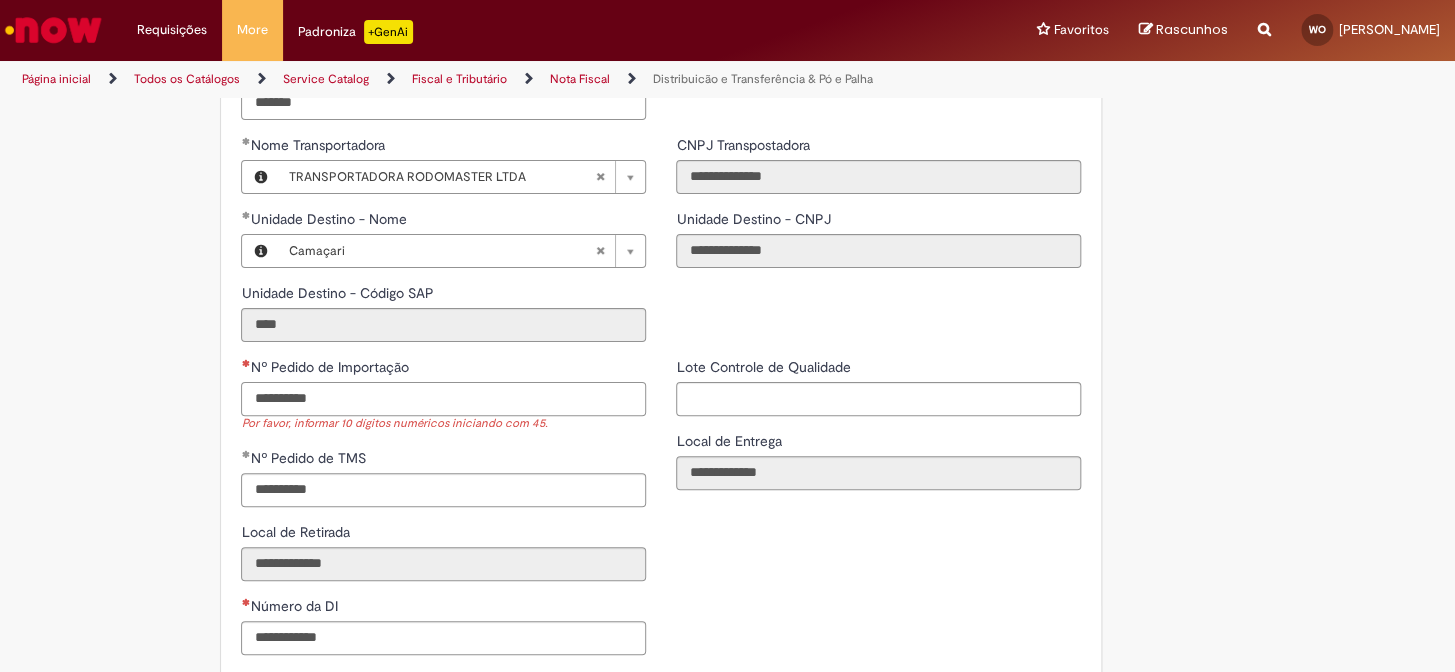 type on "**********" 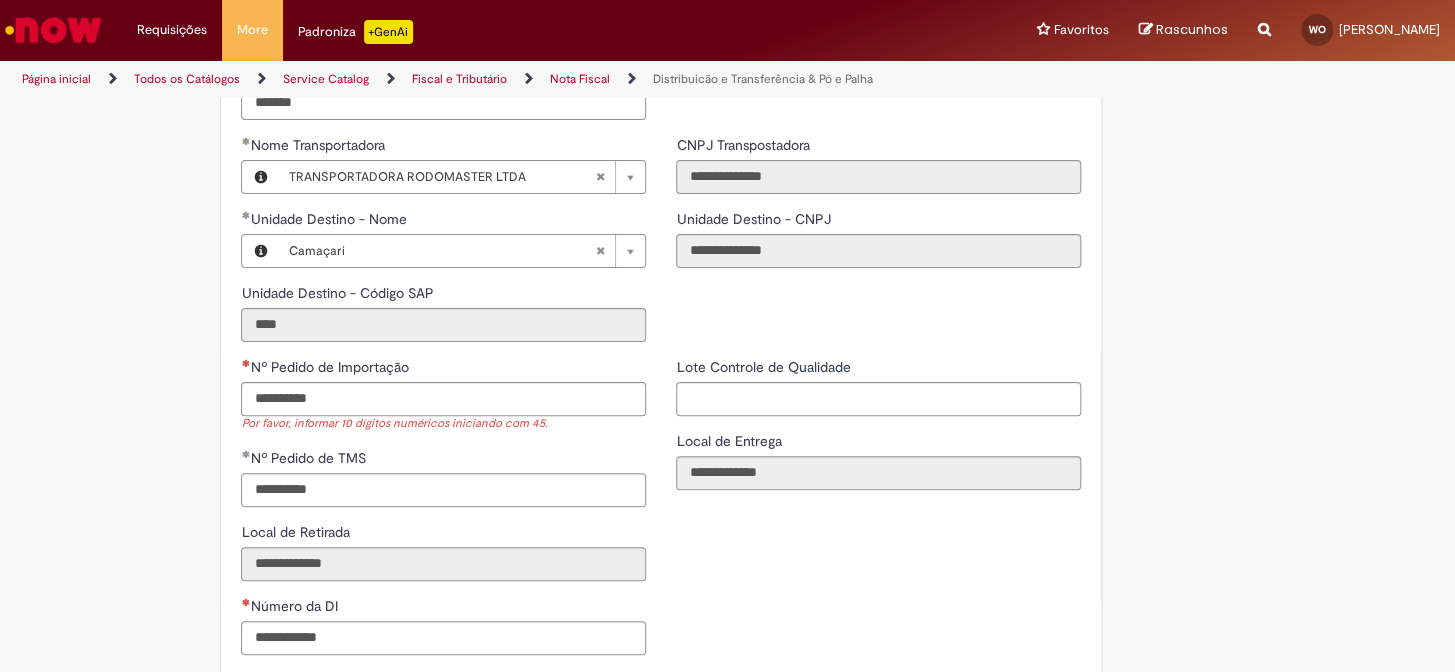 click on "**********" at bounding box center [630, -760] 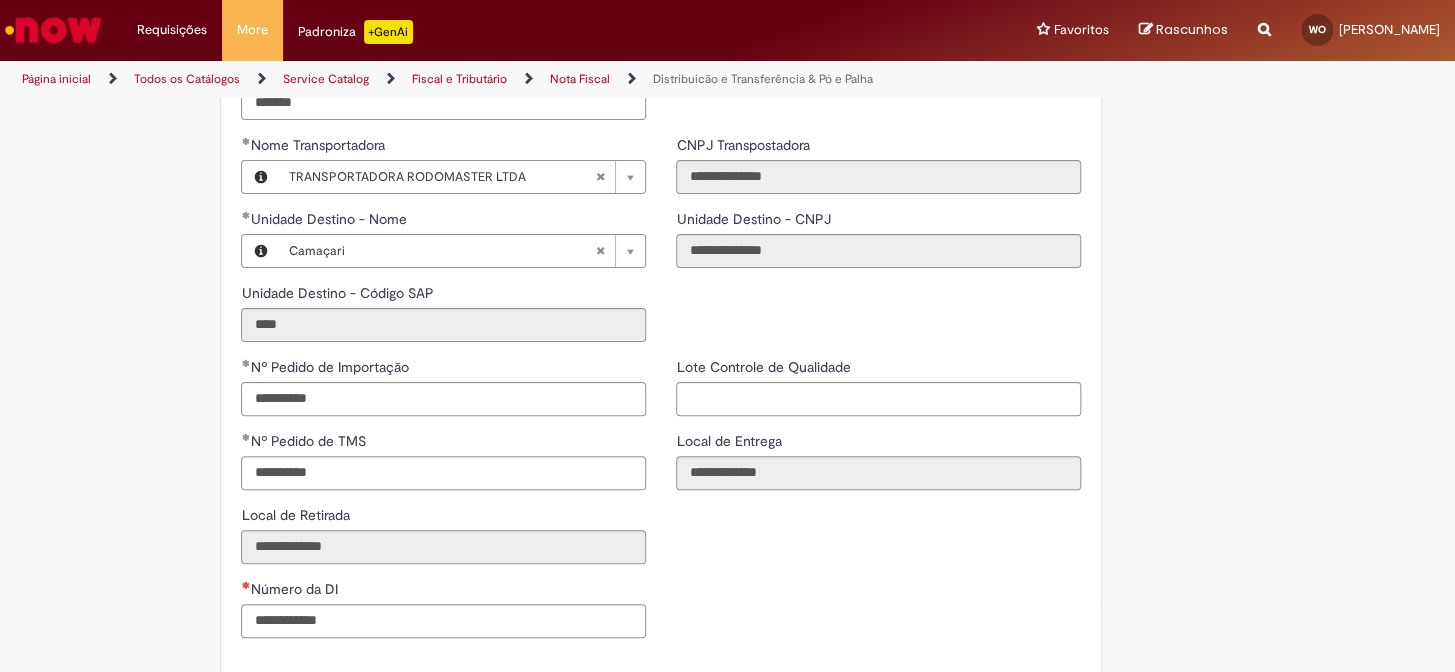 scroll, scrollTop: 2636, scrollLeft: 0, axis: vertical 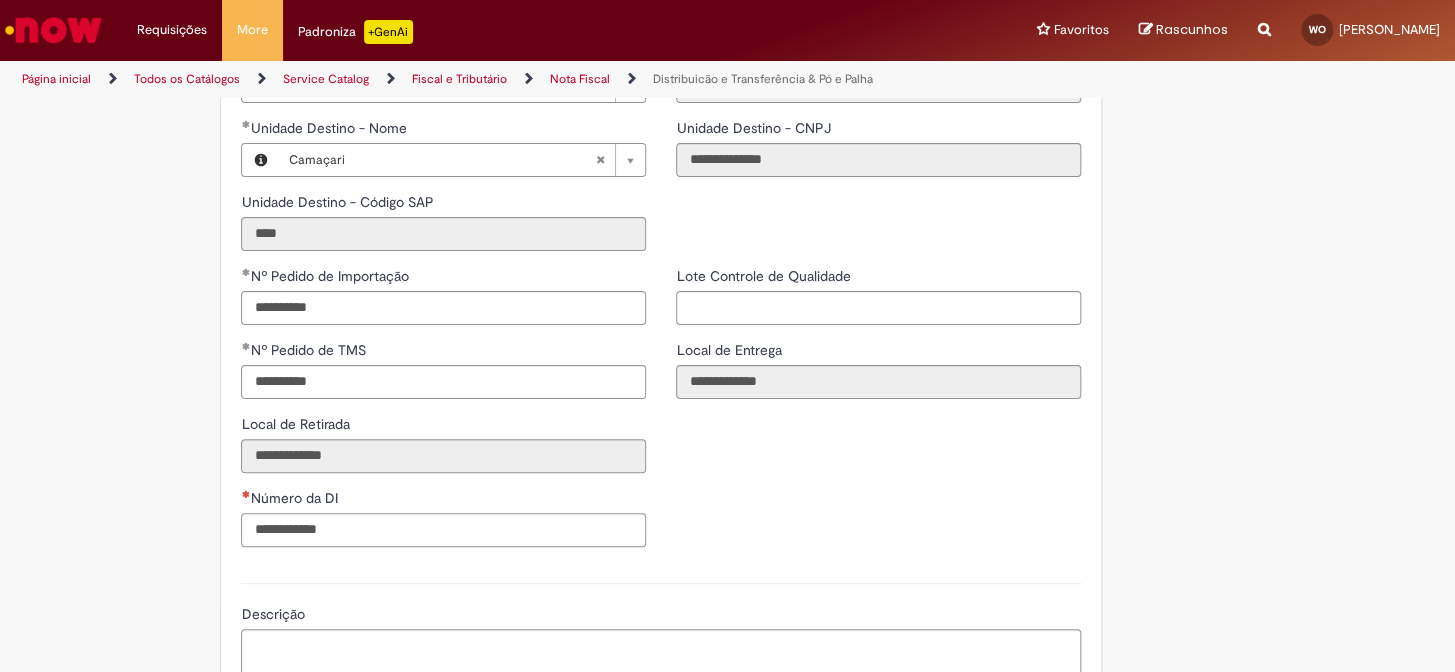 click on "Número da DI" at bounding box center (443, 530) 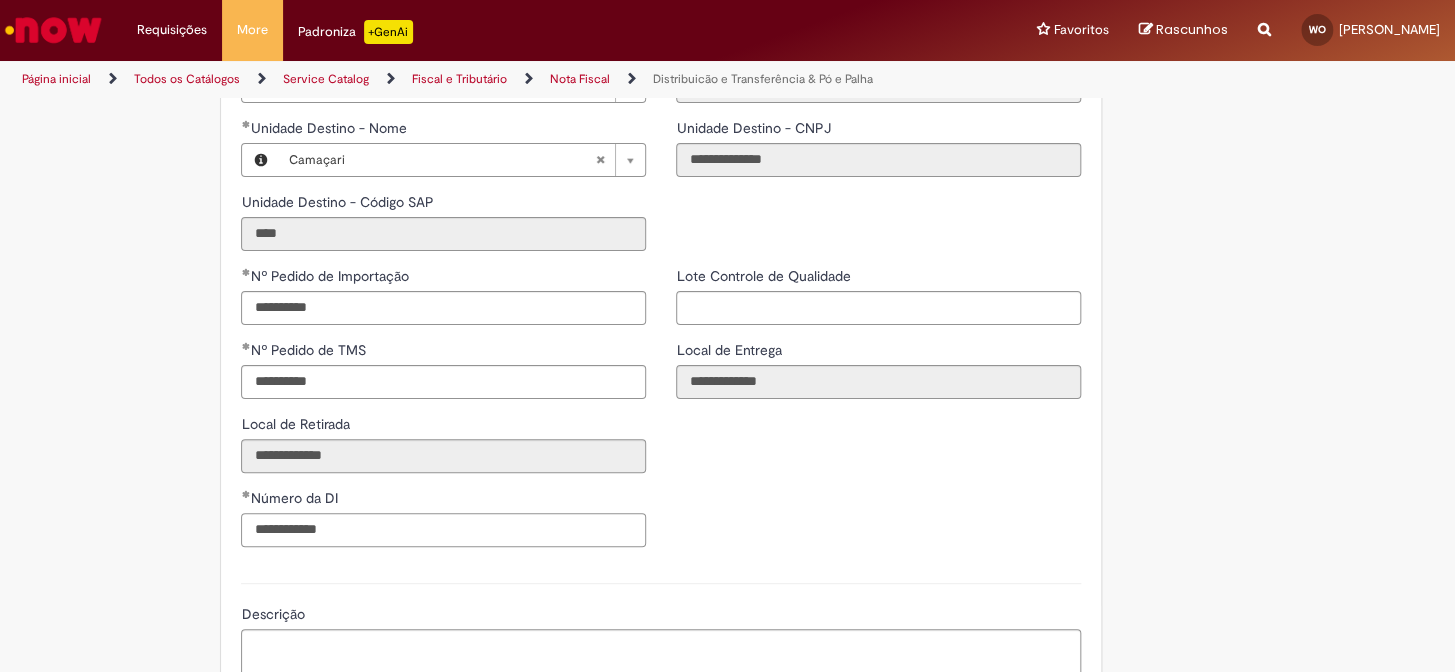 type on "**********" 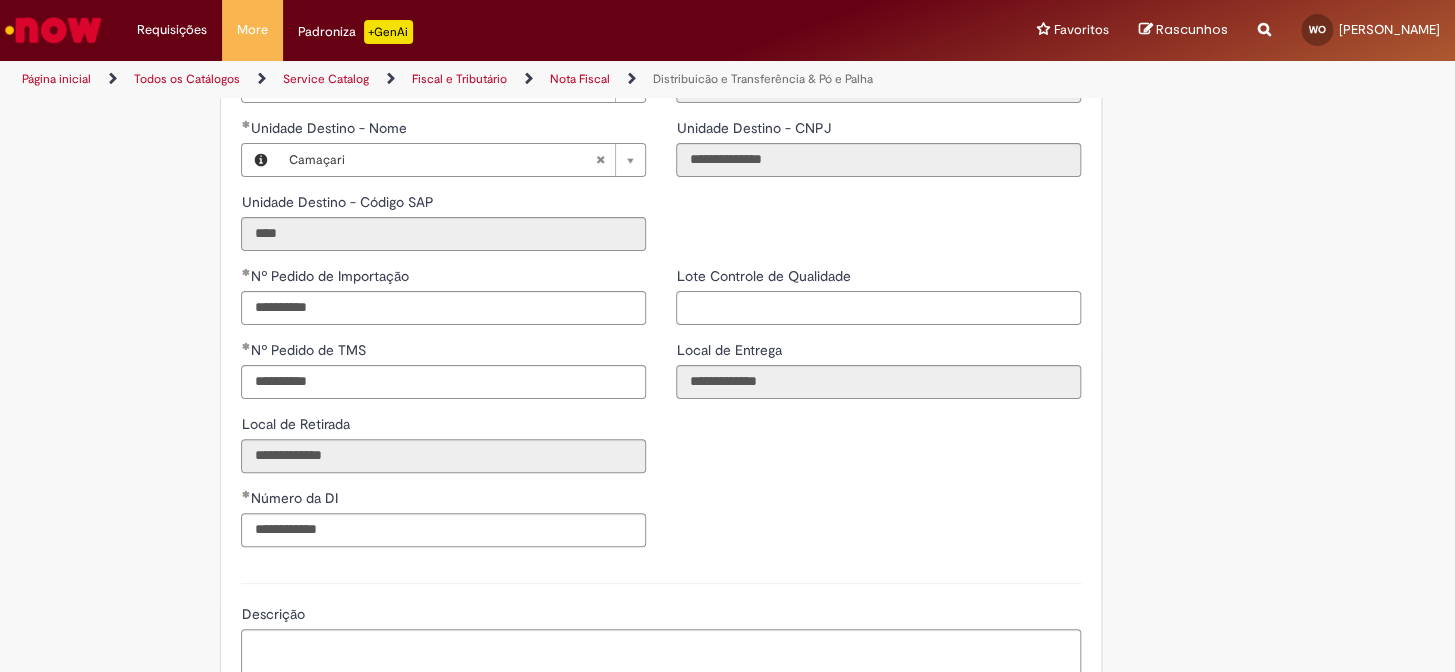 click on "Lote Controle de Qualidade" at bounding box center (878, 308) 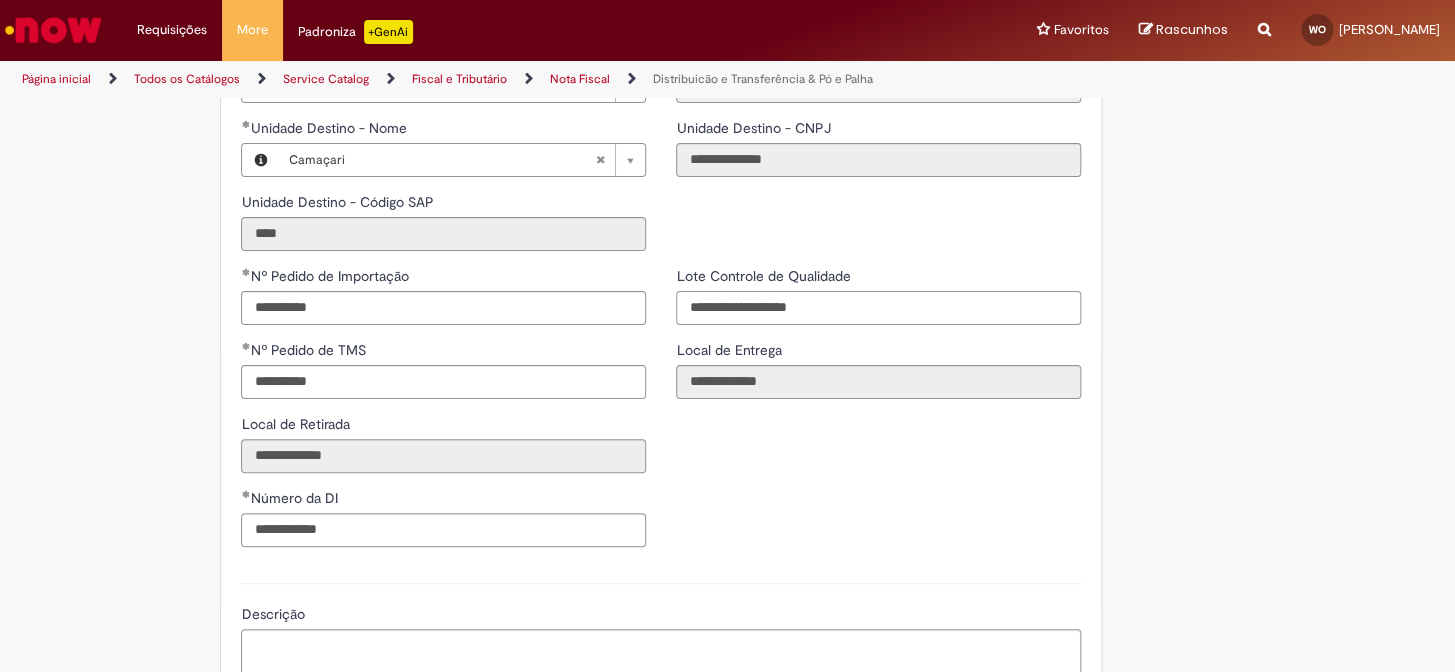 type on "**********" 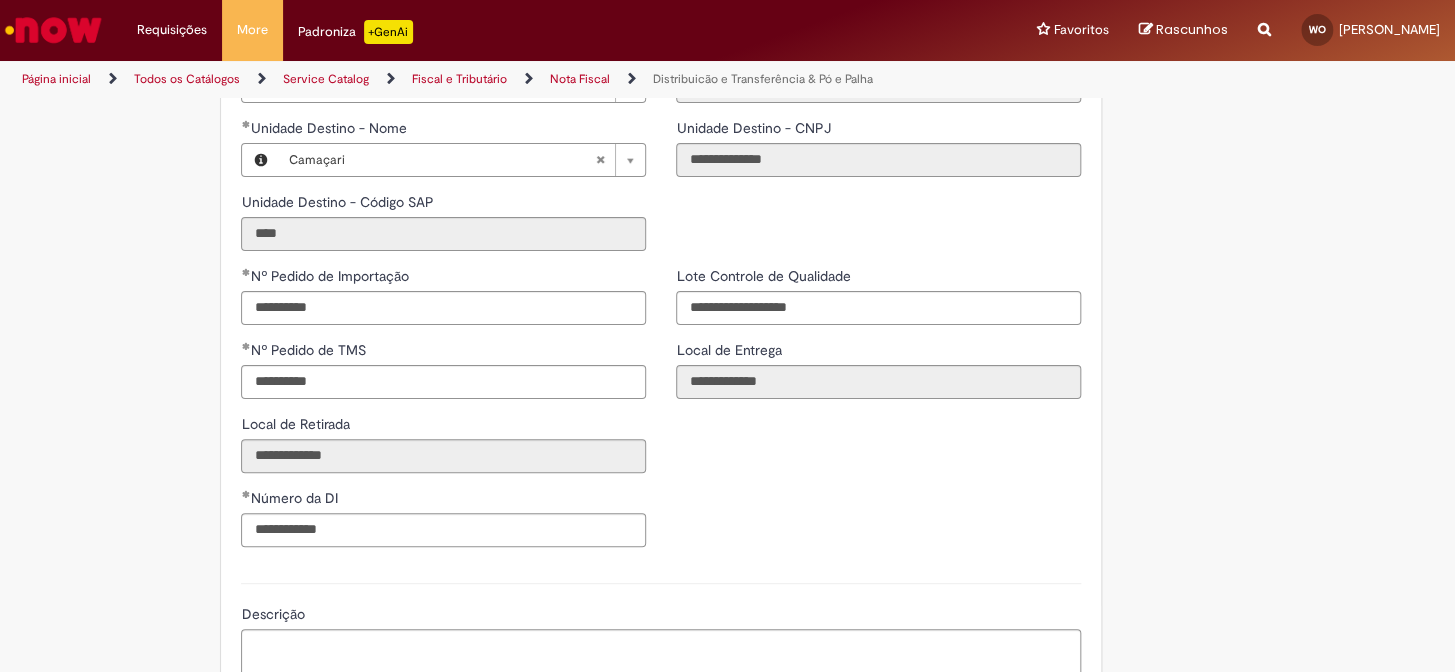 click on "**********" at bounding box center (661, 414) 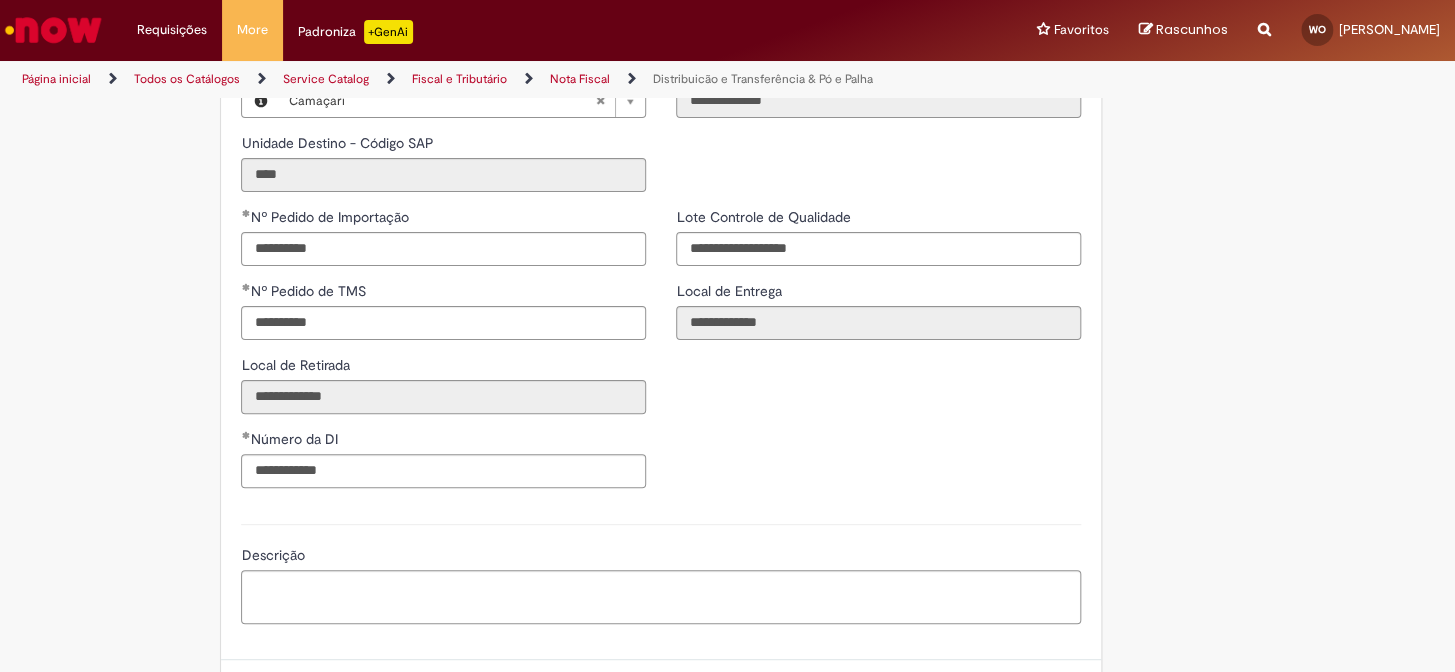 scroll, scrollTop: 2727, scrollLeft: 0, axis: vertical 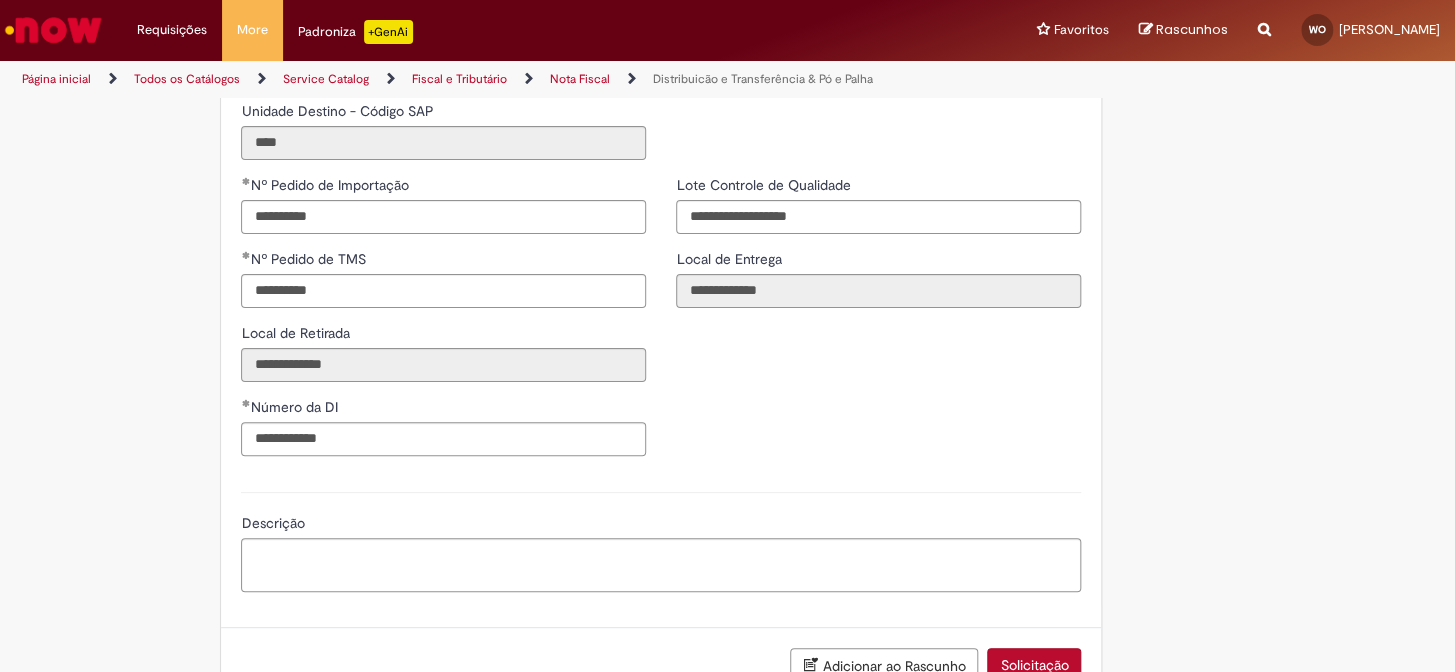 drag, startPoint x: 446, startPoint y: 608, endPoint x: 448, endPoint y: 596, distance: 12.165525 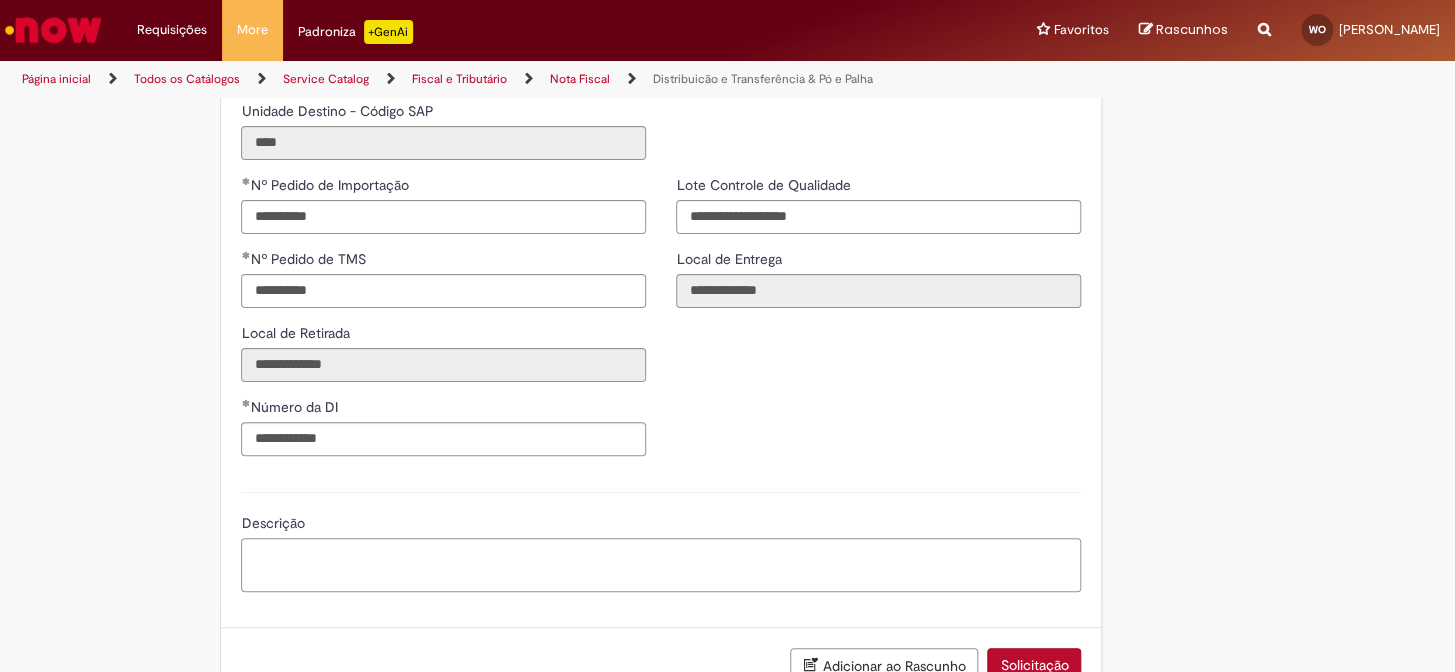 click on "Descrição" at bounding box center (661, 565) 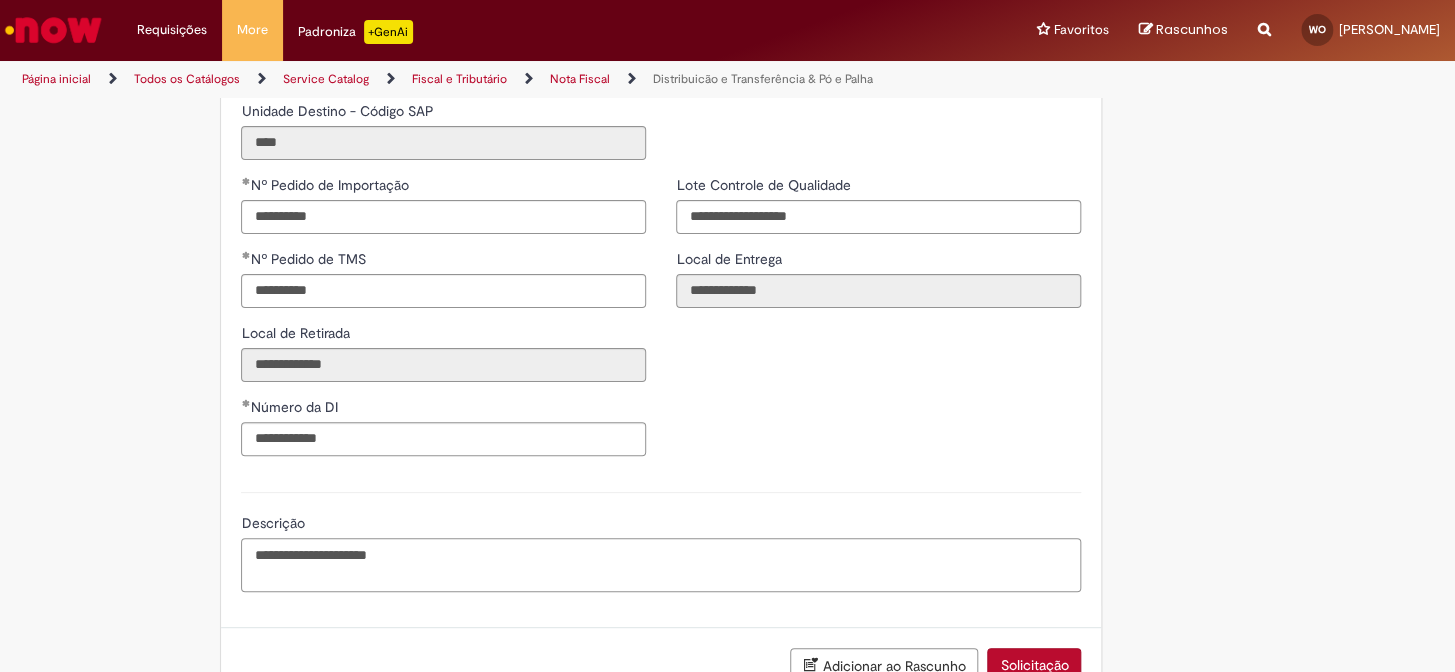 type on "**********" 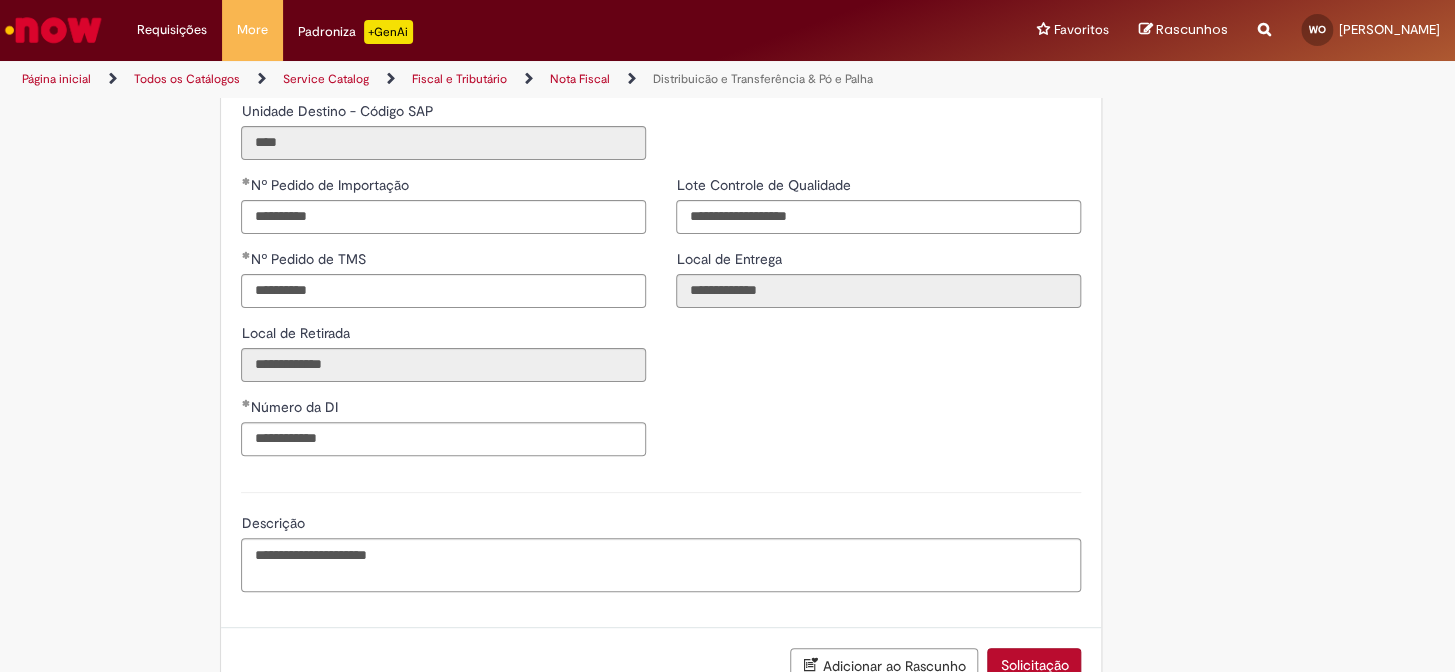 click on "**********" at bounding box center (661, 323) 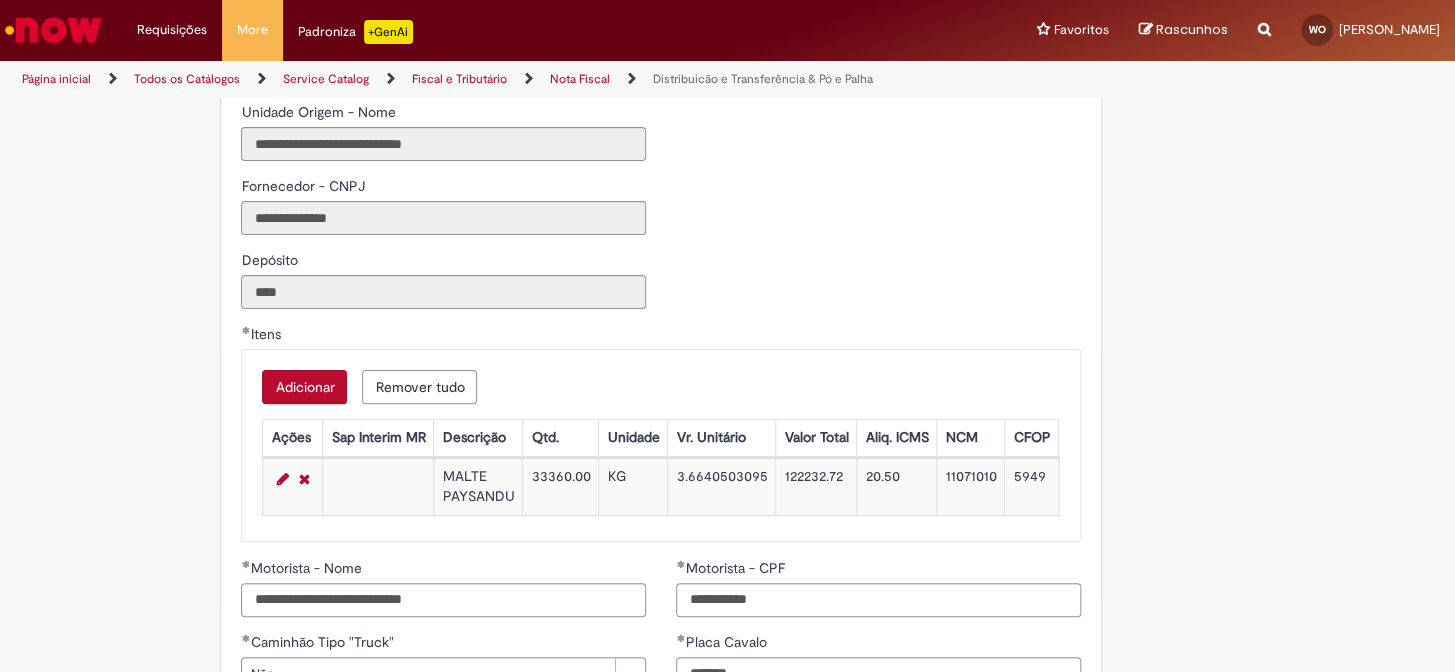 scroll, scrollTop: 1909, scrollLeft: 0, axis: vertical 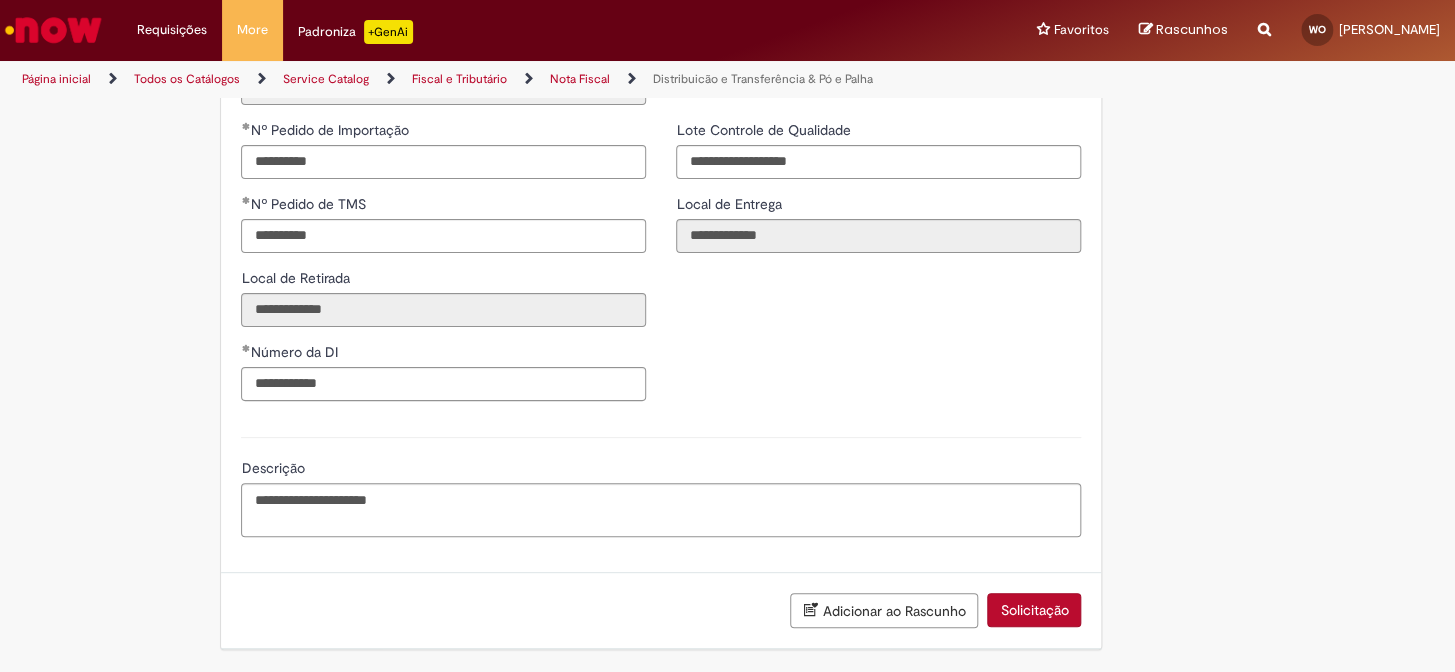 click on "Solicitação" at bounding box center (1034, 610) 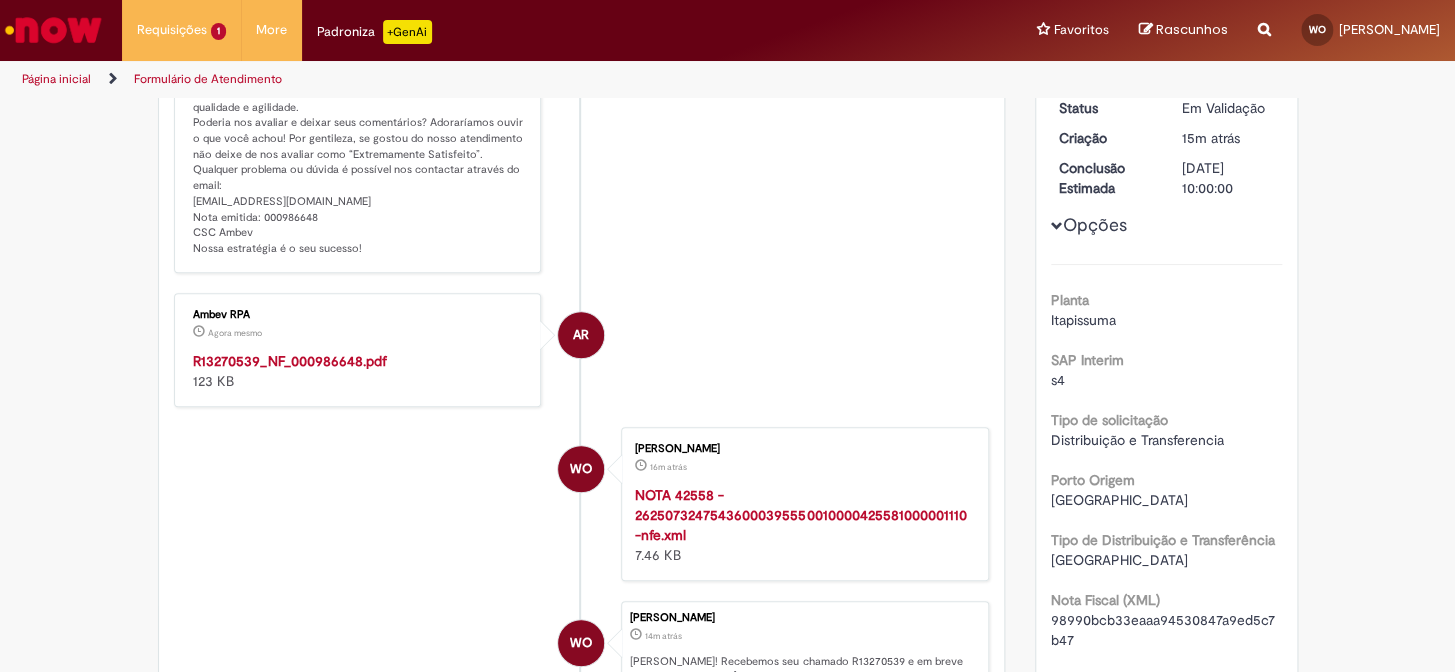 scroll, scrollTop: 363, scrollLeft: 0, axis: vertical 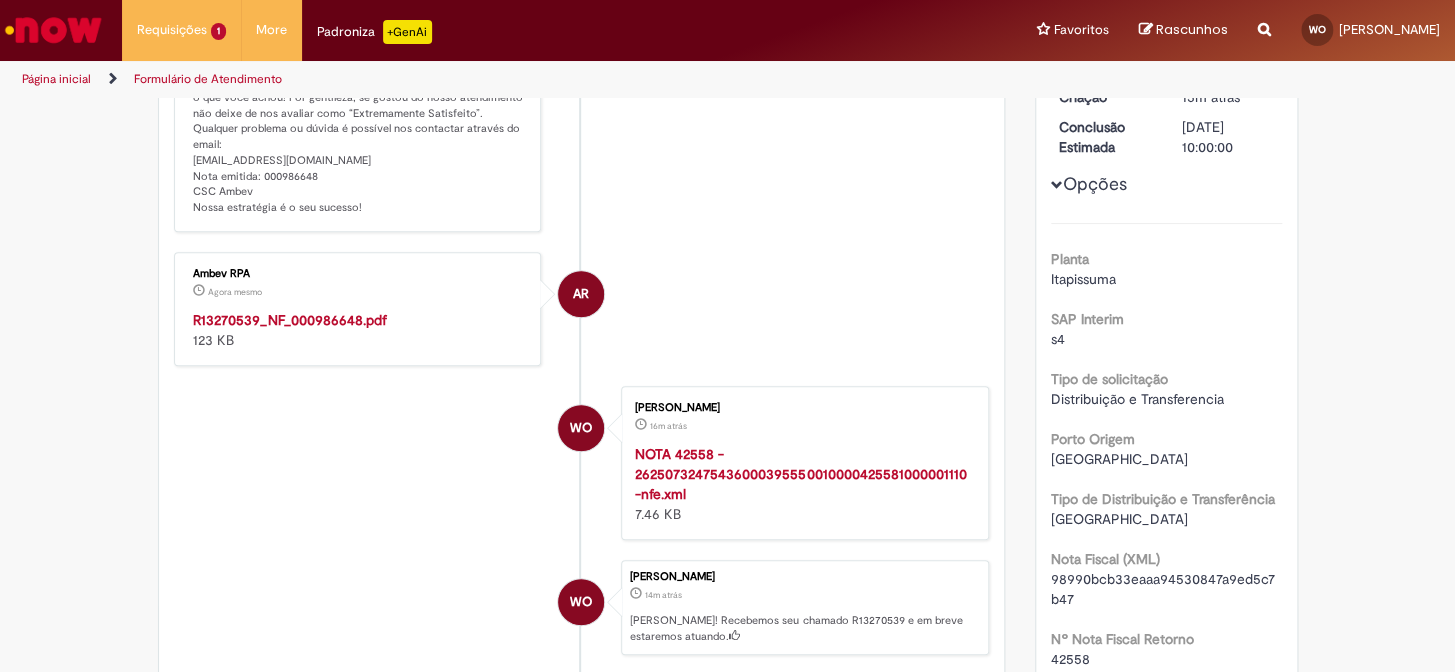 click on "R13270539_NF_000986648.pdf" at bounding box center [290, 320] 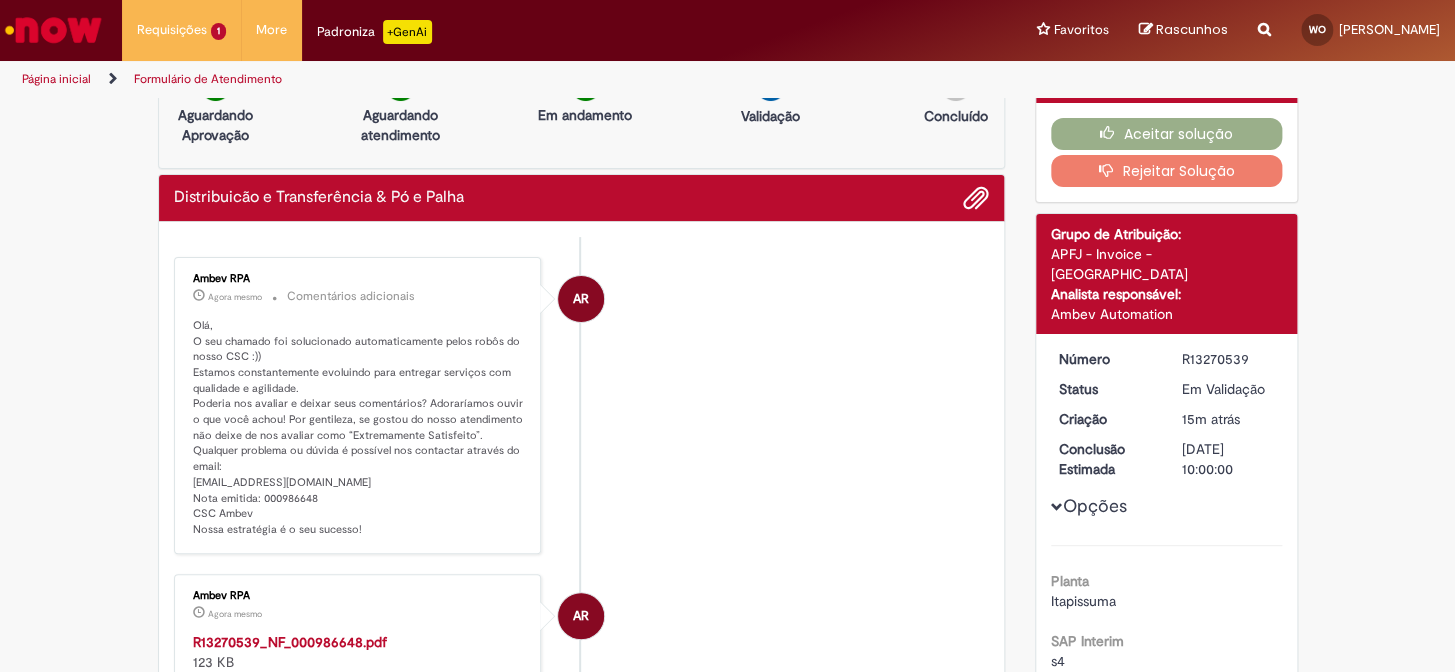 scroll, scrollTop: 0, scrollLeft: 0, axis: both 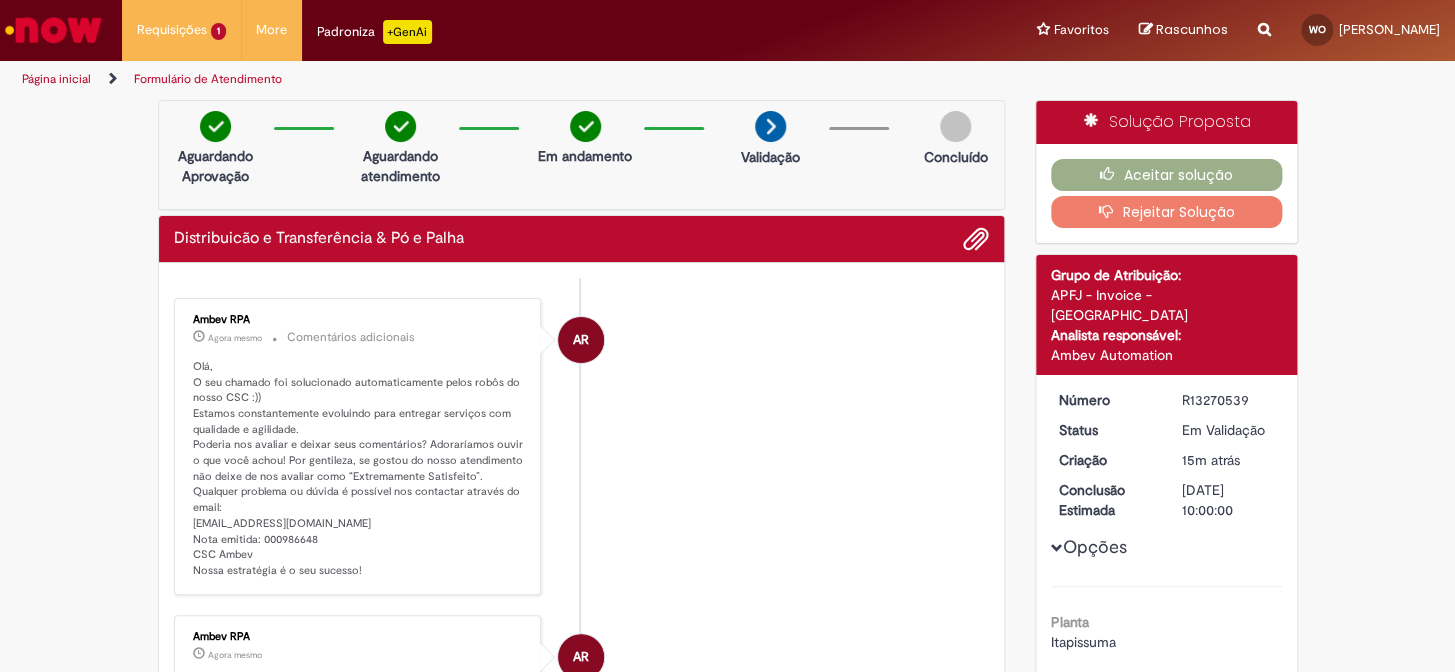 click on "R13270539" at bounding box center [1228, 400] 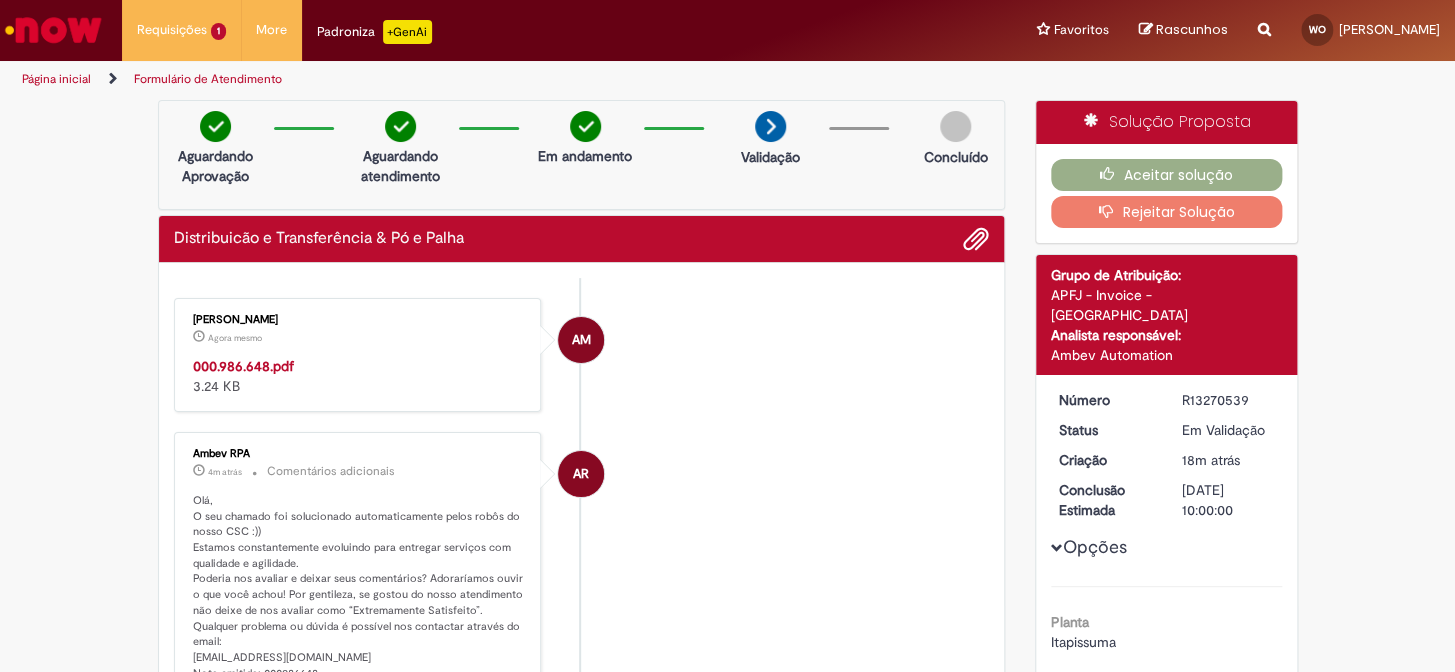 click on "000.986.648.pdf" at bounding box center [243, 366] 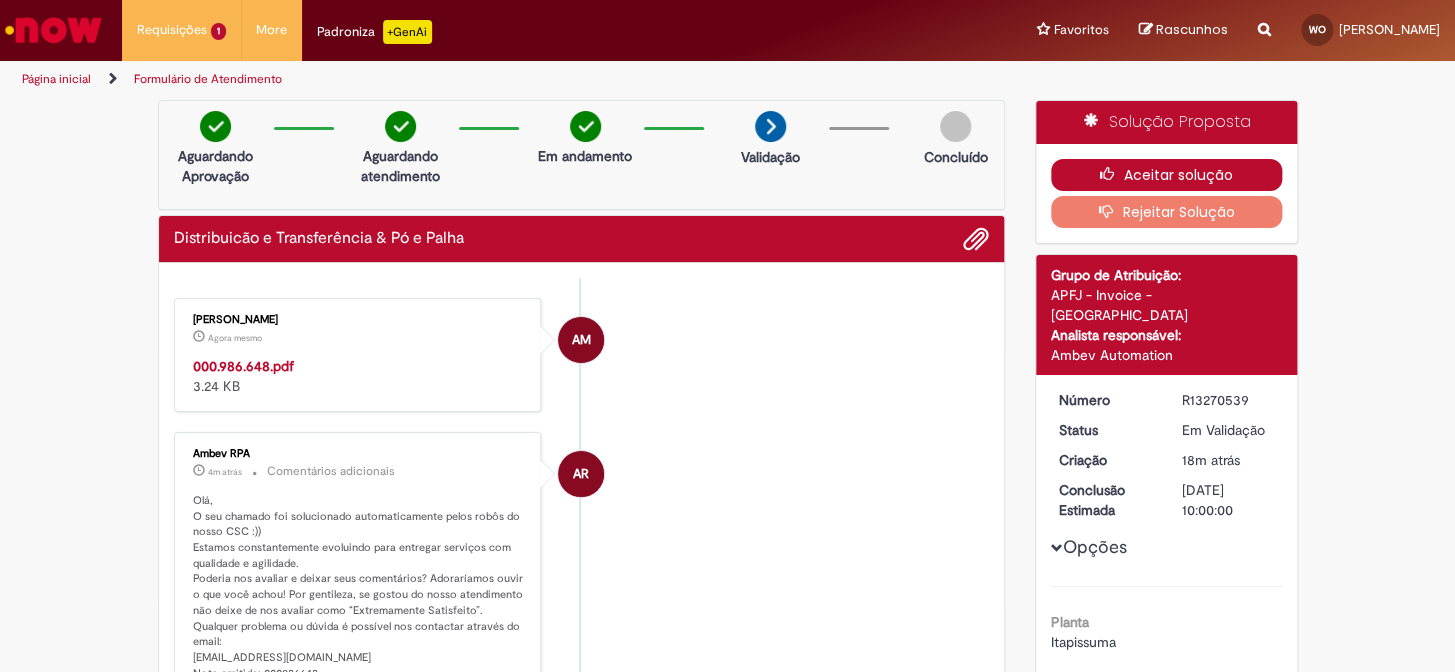 click on "Aceitar solução" at bounding box center (1166, 175) 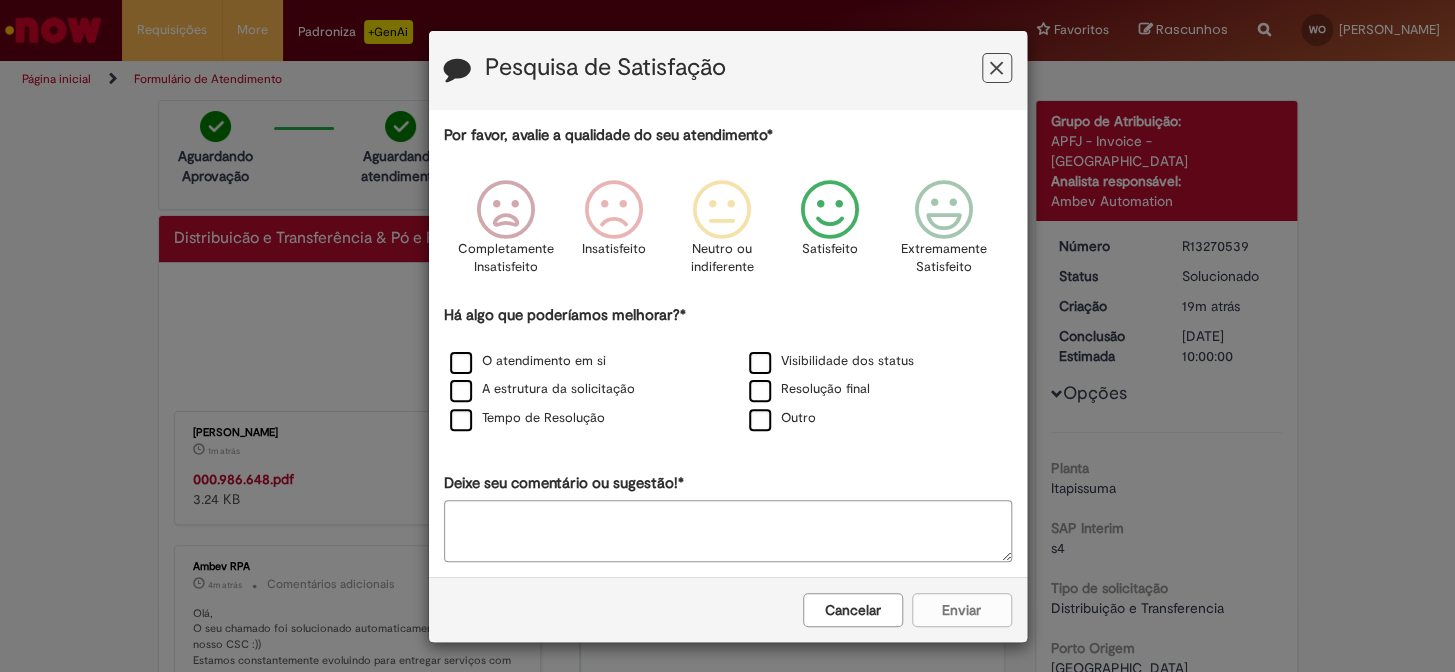 click at bounding box center [943, 210] 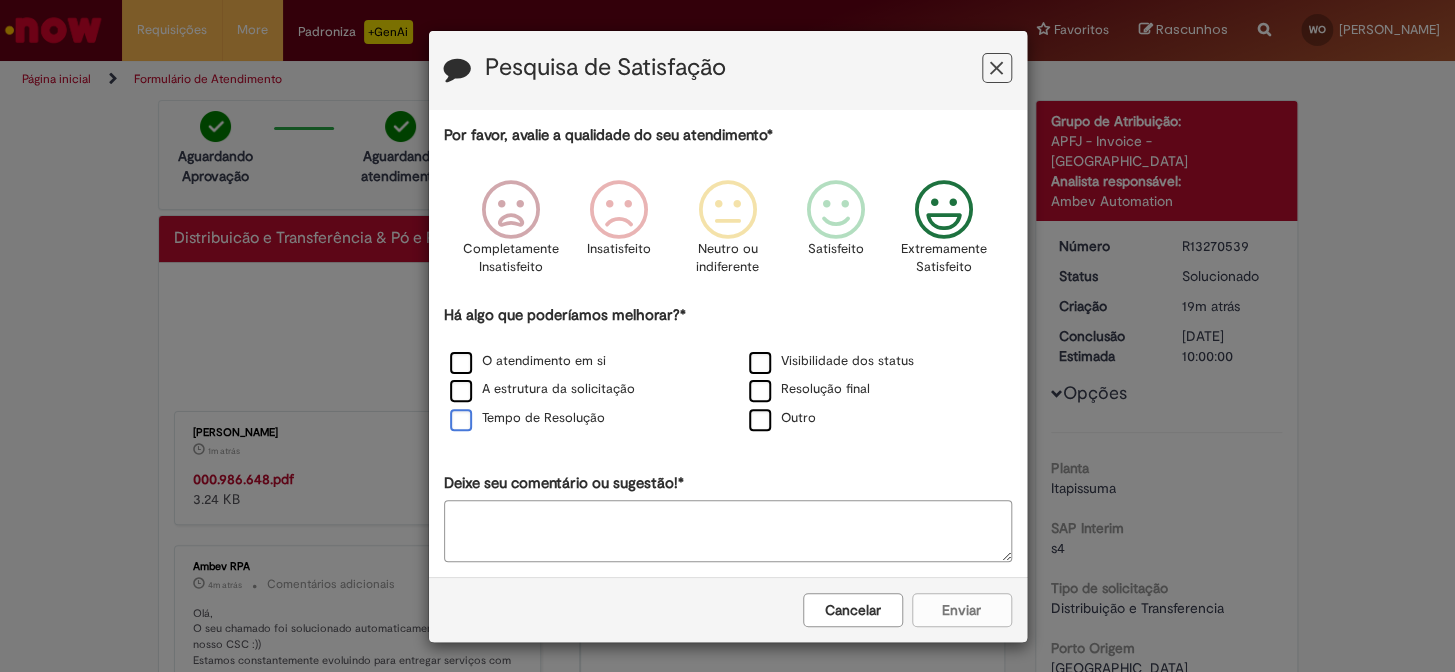 click on "Tempo de Resolução" at bounding box center (527, 418) 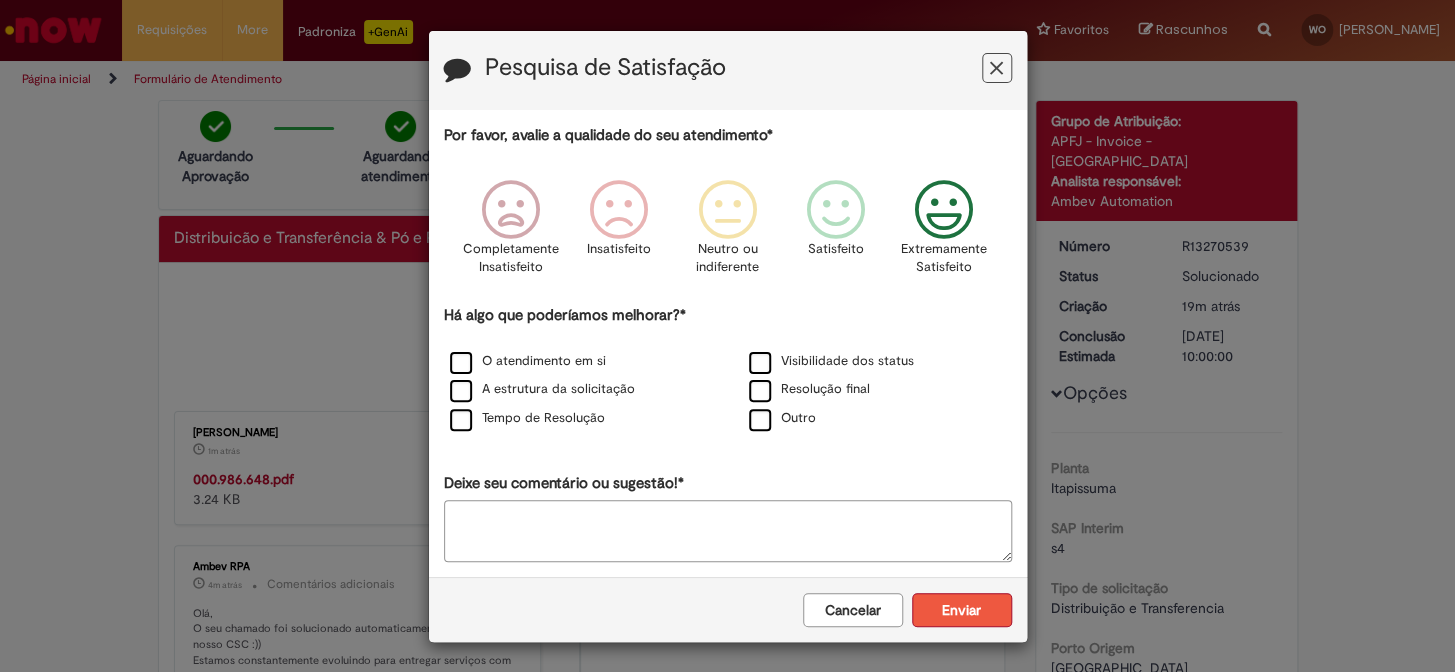 click on "Enviar" at bounding box center (962, 610) 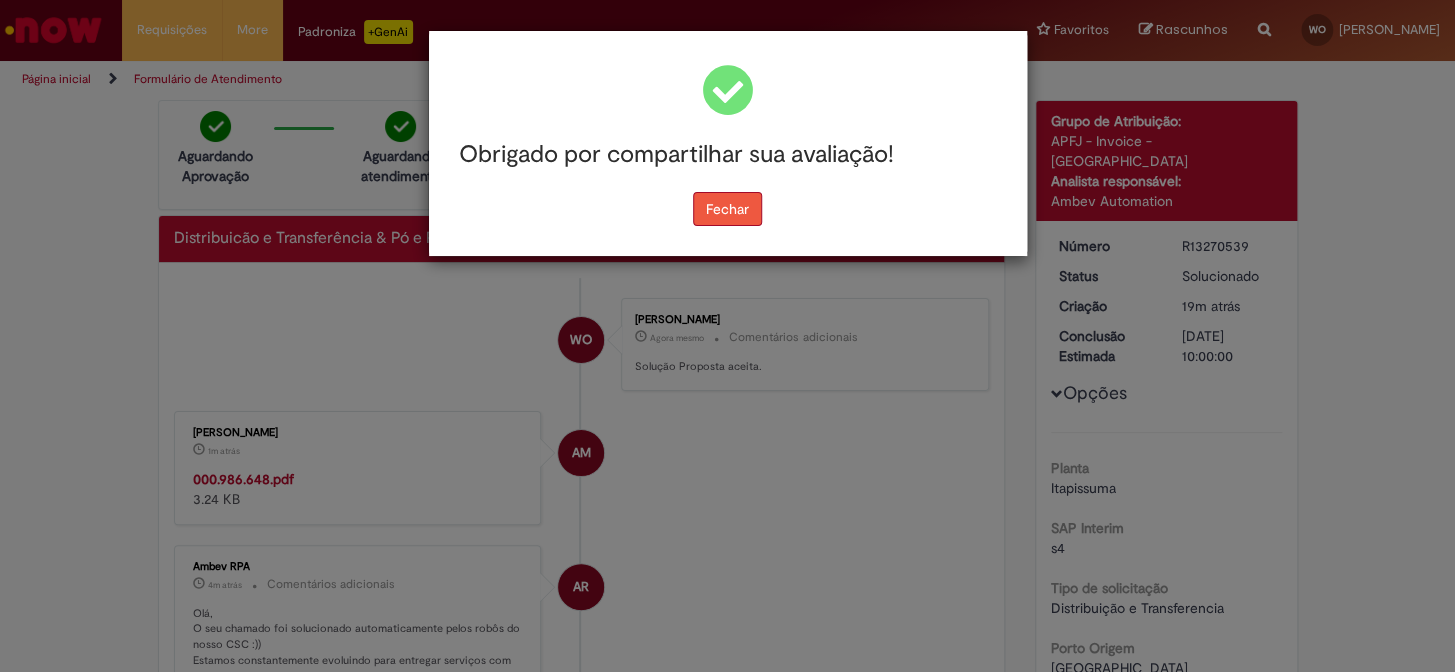 click on "Fechar" at bounding box center [727, 209] 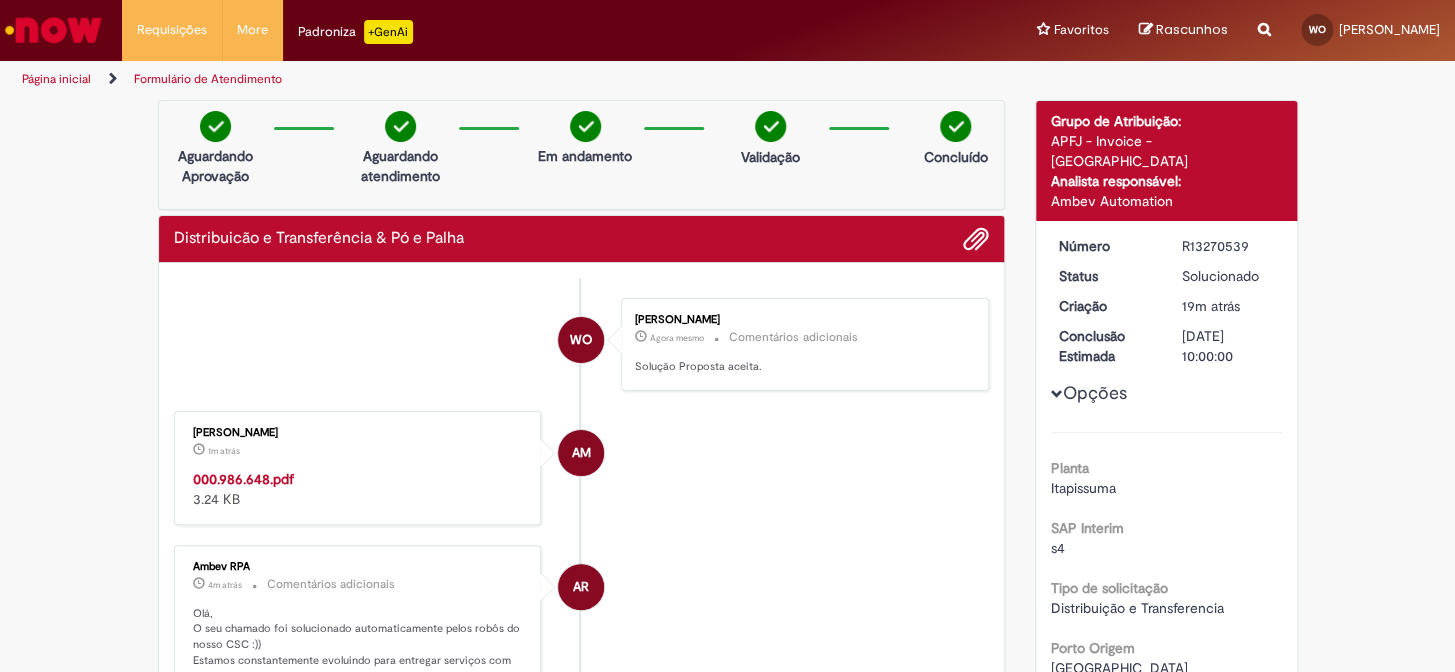 click at bounding box center (53, 30) 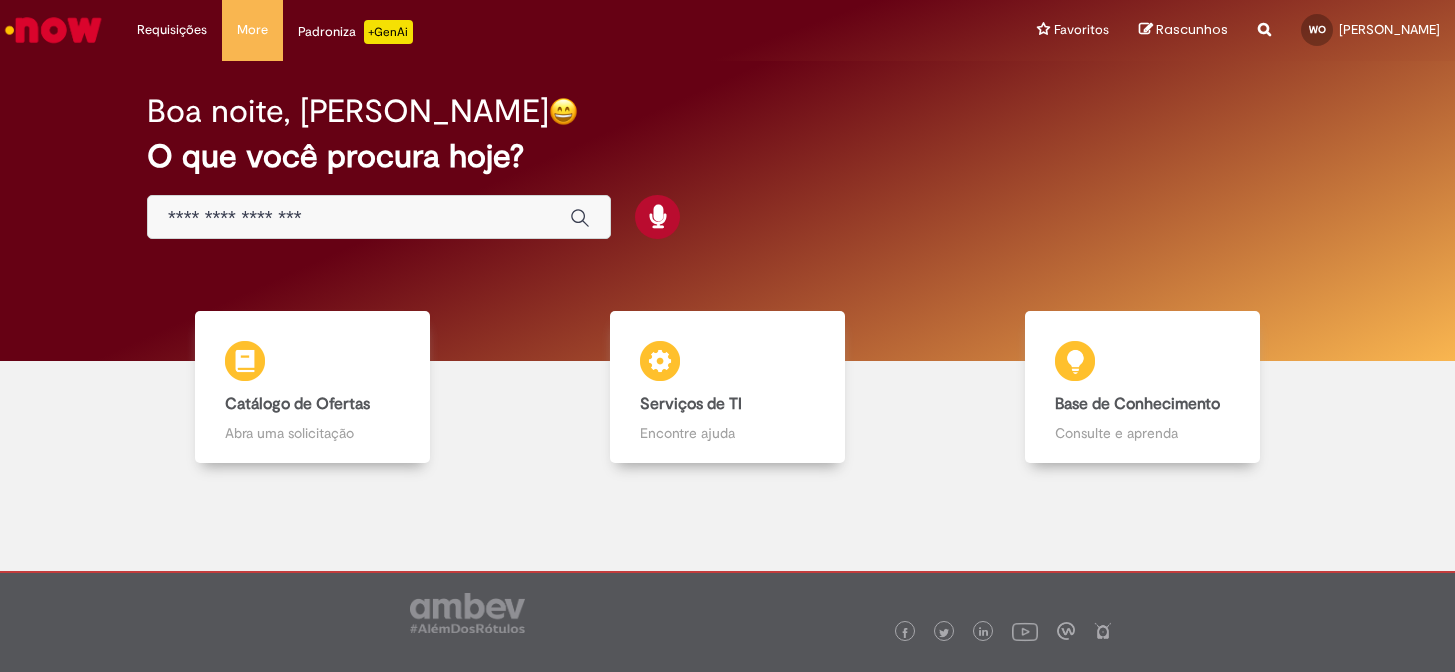 scroll, scrollTop: 0, scrollLeft: 0, axis: both 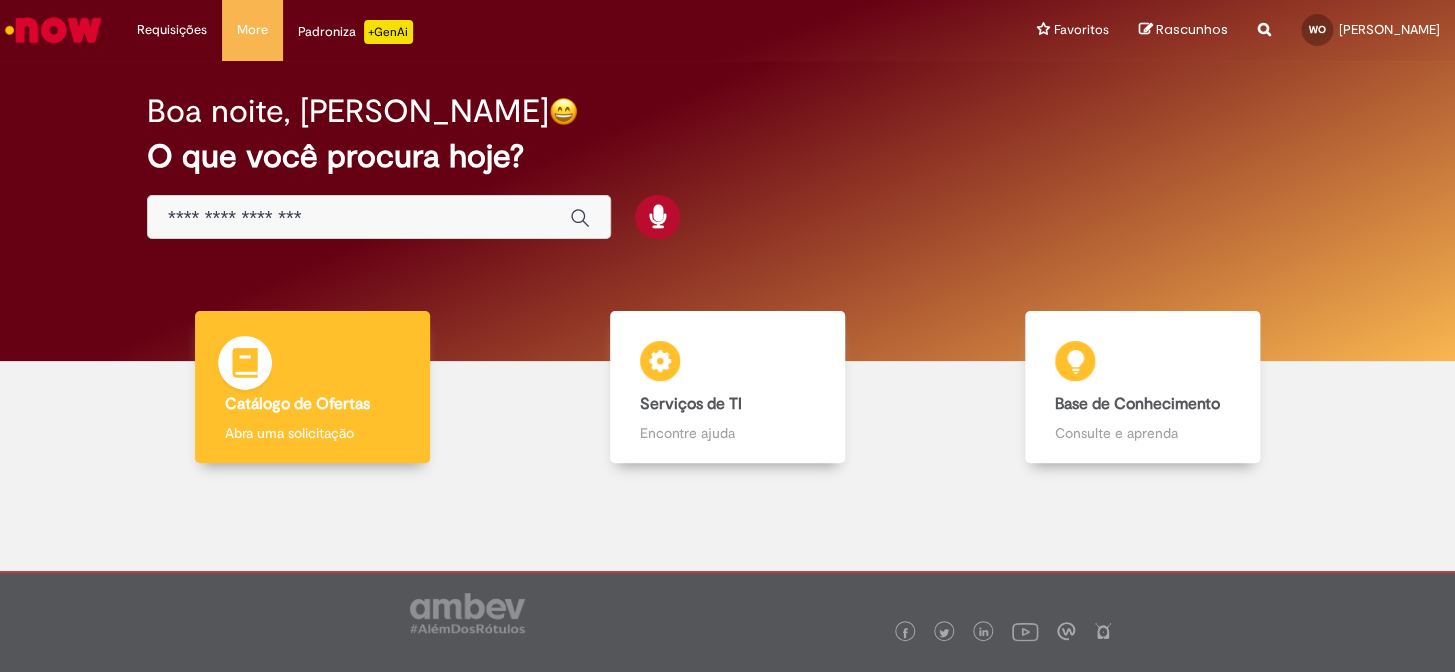 click on "Catálogo de Ofertas
Catálogo de Ofertas
Abra uma solicitação" at bounding box center (312, 387) 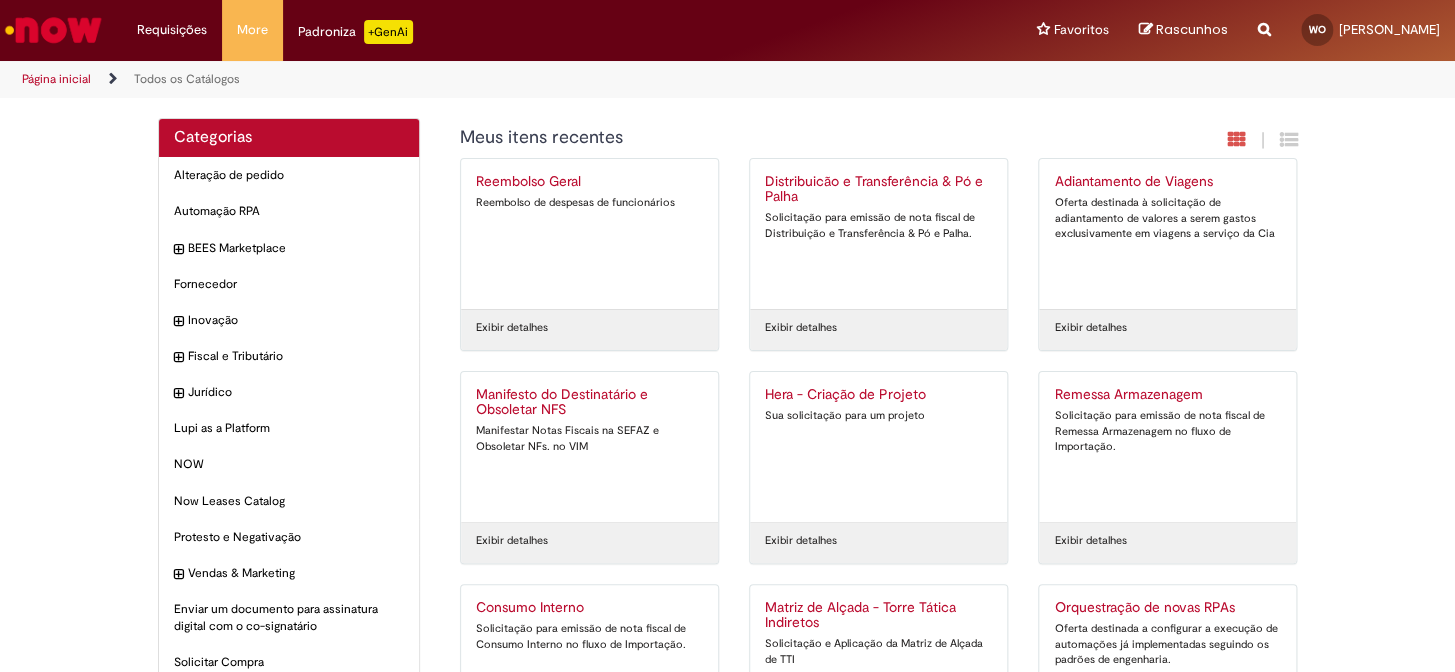 click on "Distribuicão e Transferência & Pó e Palha" at bounding box center [878, 190] 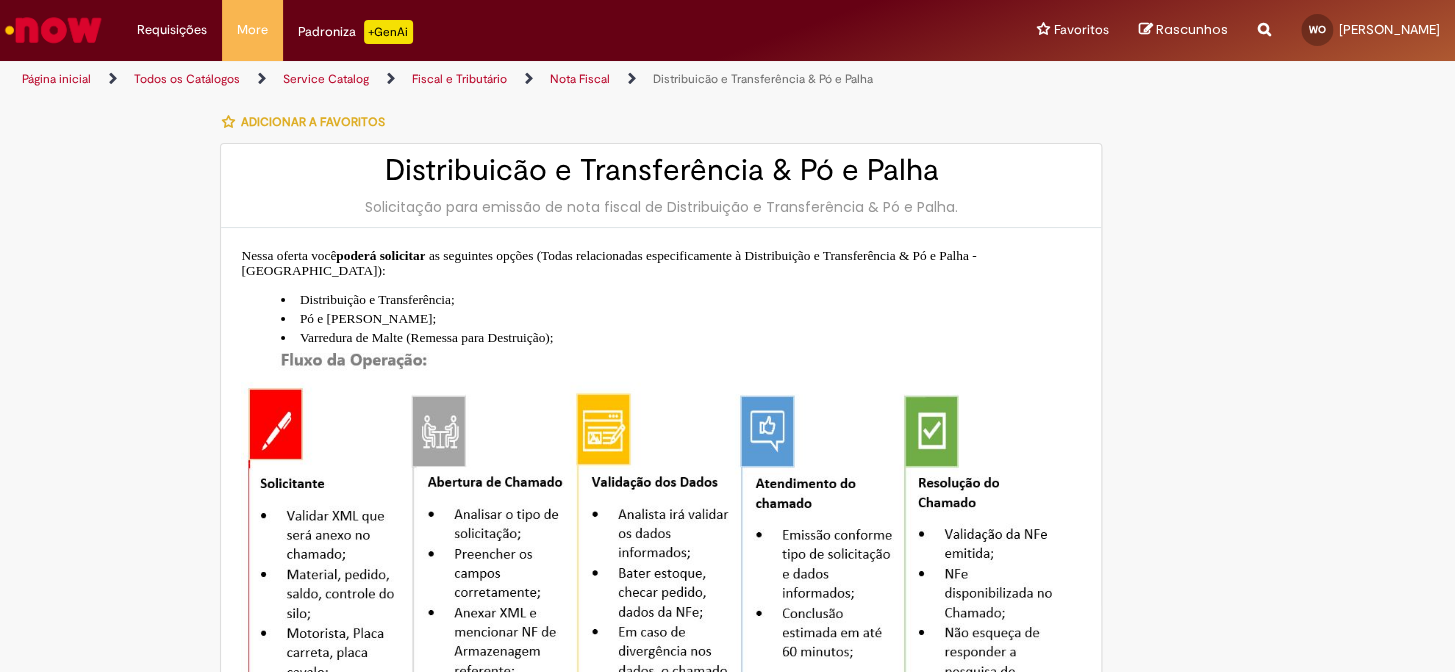 type on "**********" 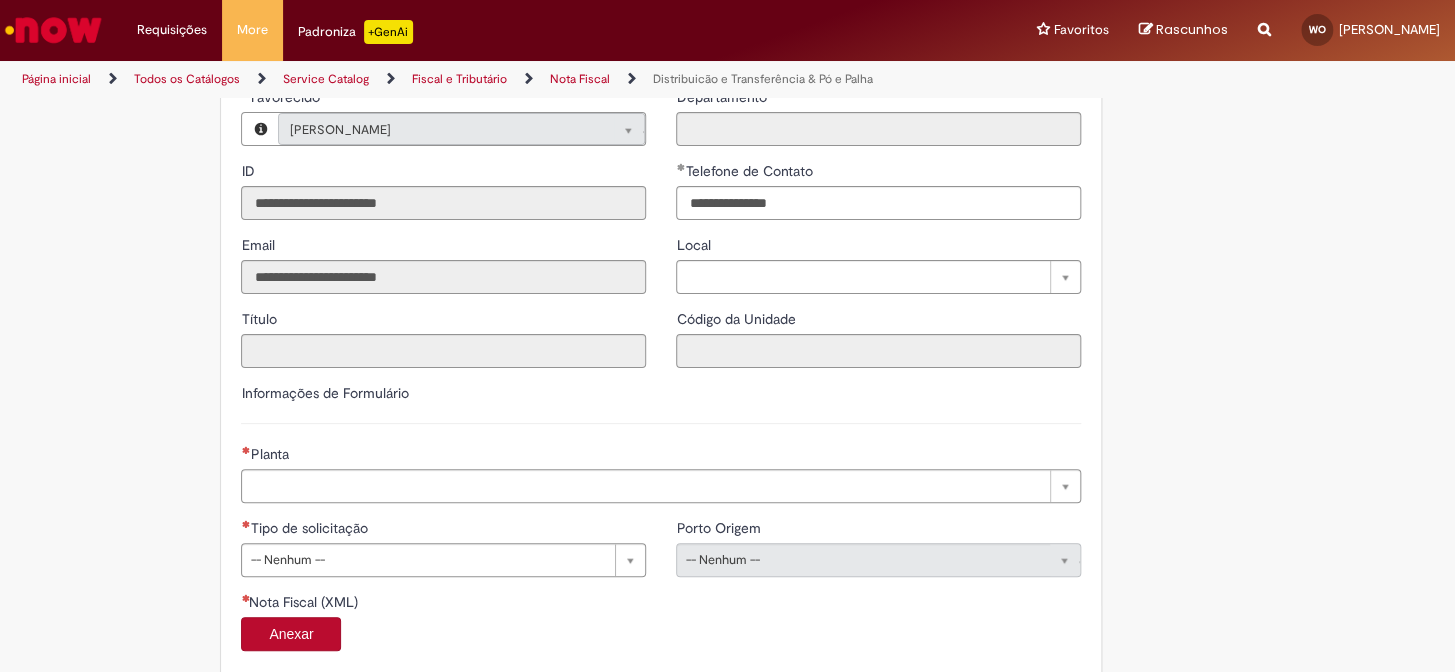scroll, scrollTop: 1000, scrollLeft: 0, axis: vertical 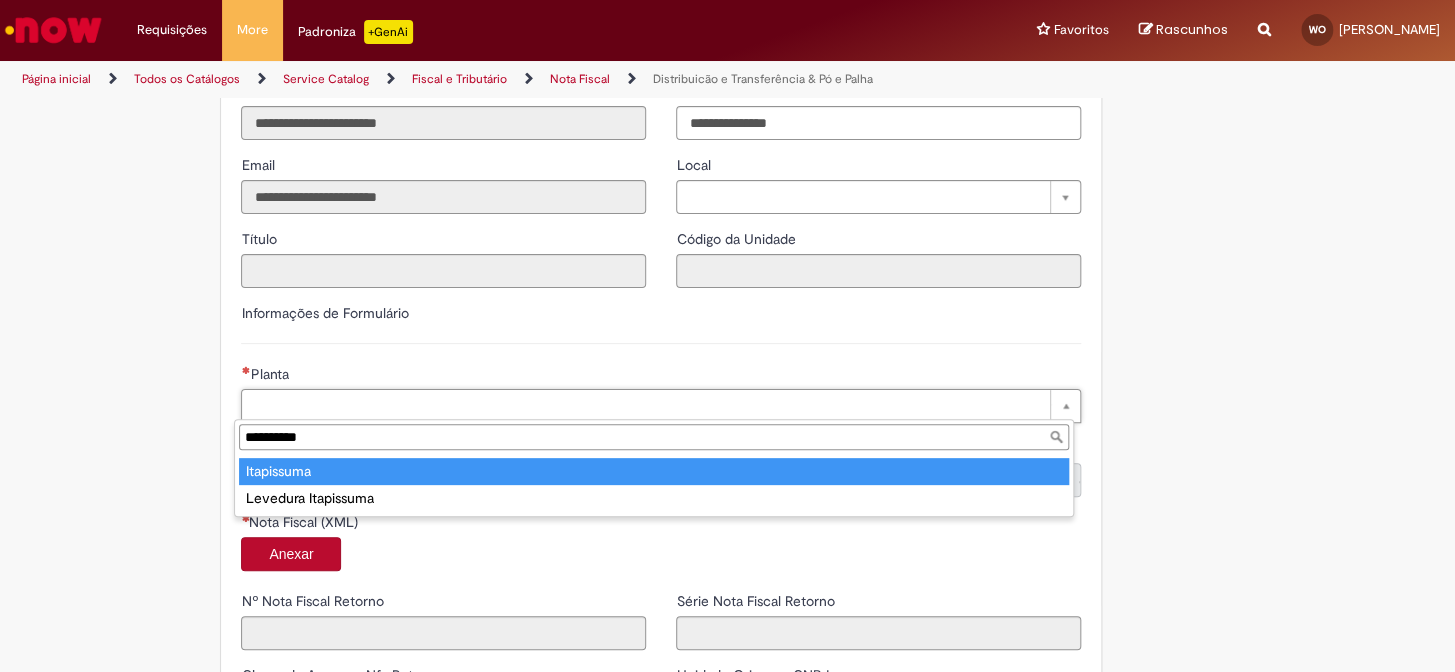 type on "**********" 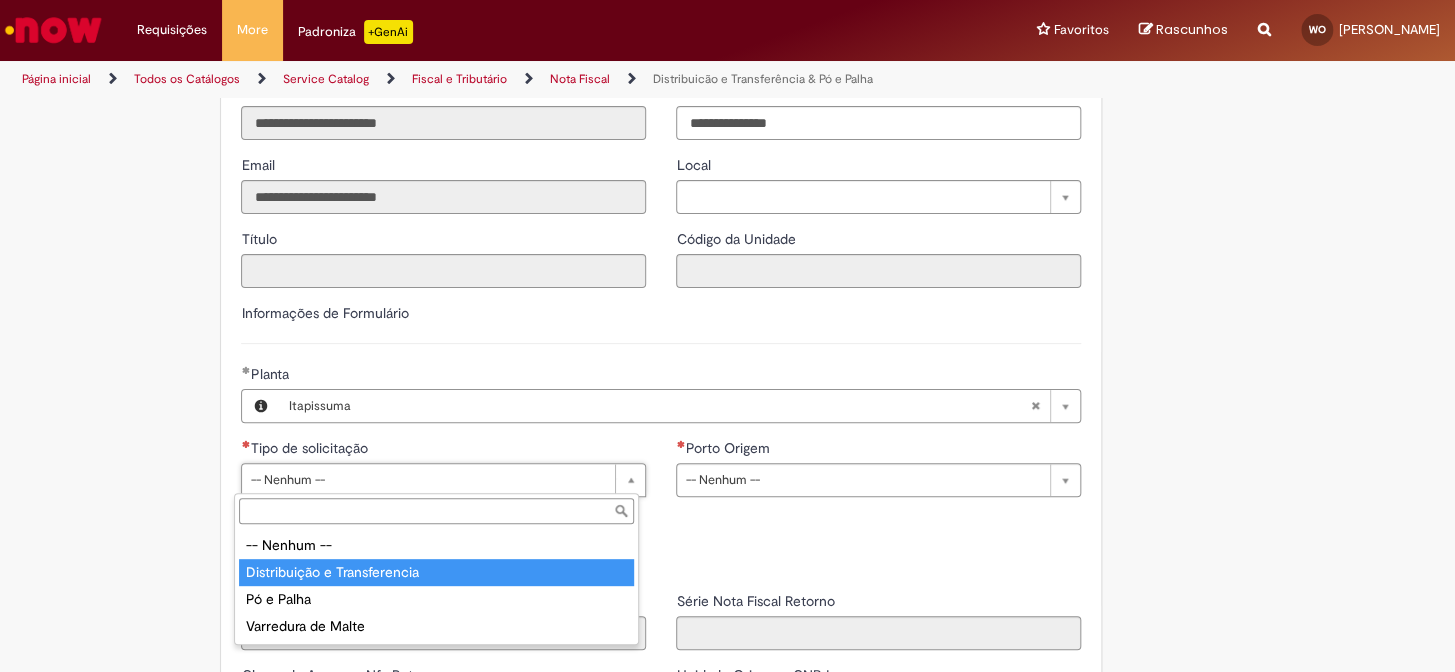 type on "**********" 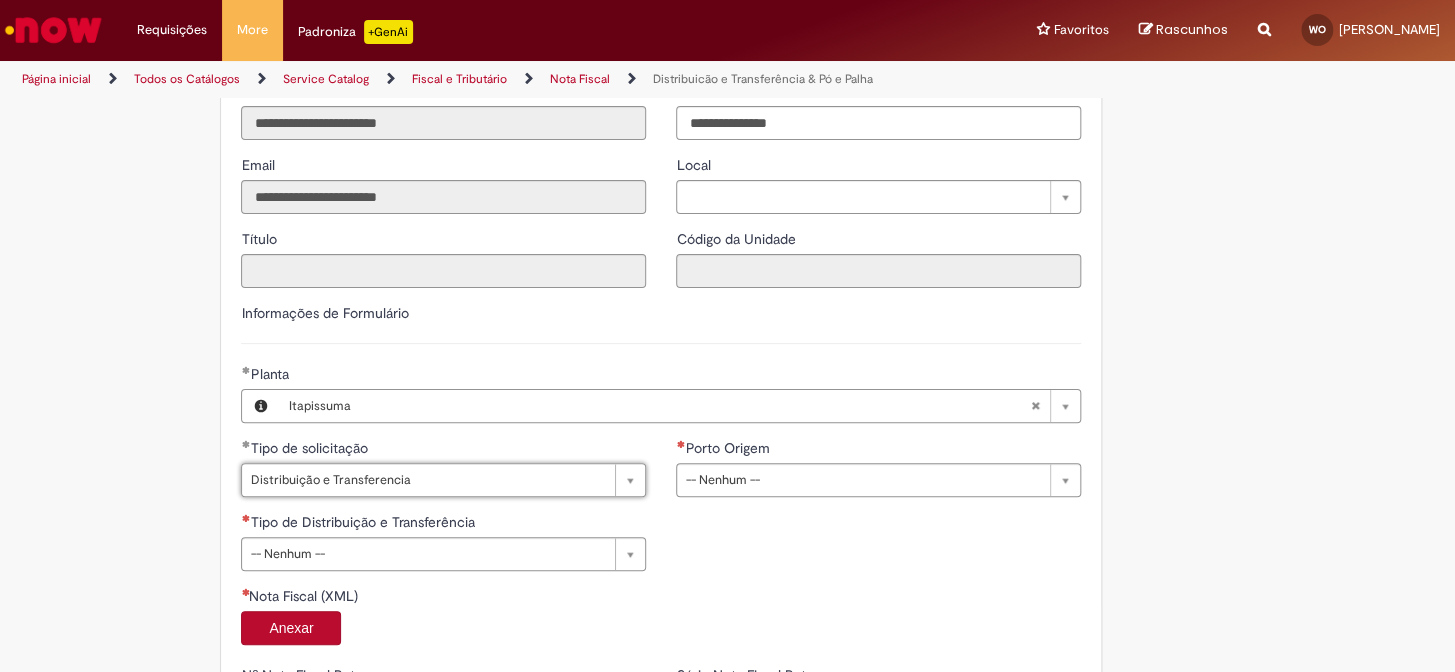 type on "*" 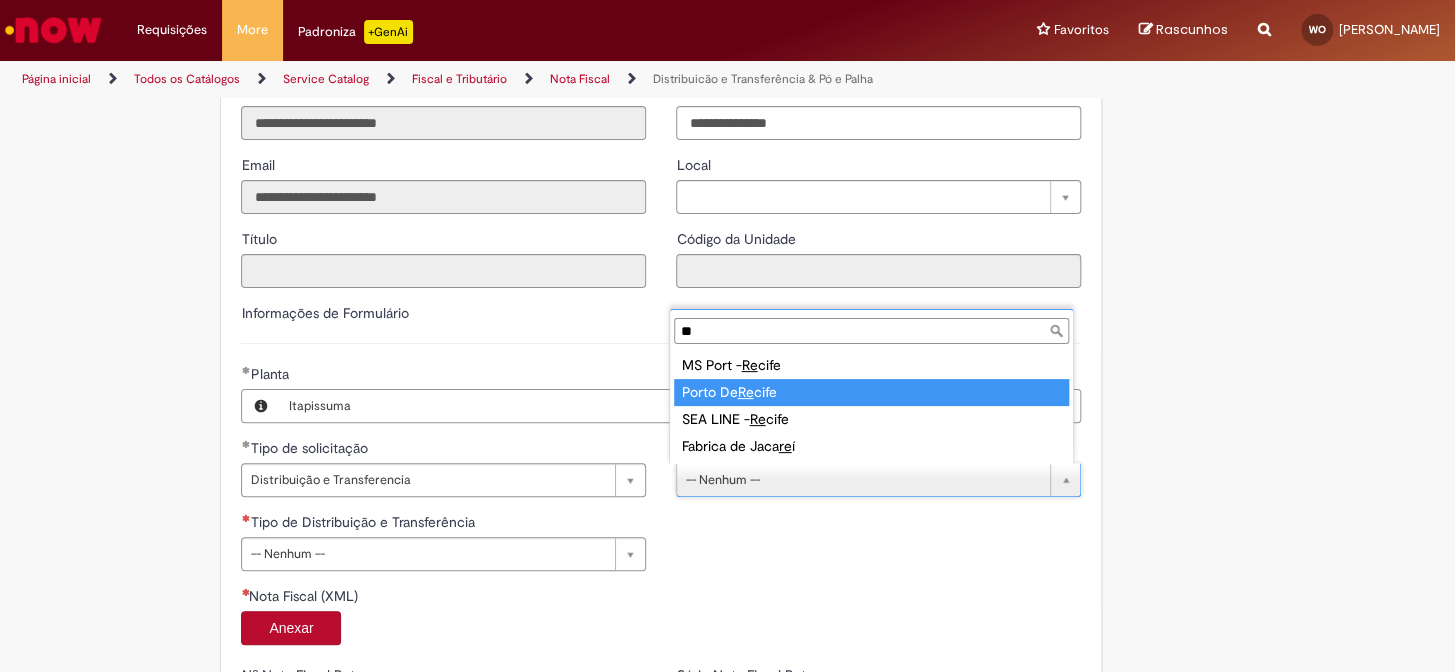 type on "**" 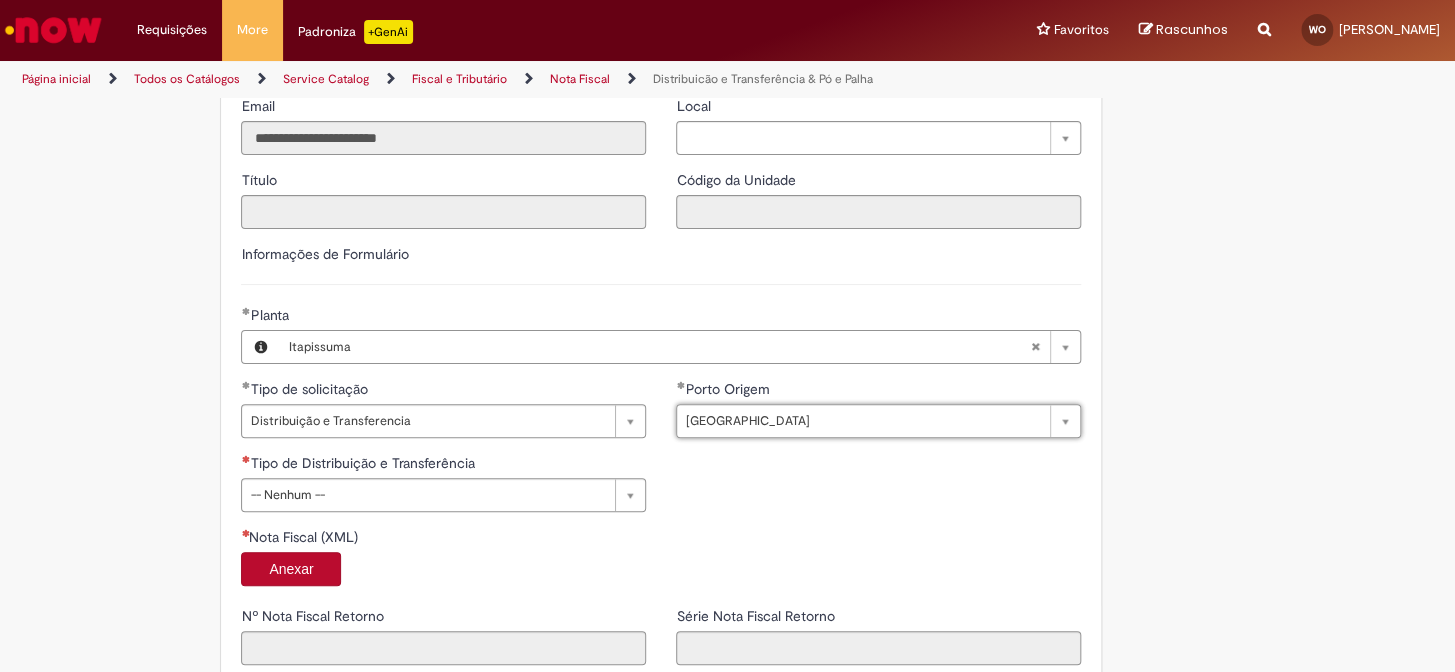 scroll, scrollTop: 1090, scrollLeft: 0, axis: vertical 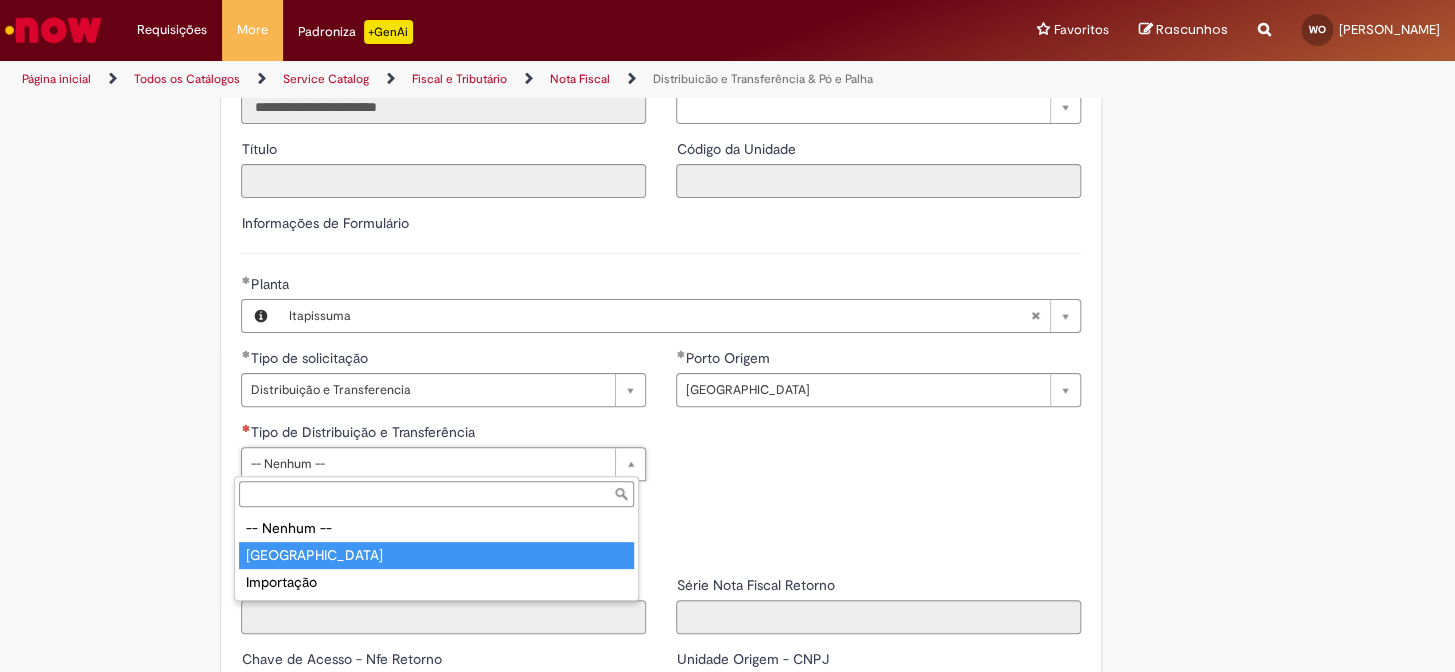 type on "*****" 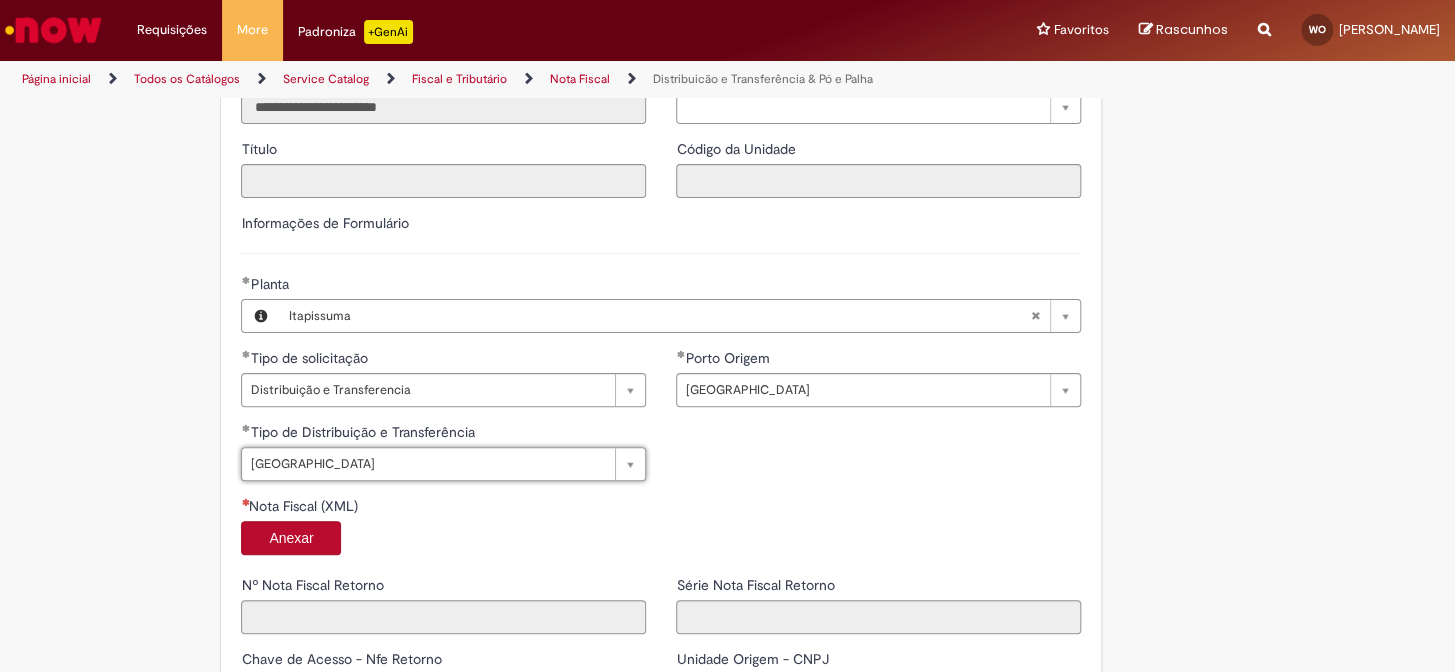 click on "Anexar" at bounding box center (291, 538) 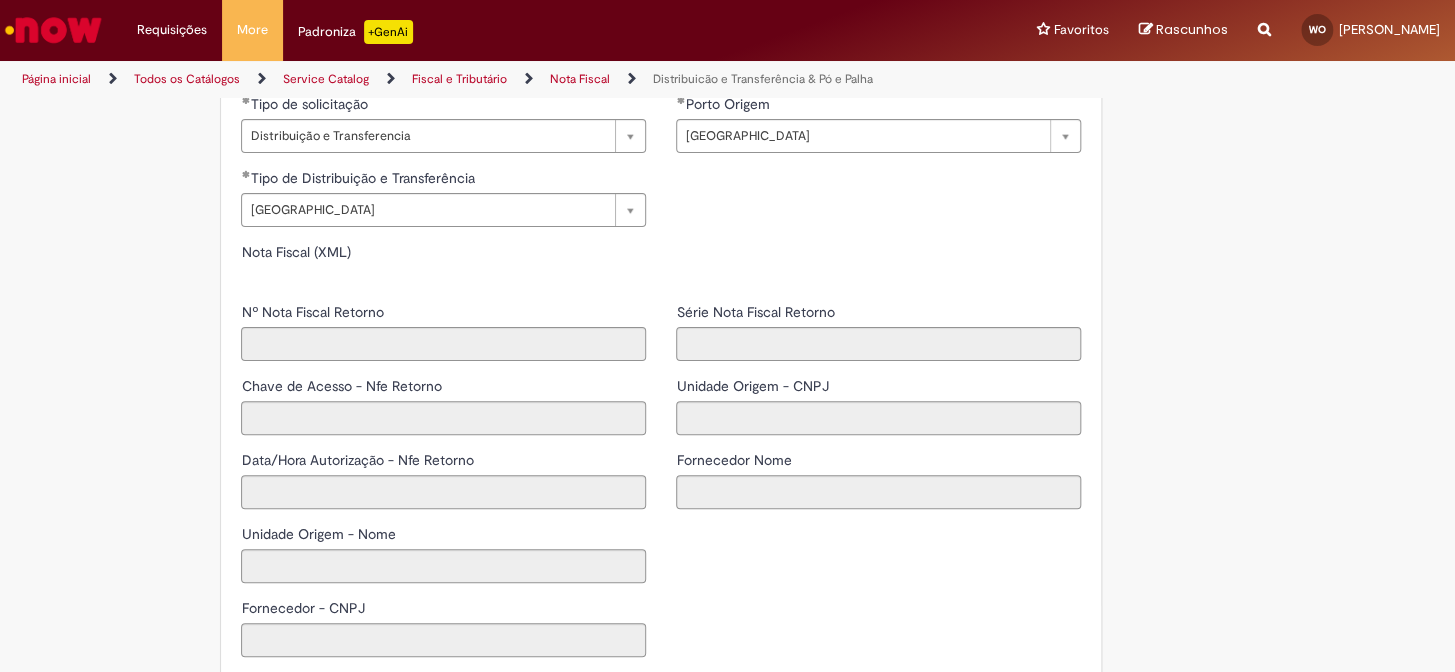 type on "*****" 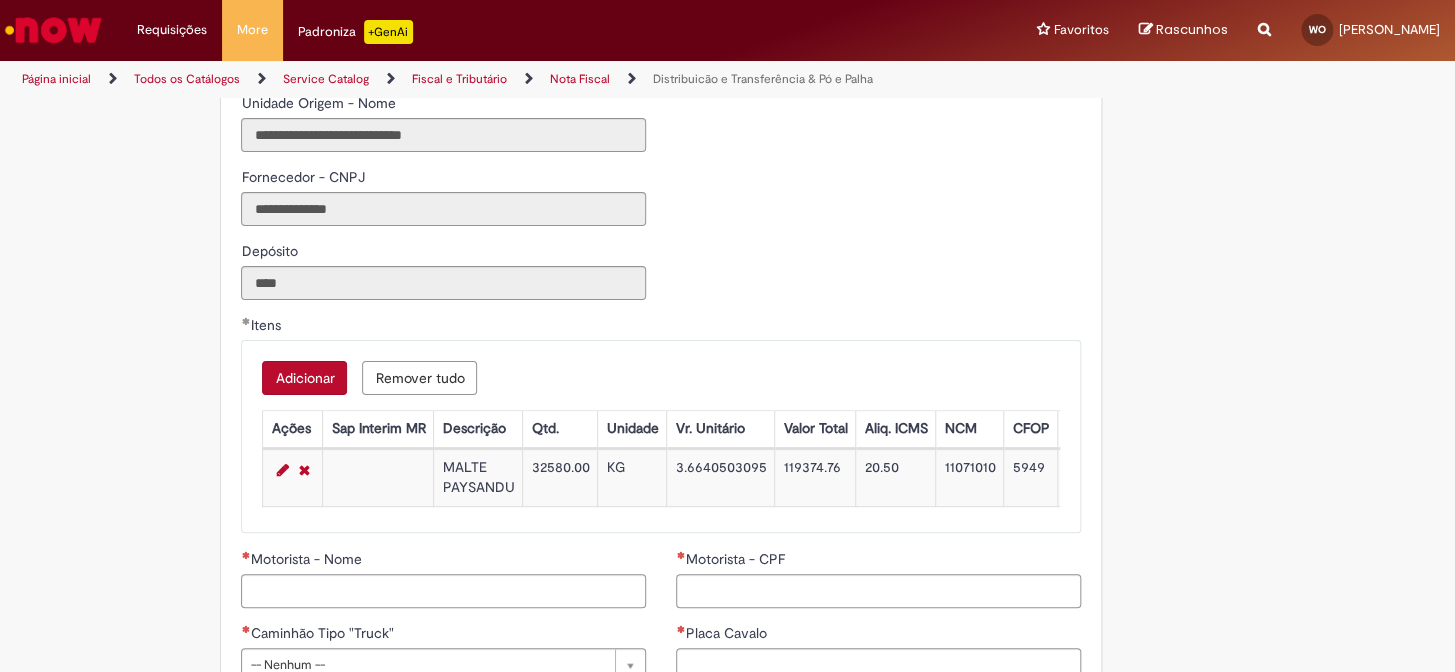 scroll, scrollTop: 2000, scrollLeft: 0, axis: vertical 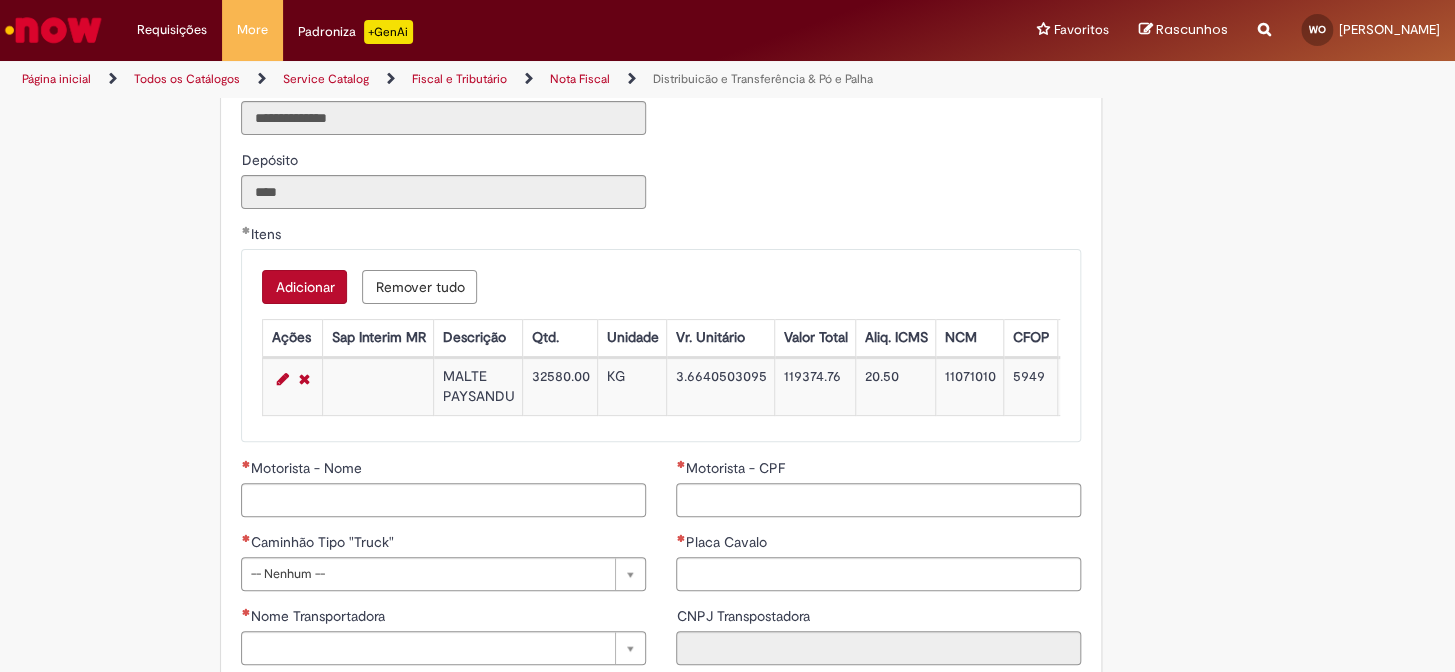 click at bounding box center (282, 379) 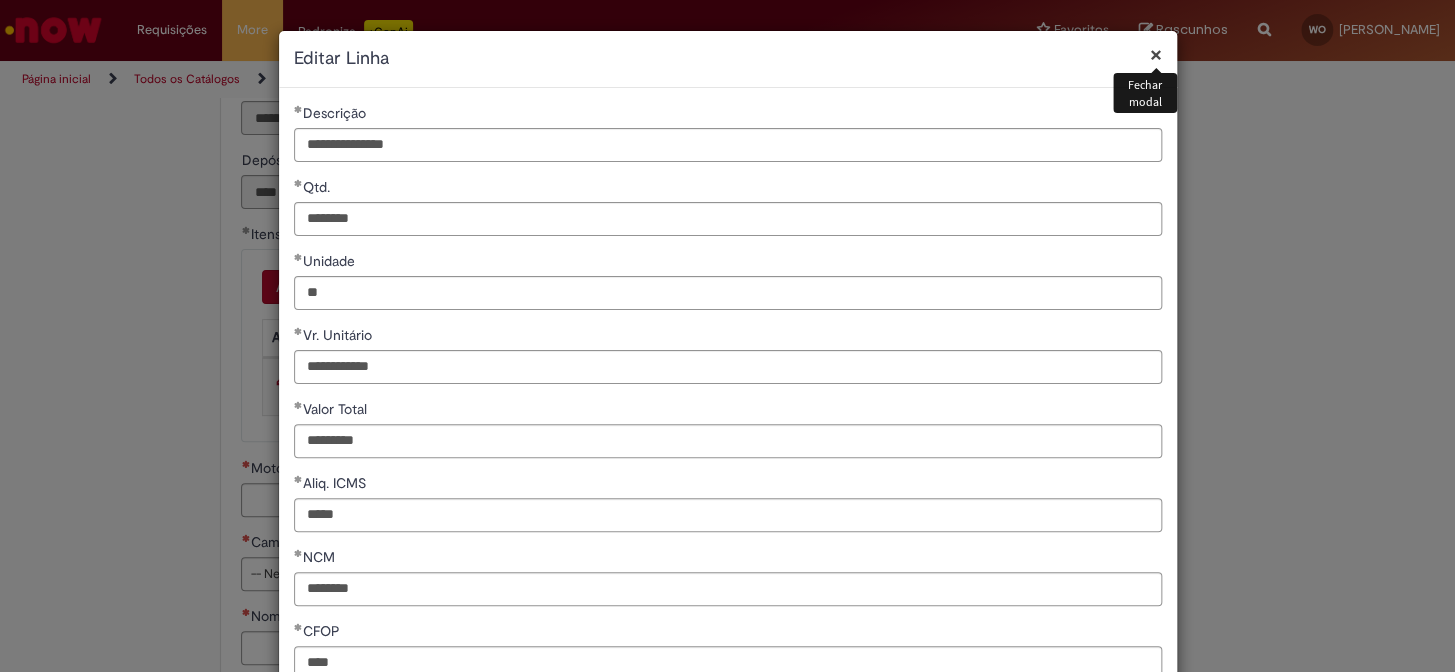 scroll, scrollTop: 454, scrollLeft: 0, axis: vertical 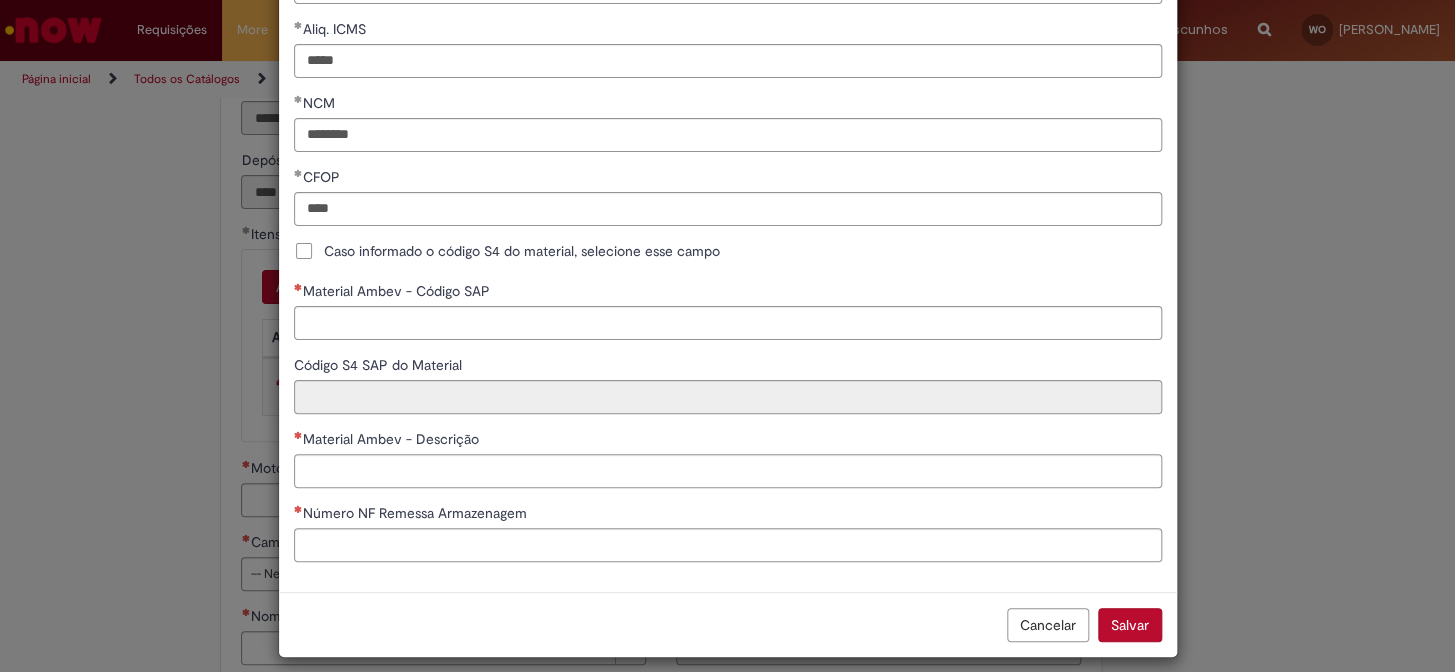 click on "**********" at bounding box center (728, 113) 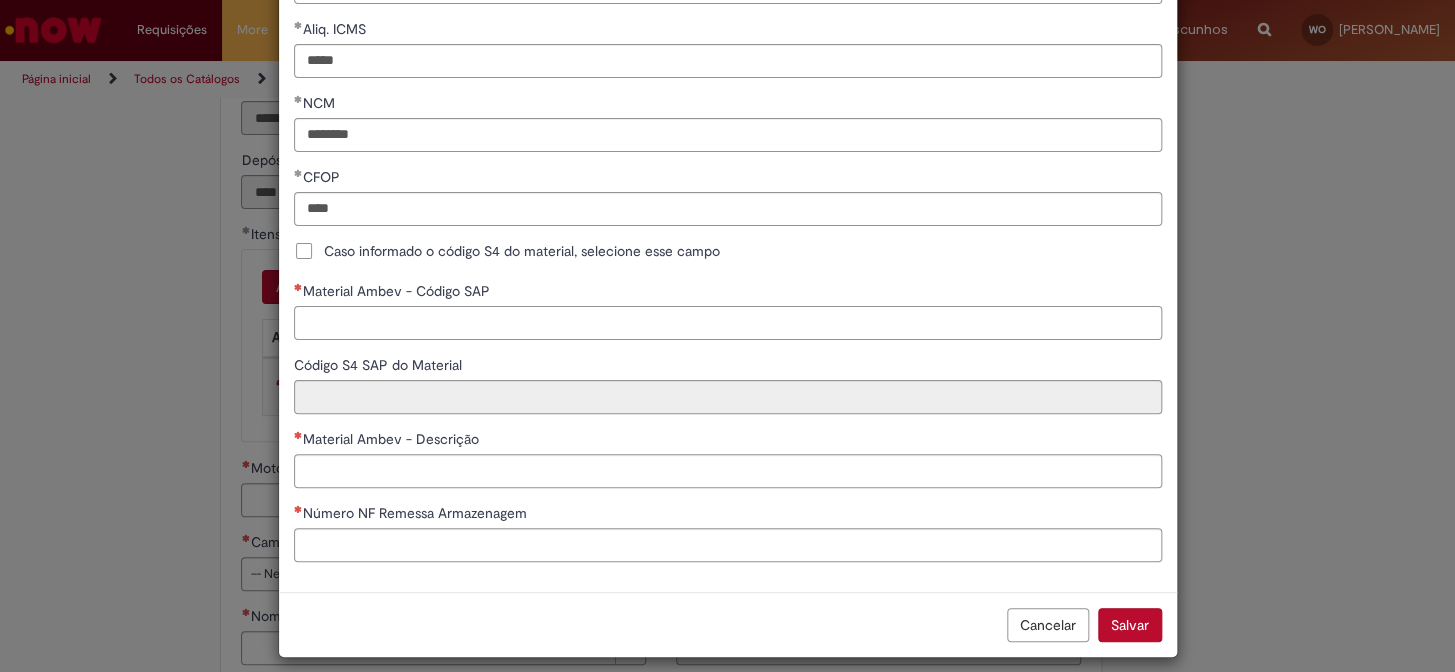 click on "Material Ambev - Código SAP" at bounding box center [728, 323] 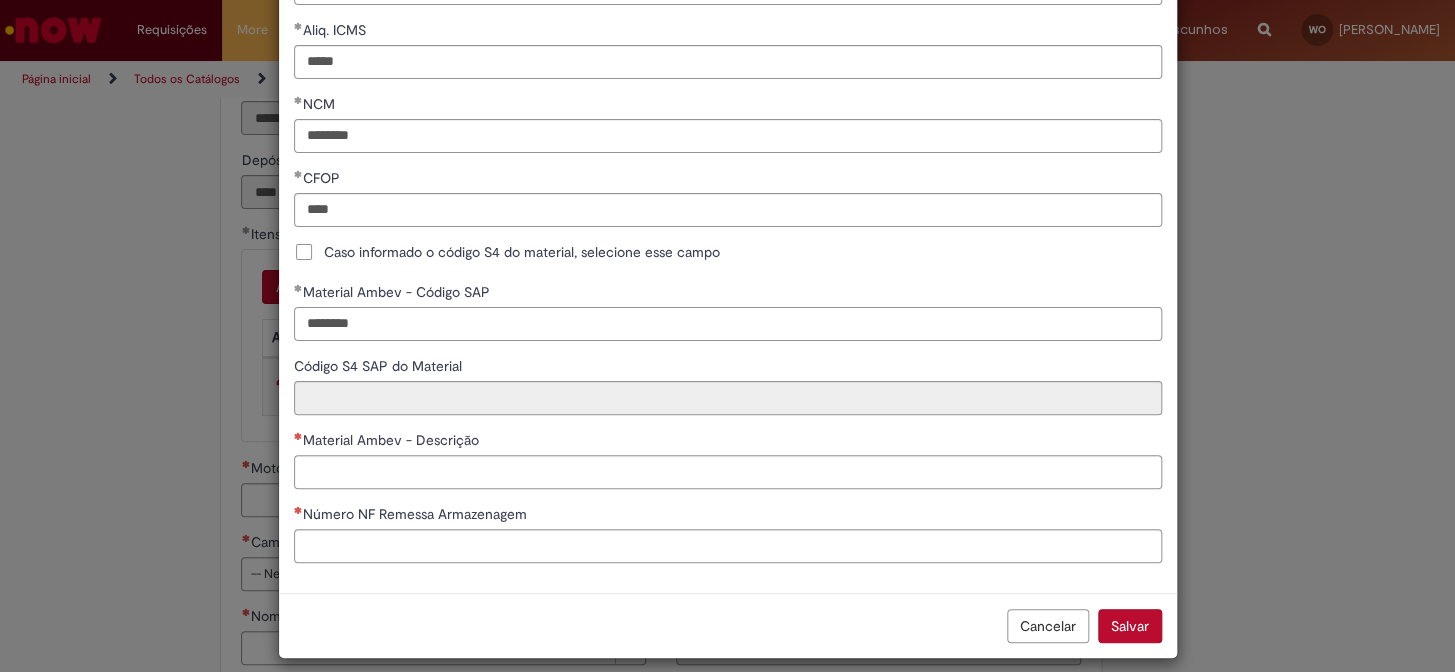 type on "********" 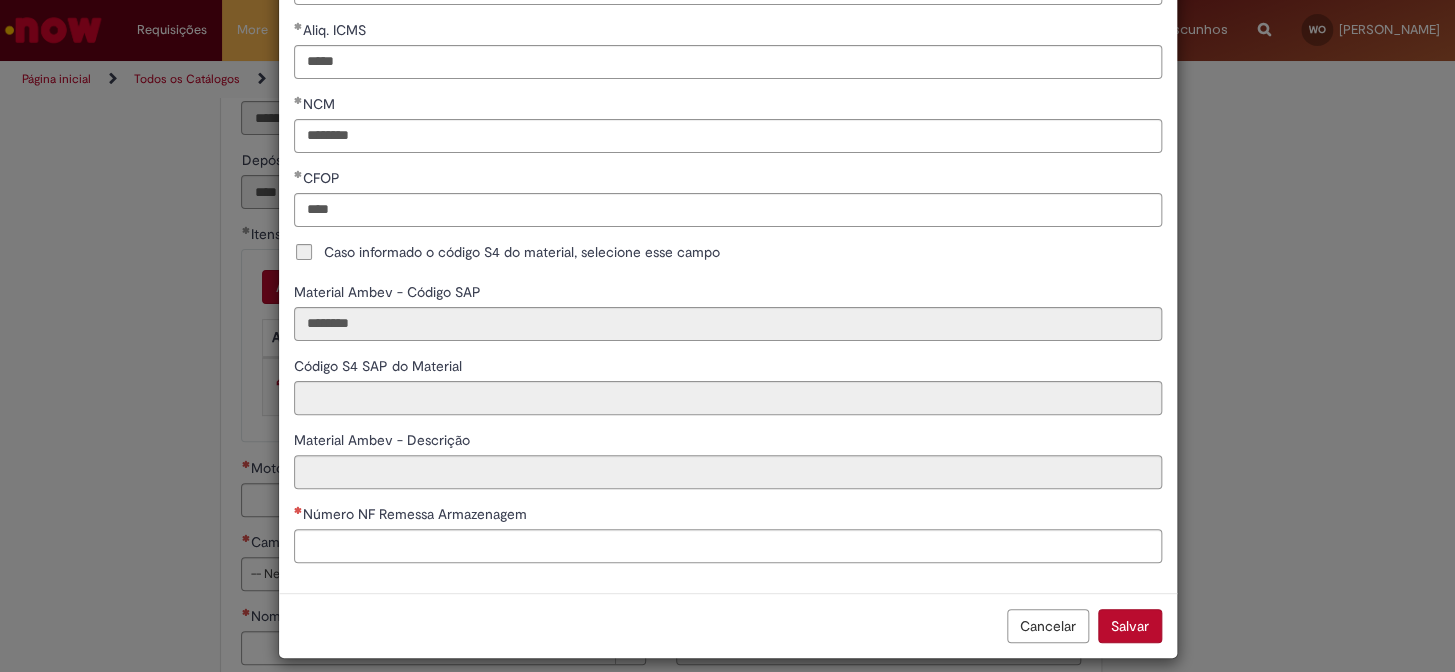 type on "**********" 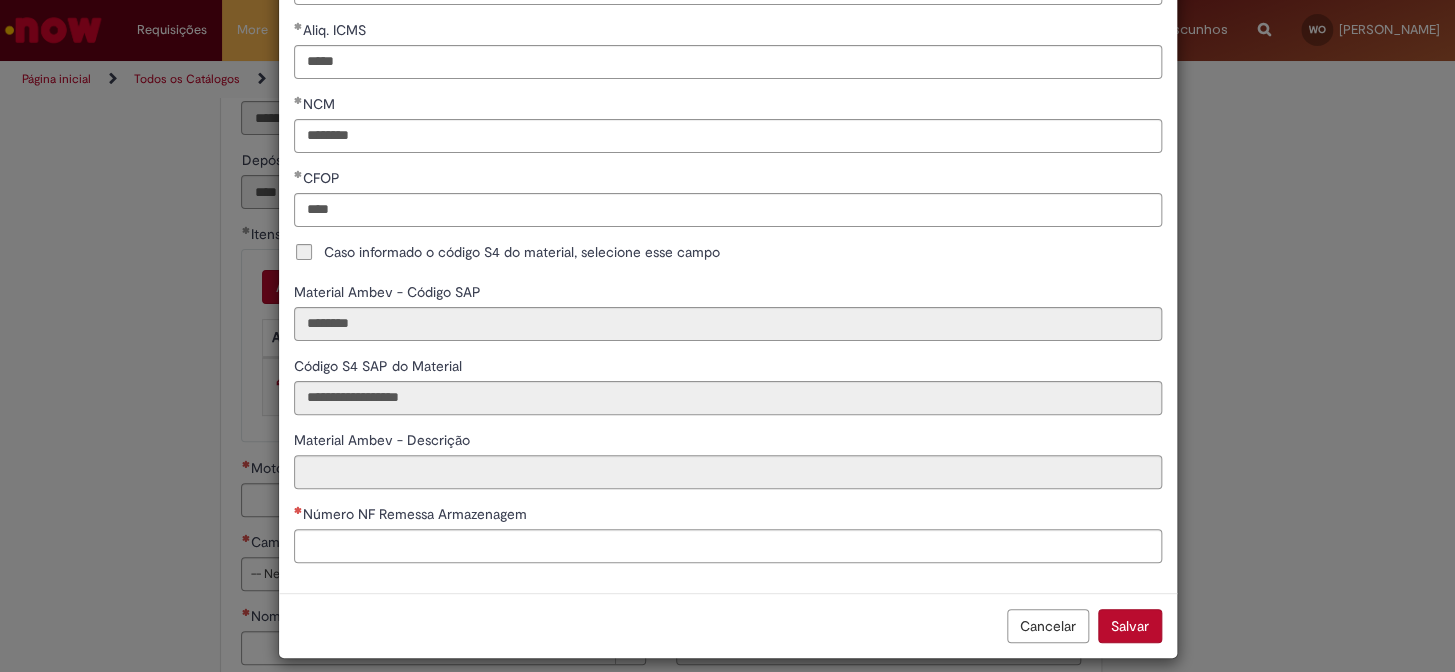 type on "**********" 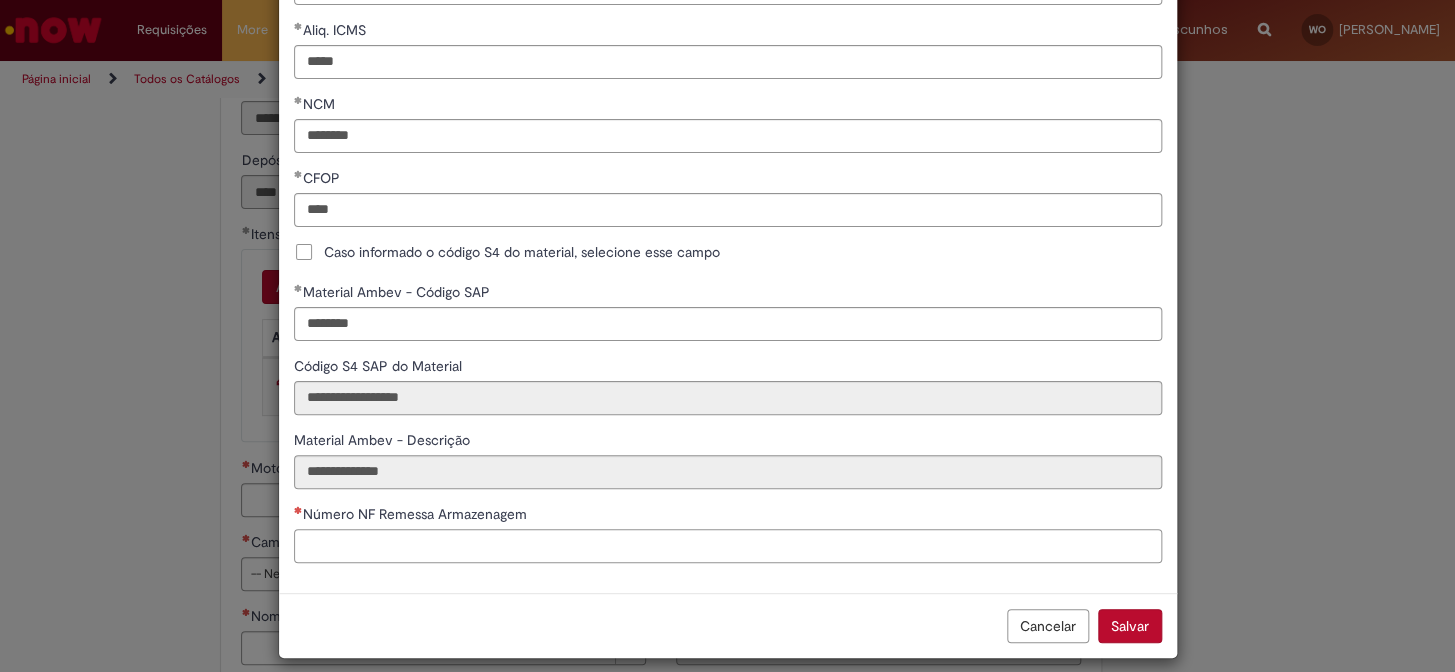 click on "Número NF Remessa Armazenagem" at bounding box center (728, 546) 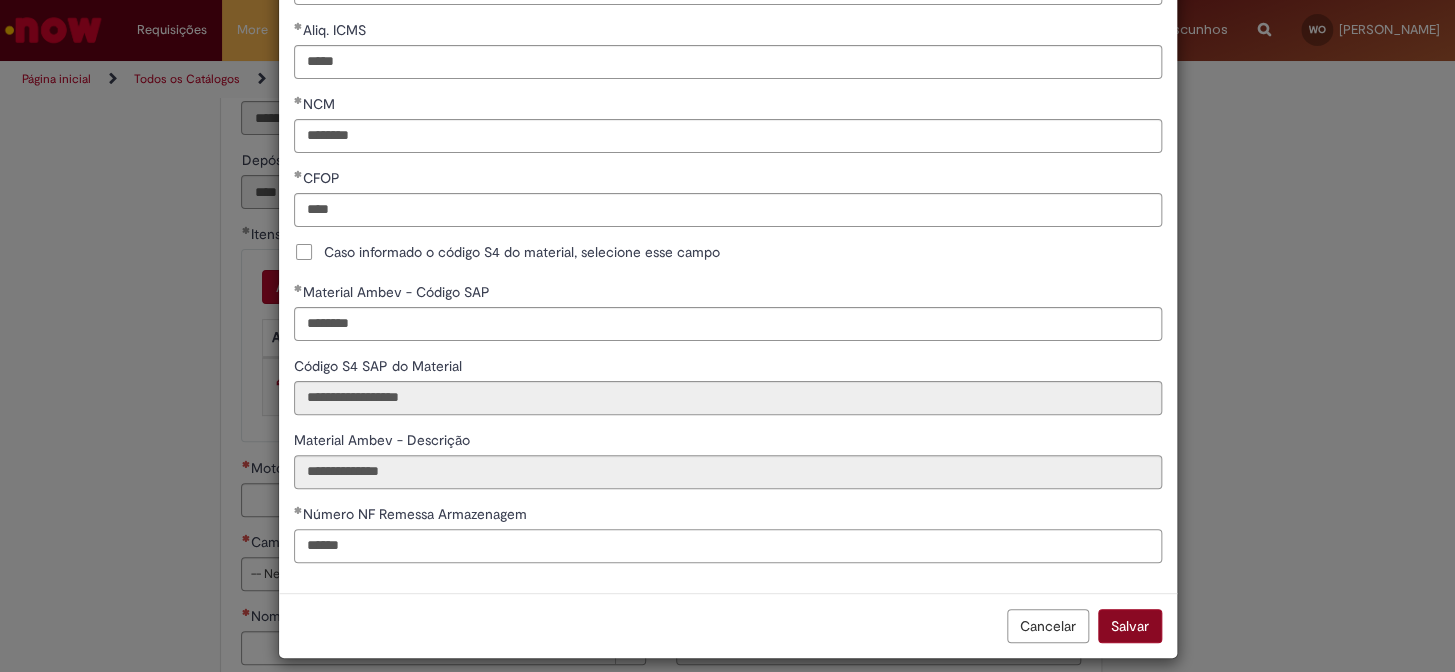 type on "******" 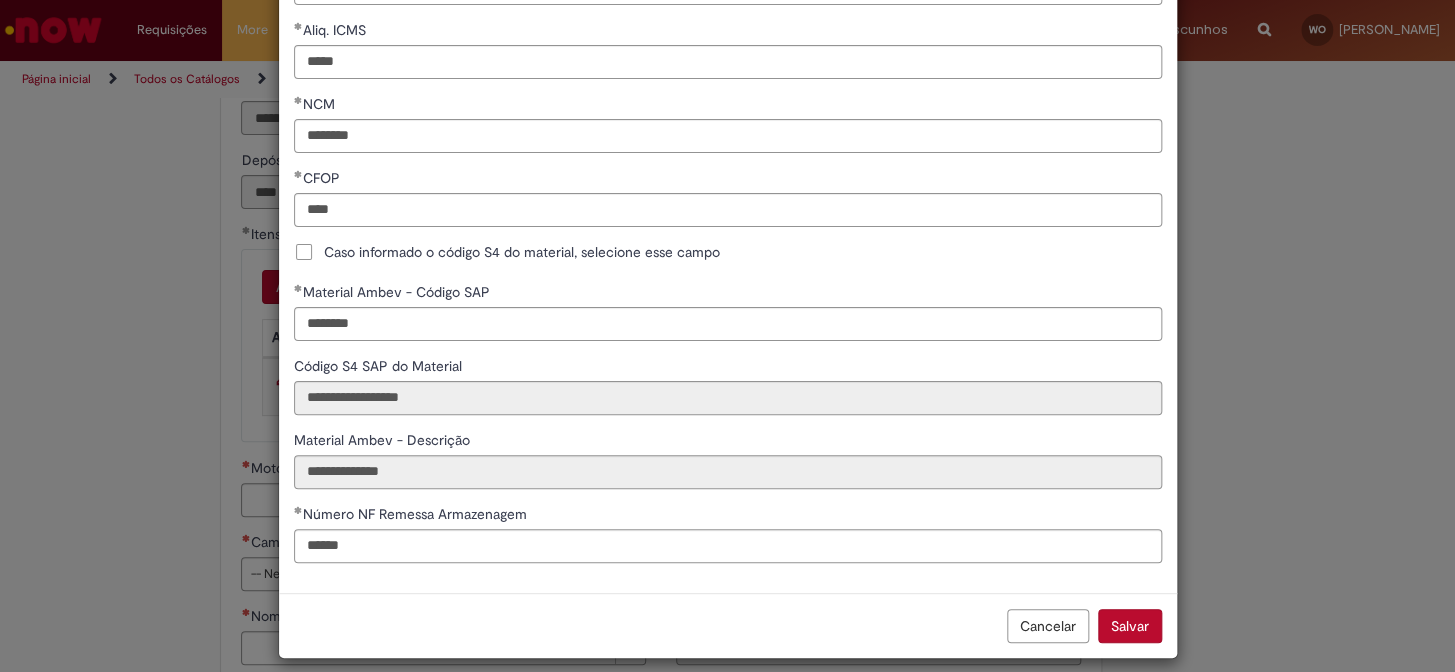 click on "Salvar" at bounding box center (1130, 626) 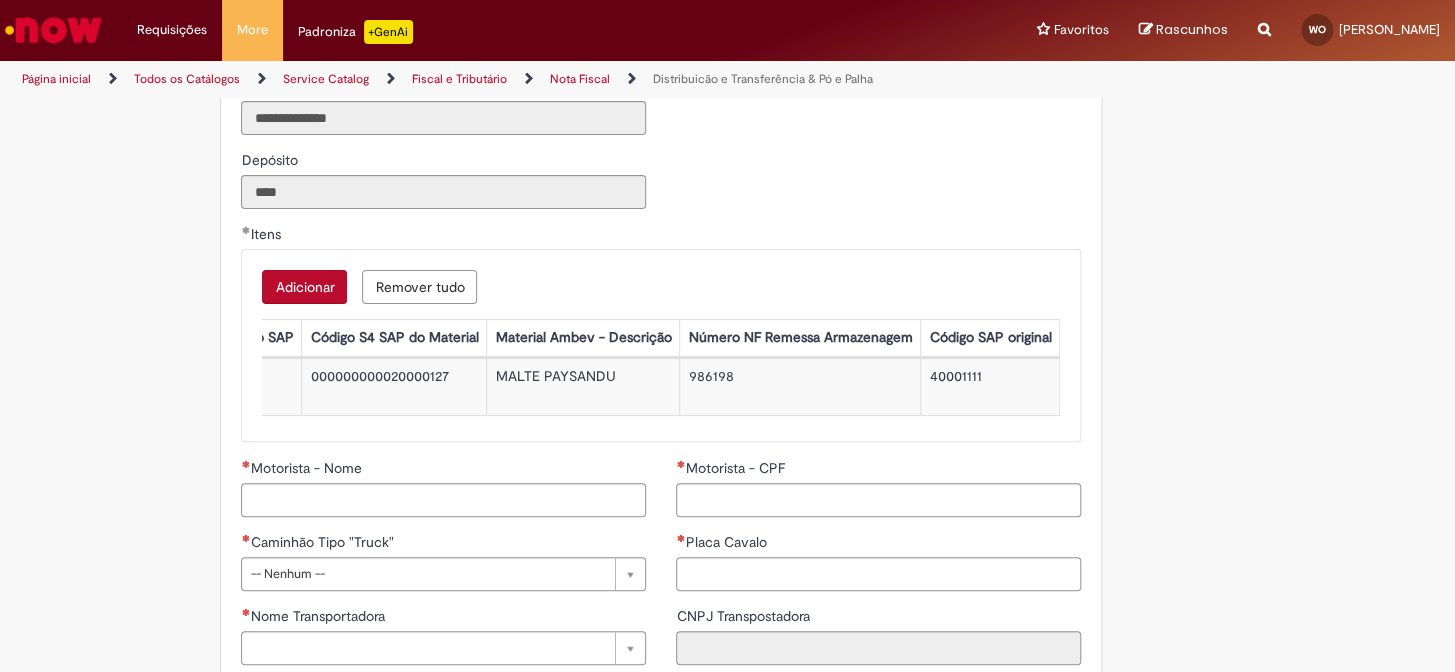 scroll, scrollTop: 0, scrollLeft: 0, axis: both 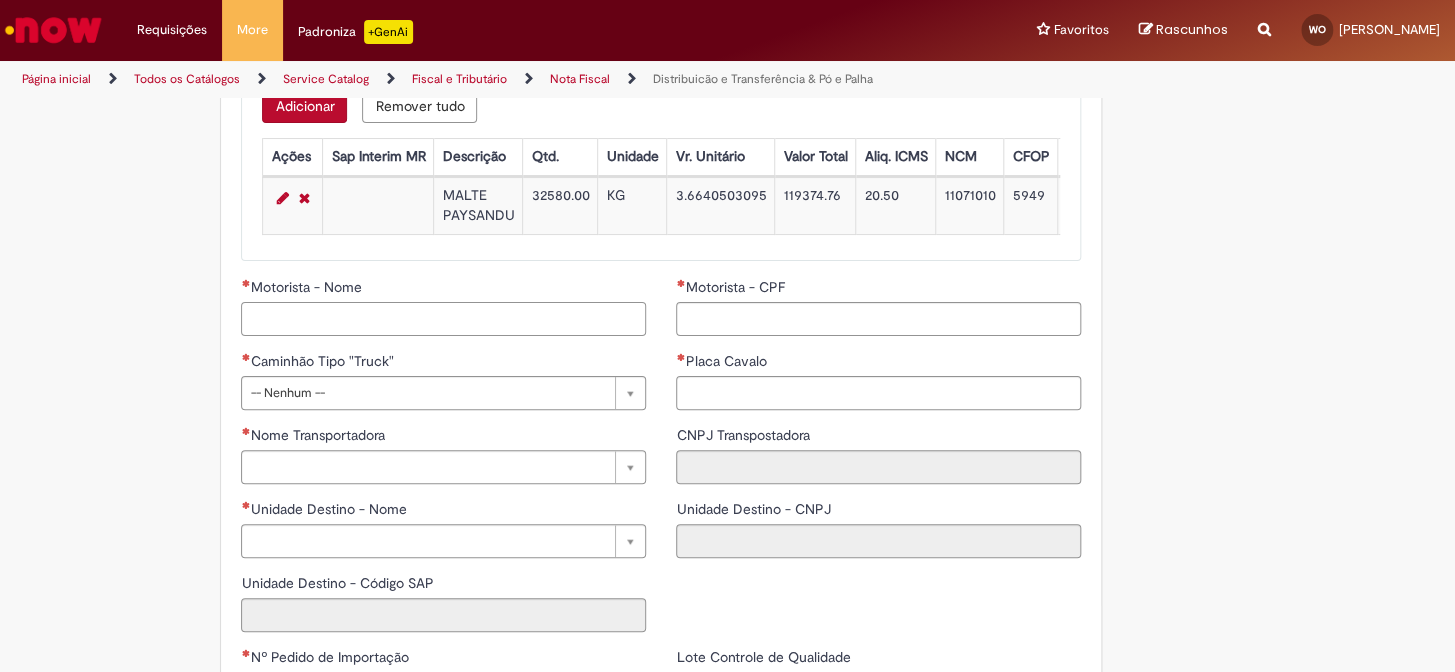 click on "Motorista - Nome" at bounding box center (443, 319) 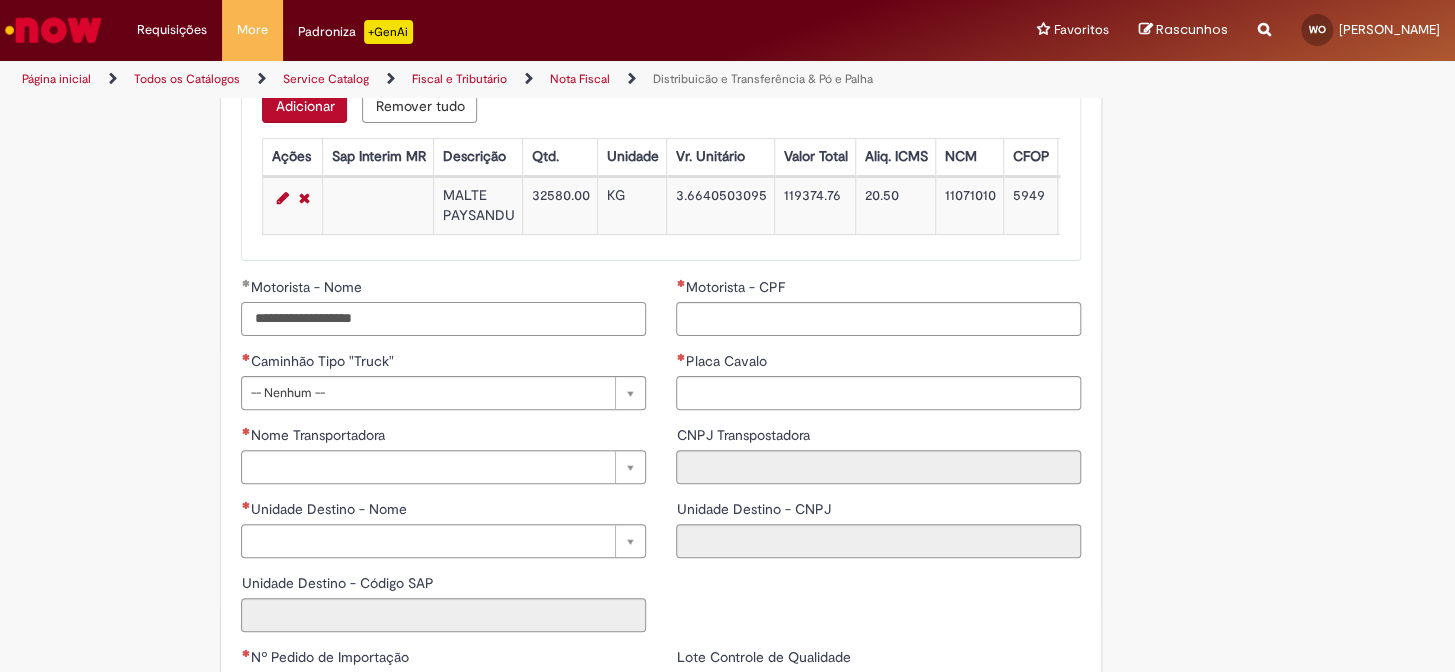 type on "**********" 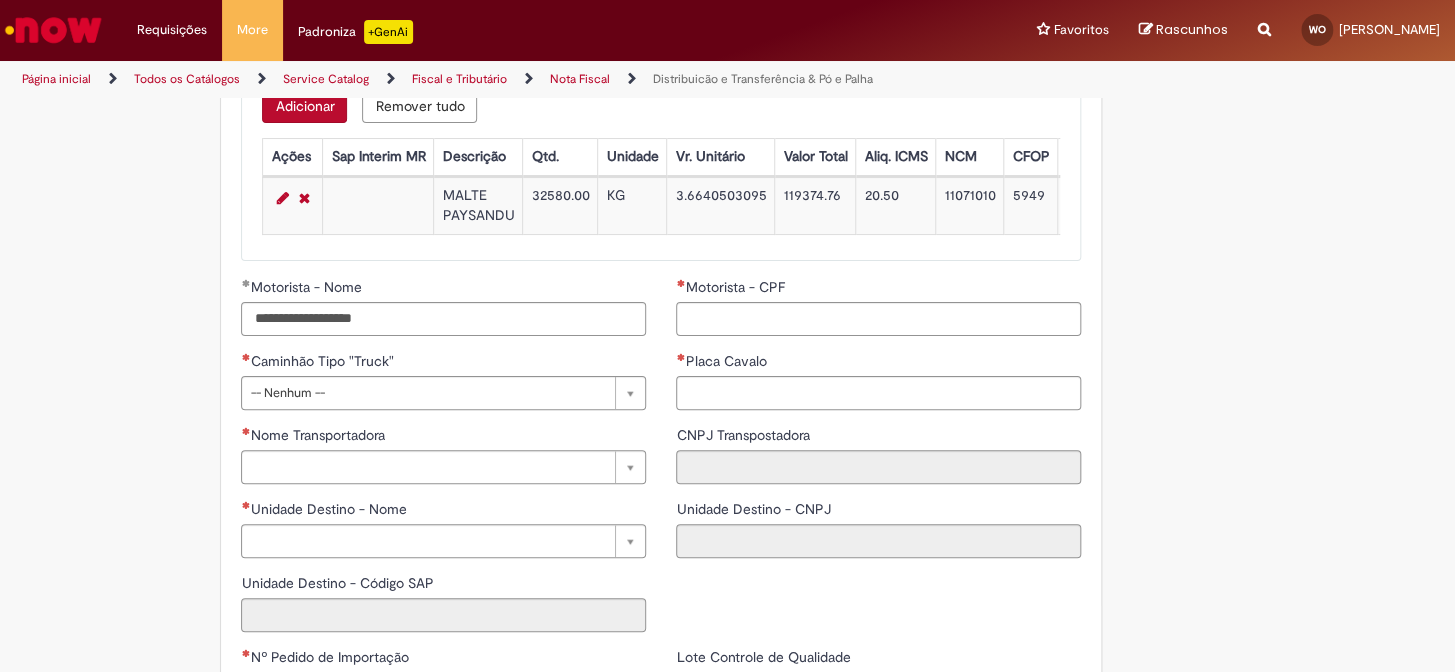 click on "Motorista - CPF Placa Cavalo" at bounding box center (878, 351) 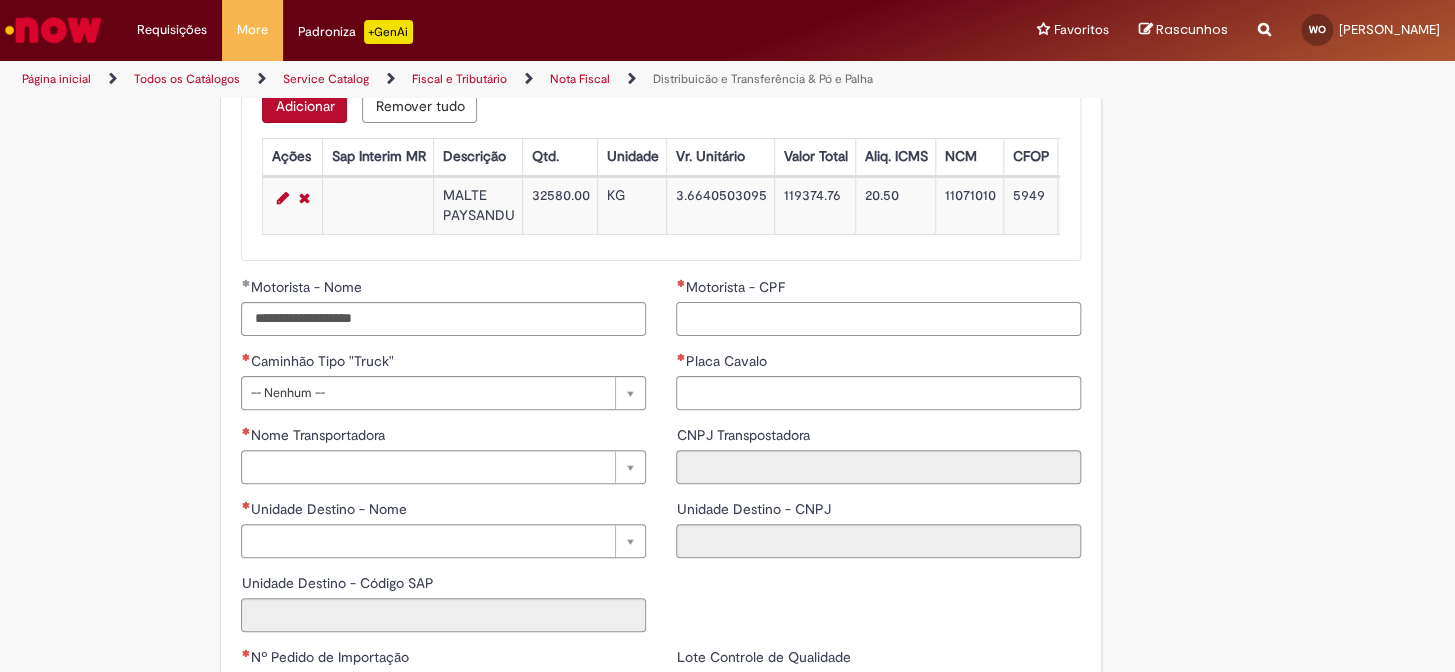 click on "Motorista - CPF" at bounding box center [878, 319] 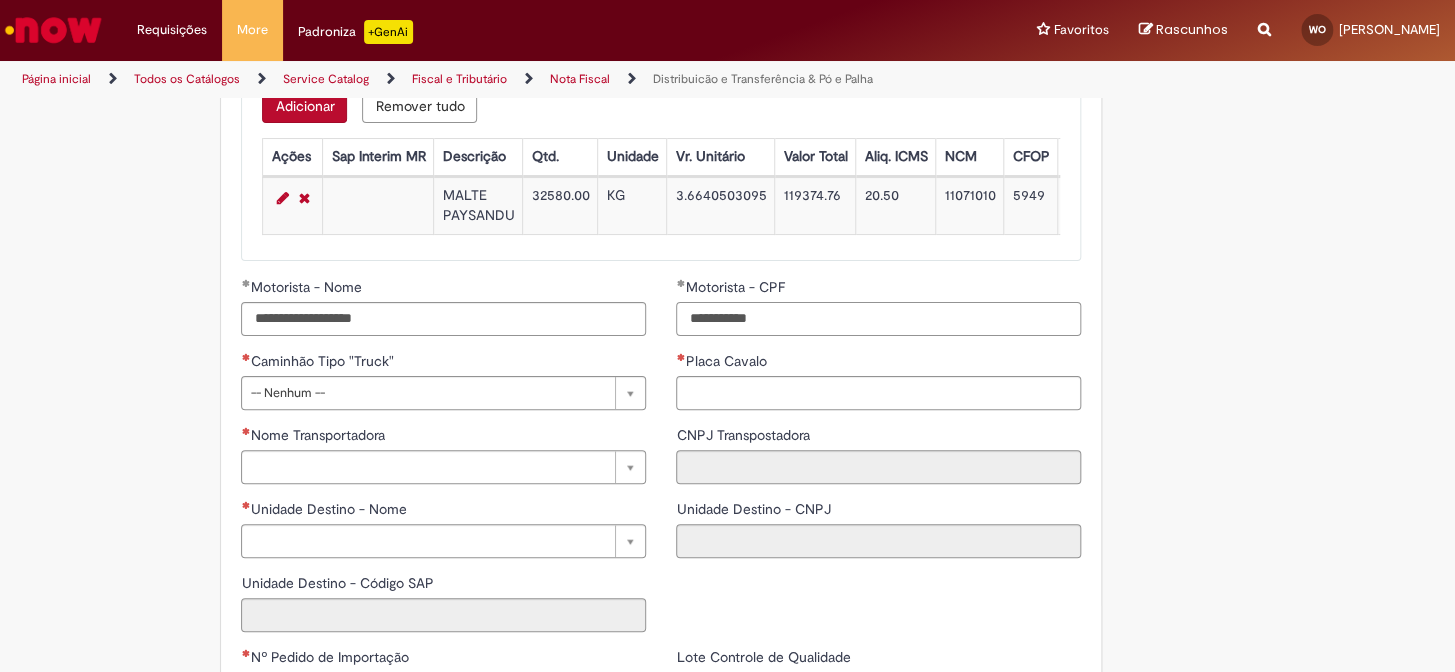 type on "**********" 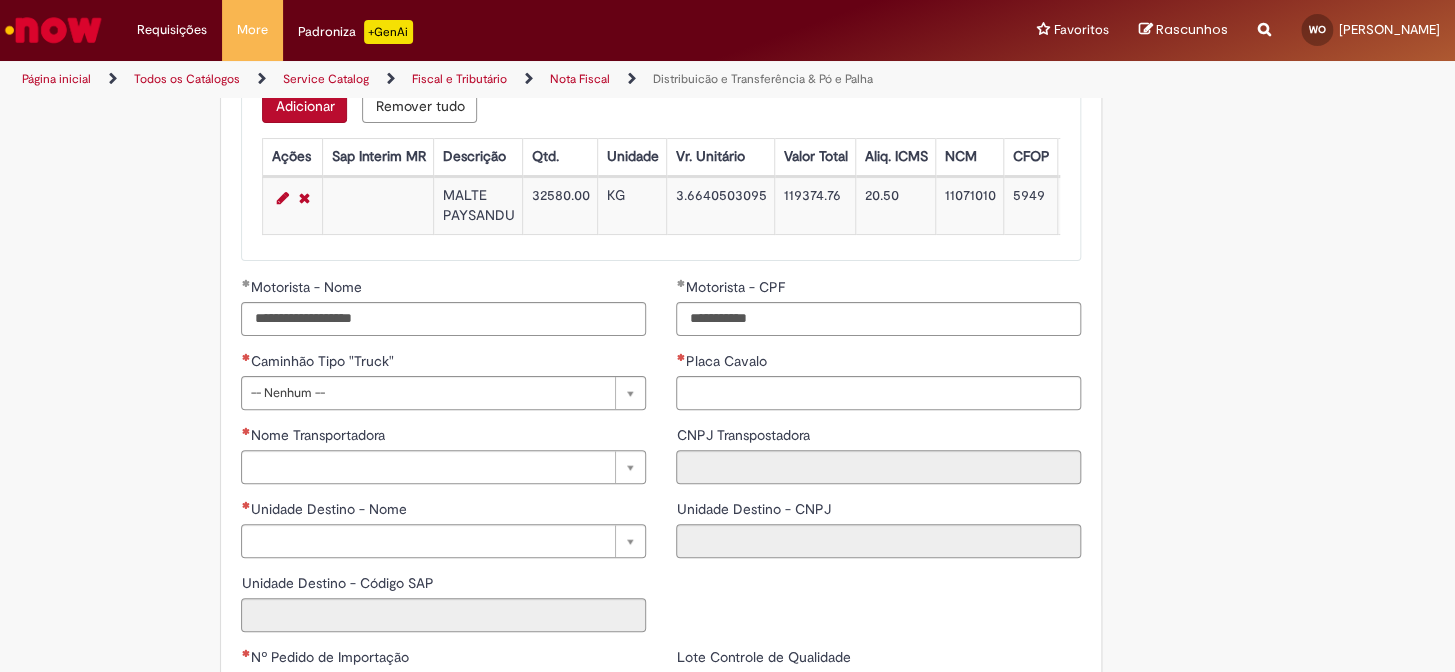 click on "**********" at bounding box center (878, 351) 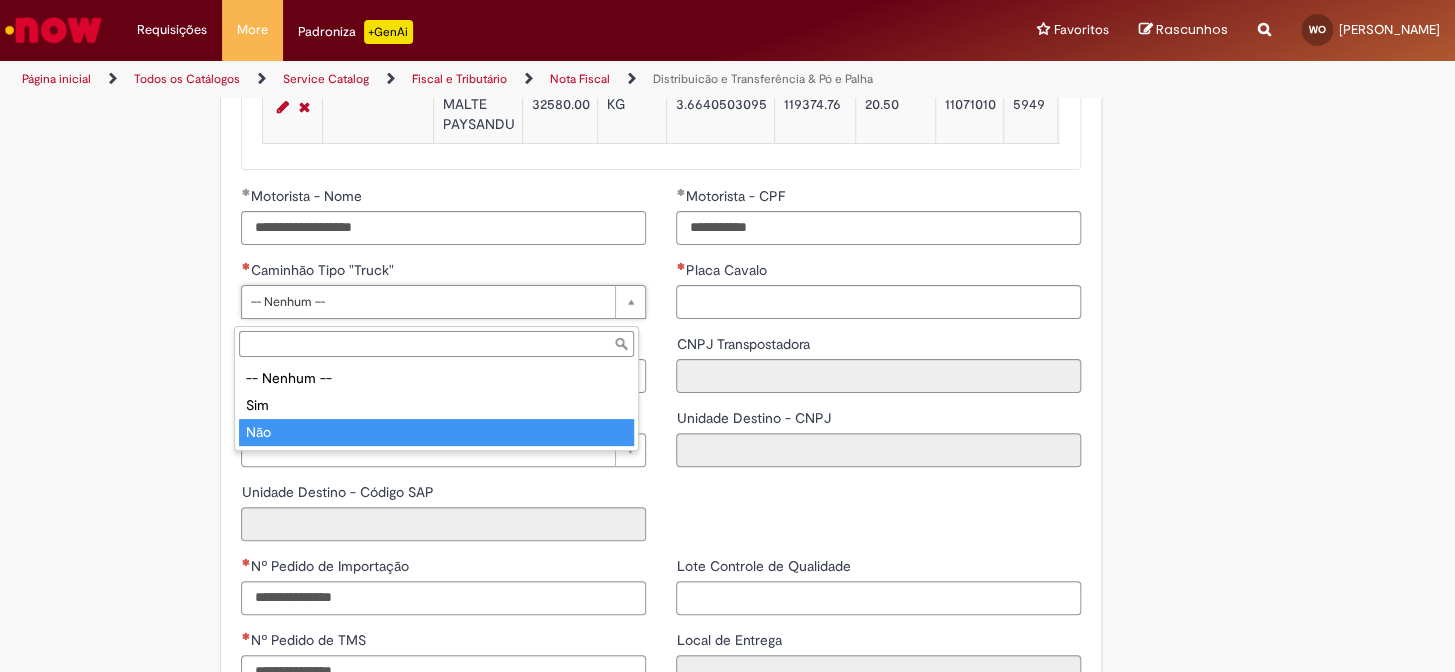 type on "***" 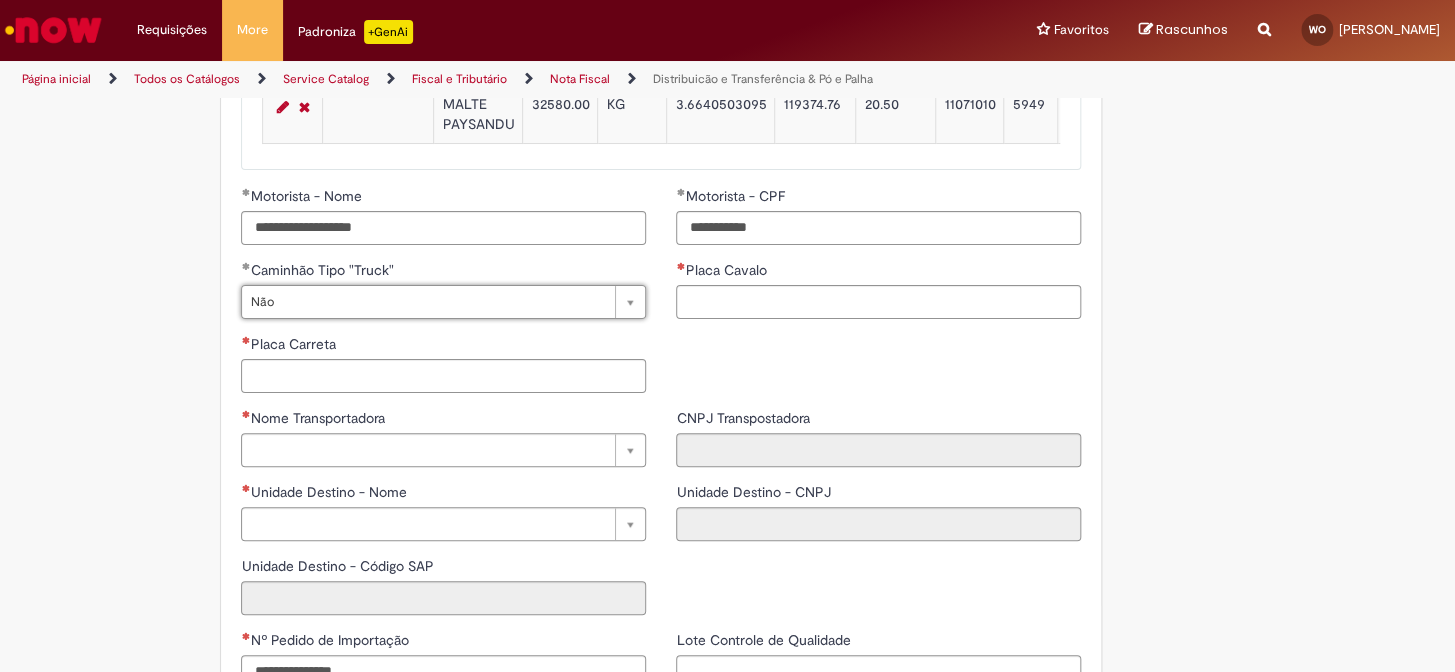 click on "**********" at bounding box center [661, 297] 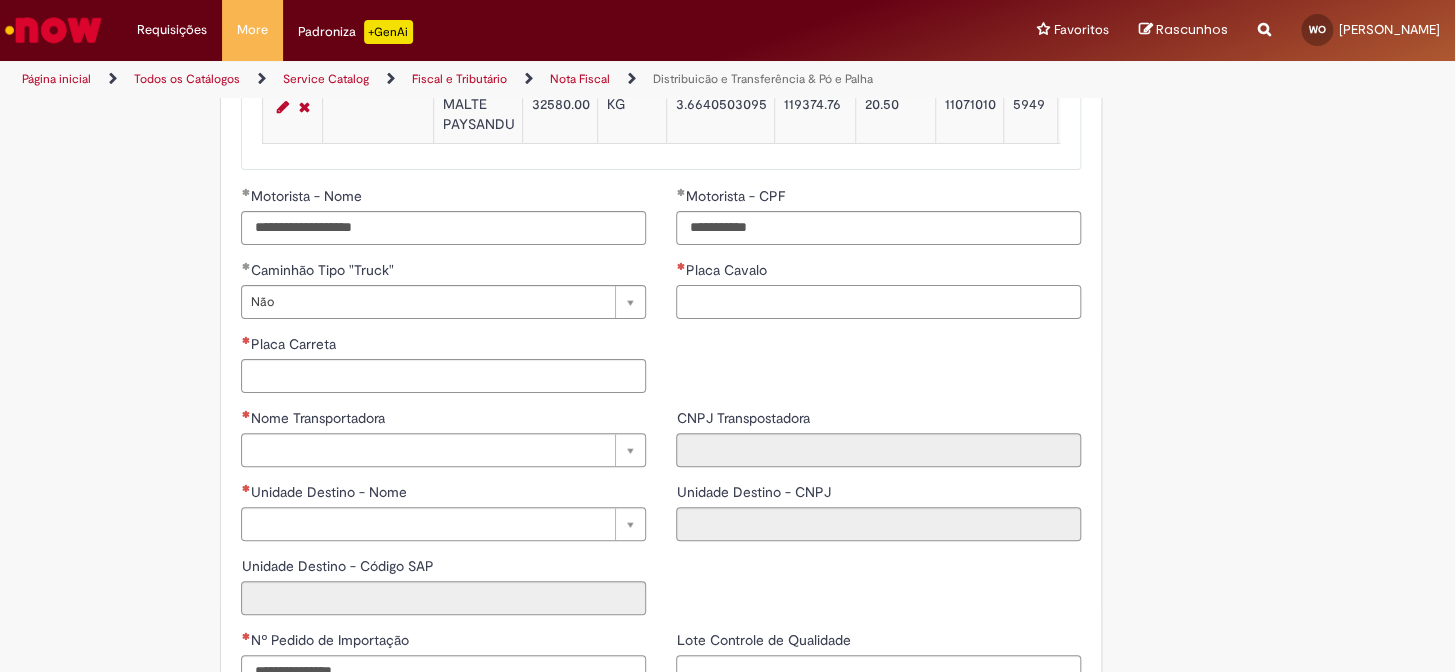 click on "Placa Cavalo" at bounding box center [878, 302] 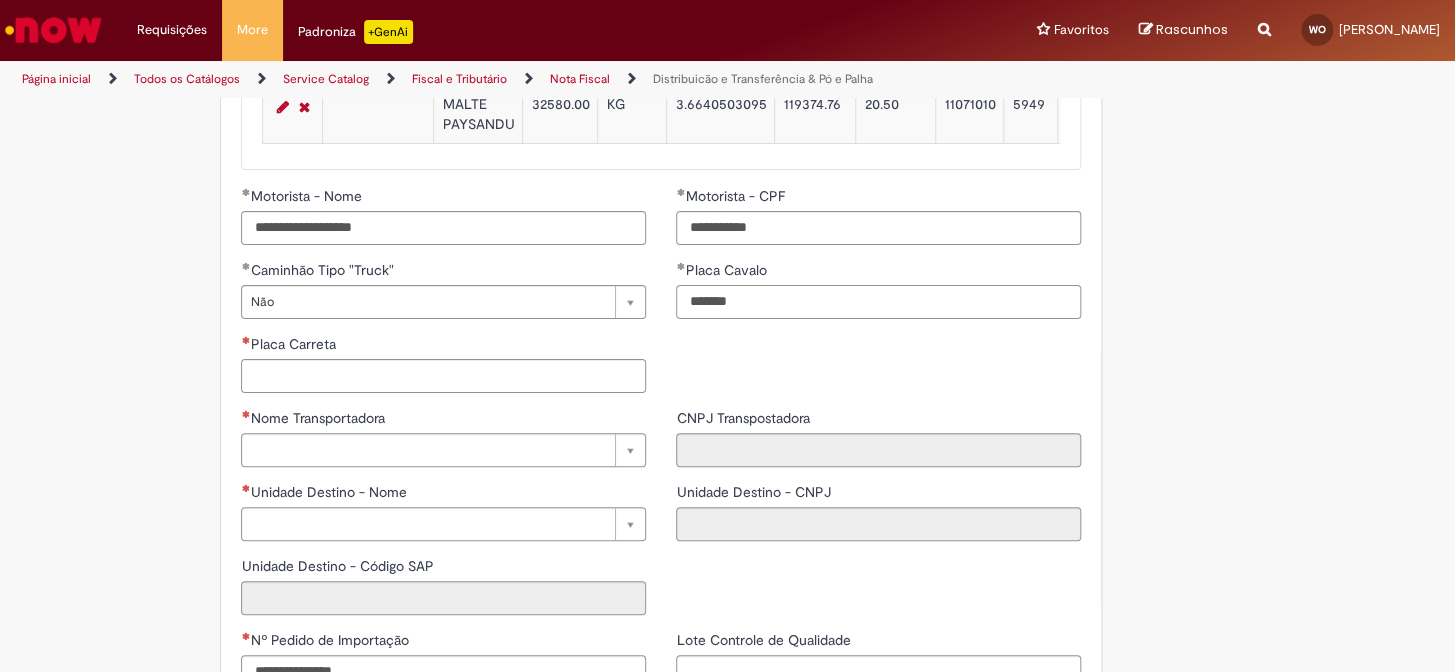 type on "*******" 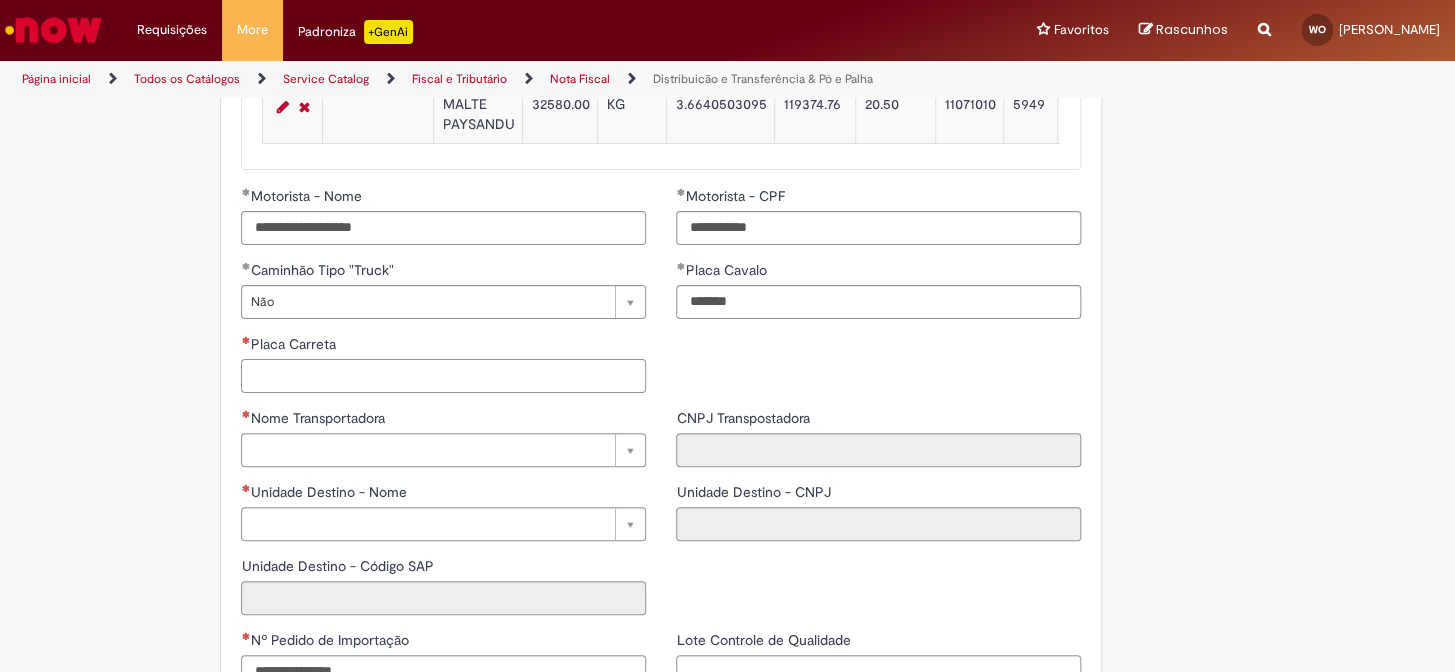 click on "Placa Carreta" at bounding box center (443, 376) 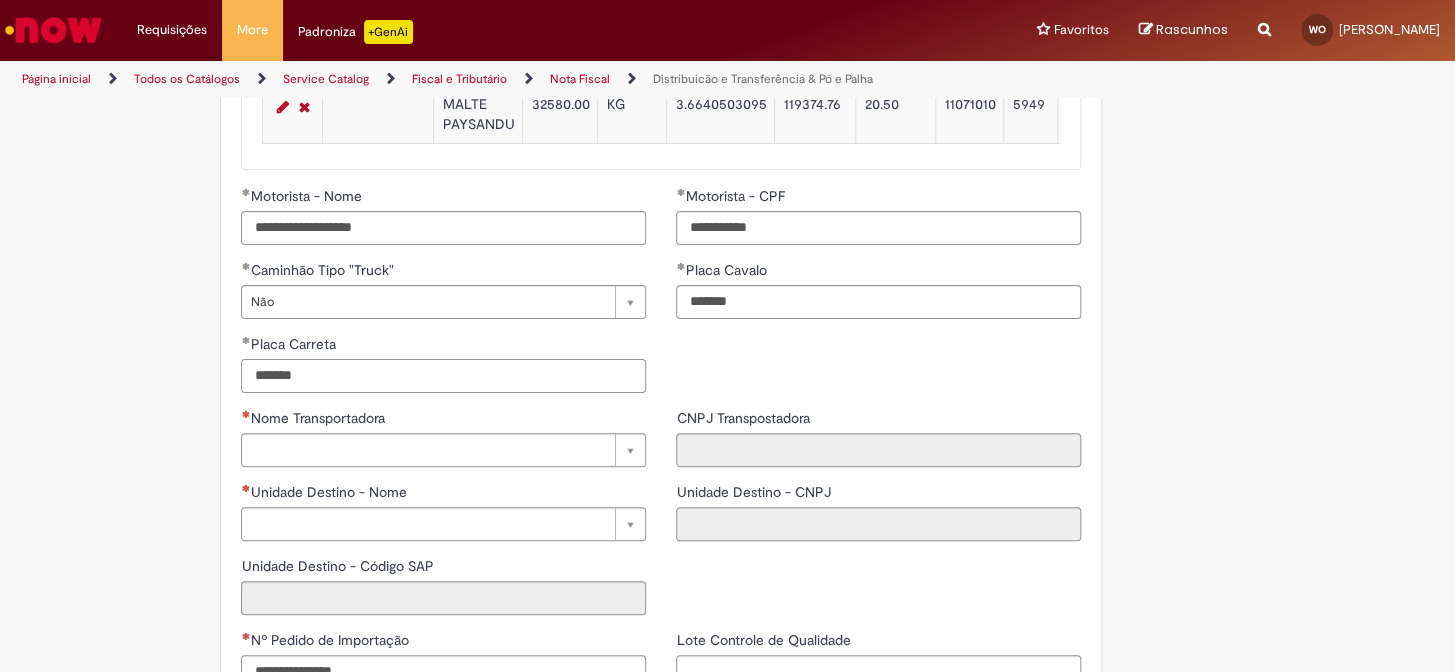 scroll, scrollTop: 2363, scrollLeft: 0, axis: vertical 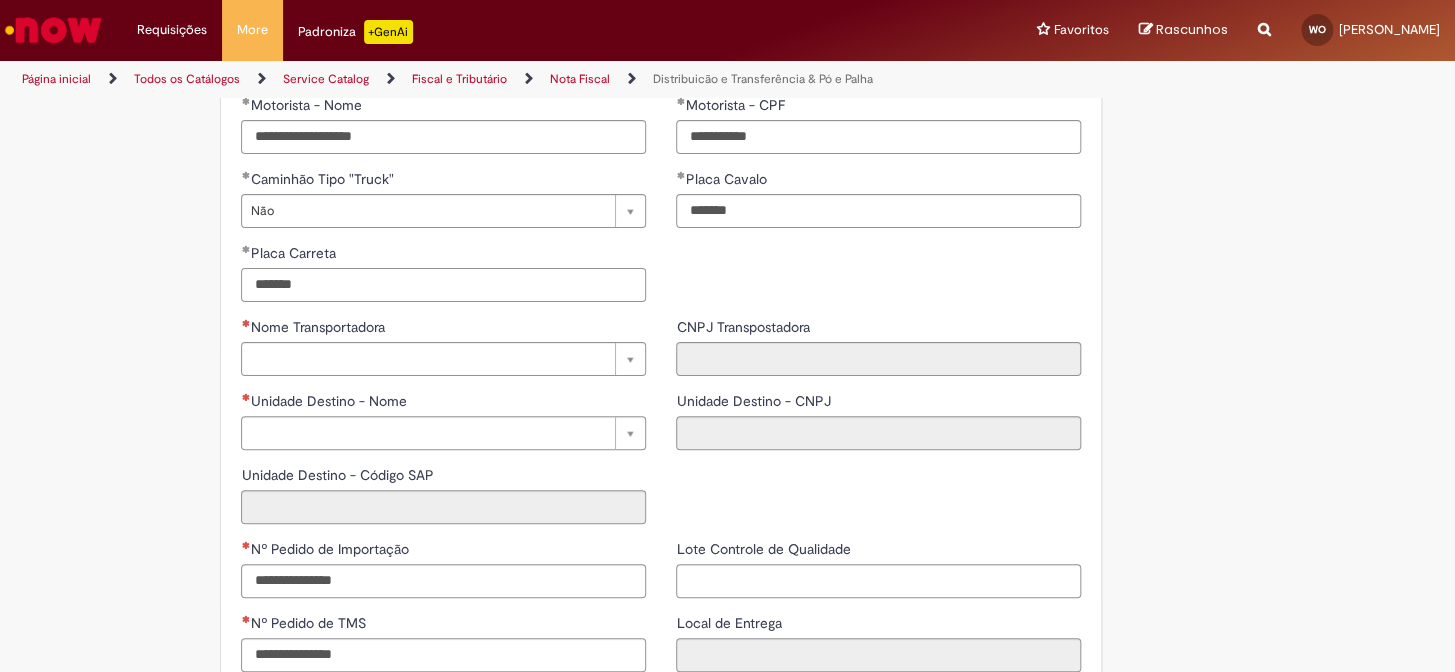 type on "*******" 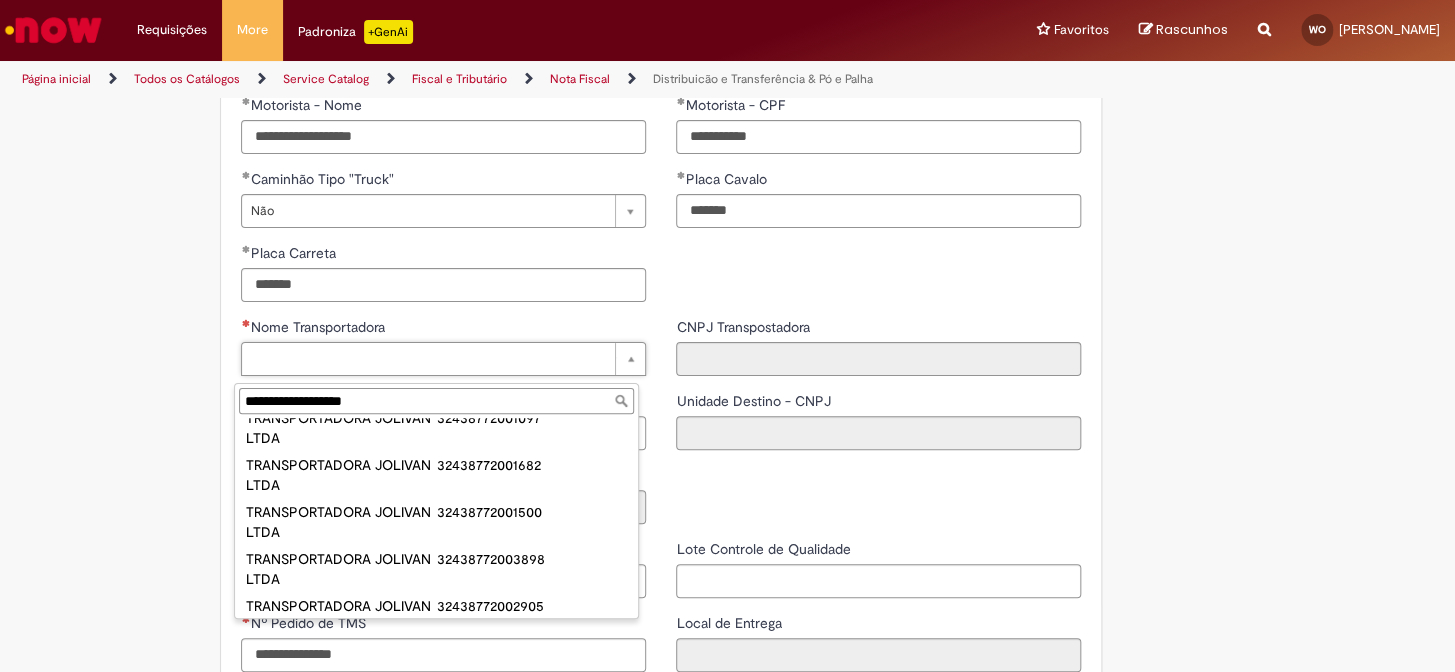 scroll, scrollTop: 935, scrollLeft: 0, axis: vertical 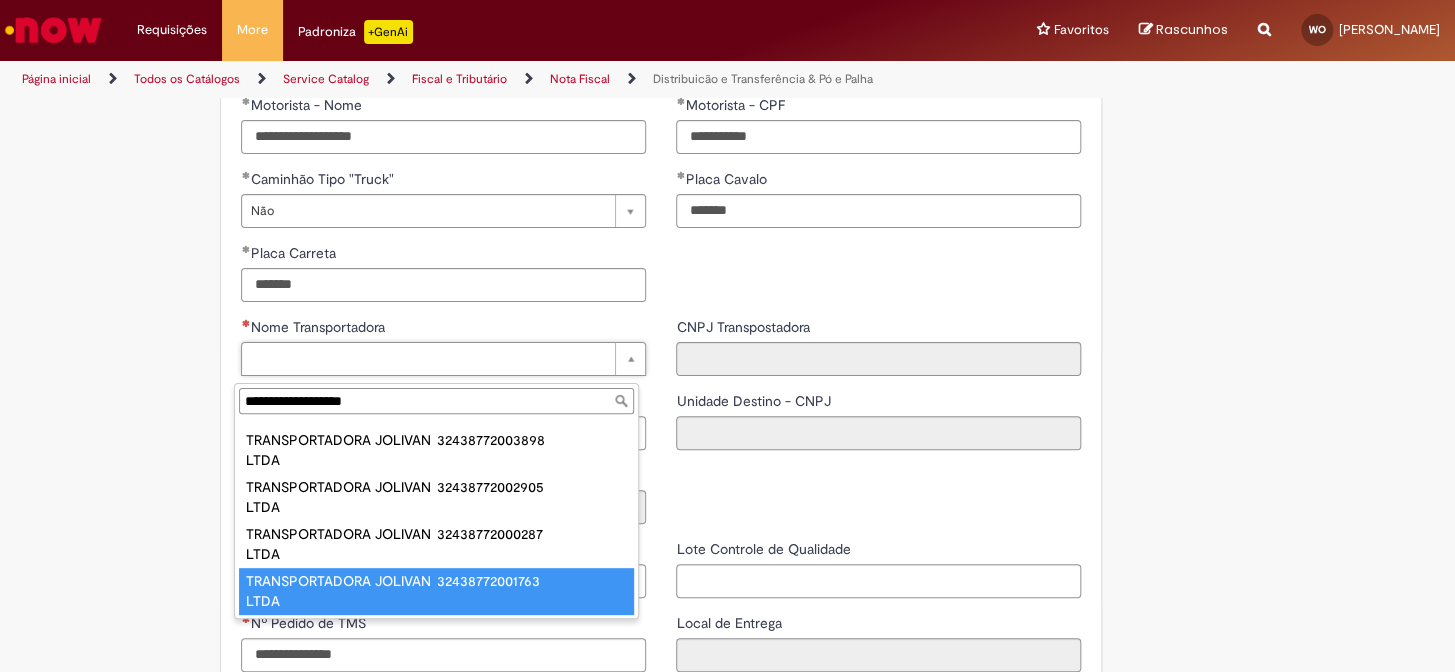 type on "**********" 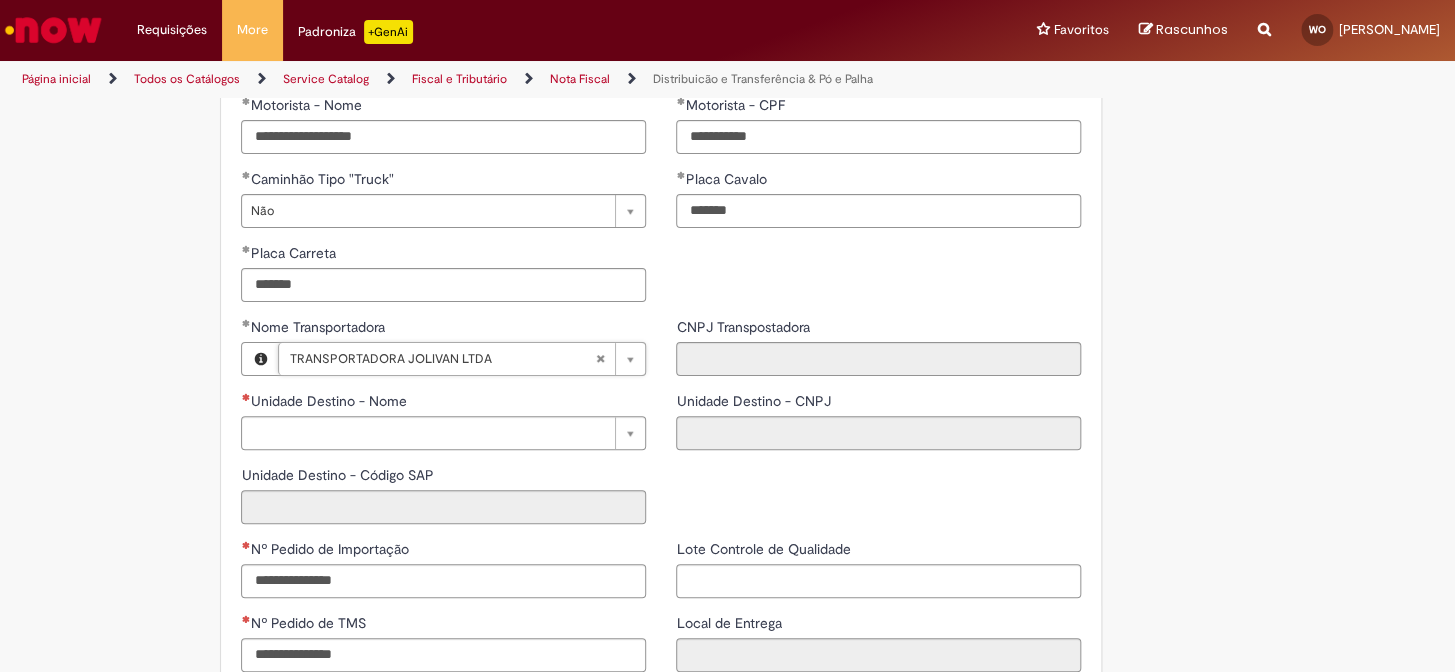 type on "**********" 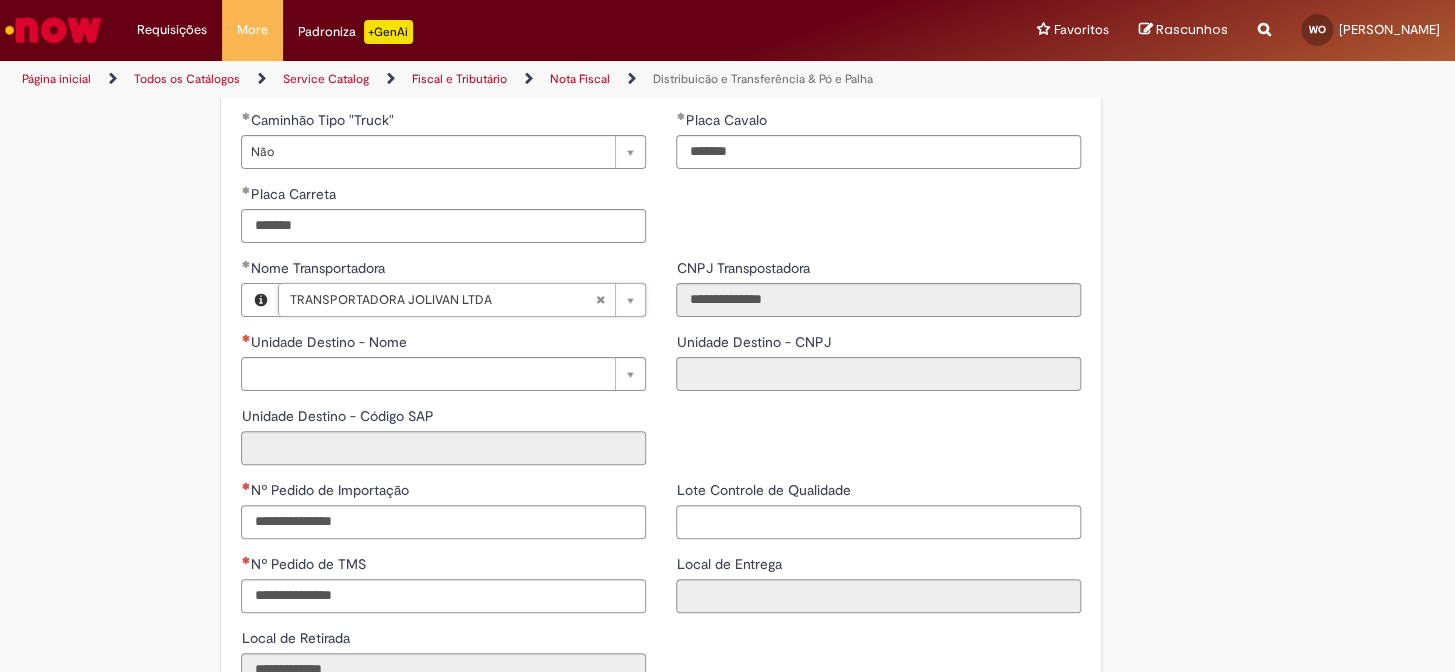 scroll, scrollTop: 2454, scrollLeft: 0, axis: vertical 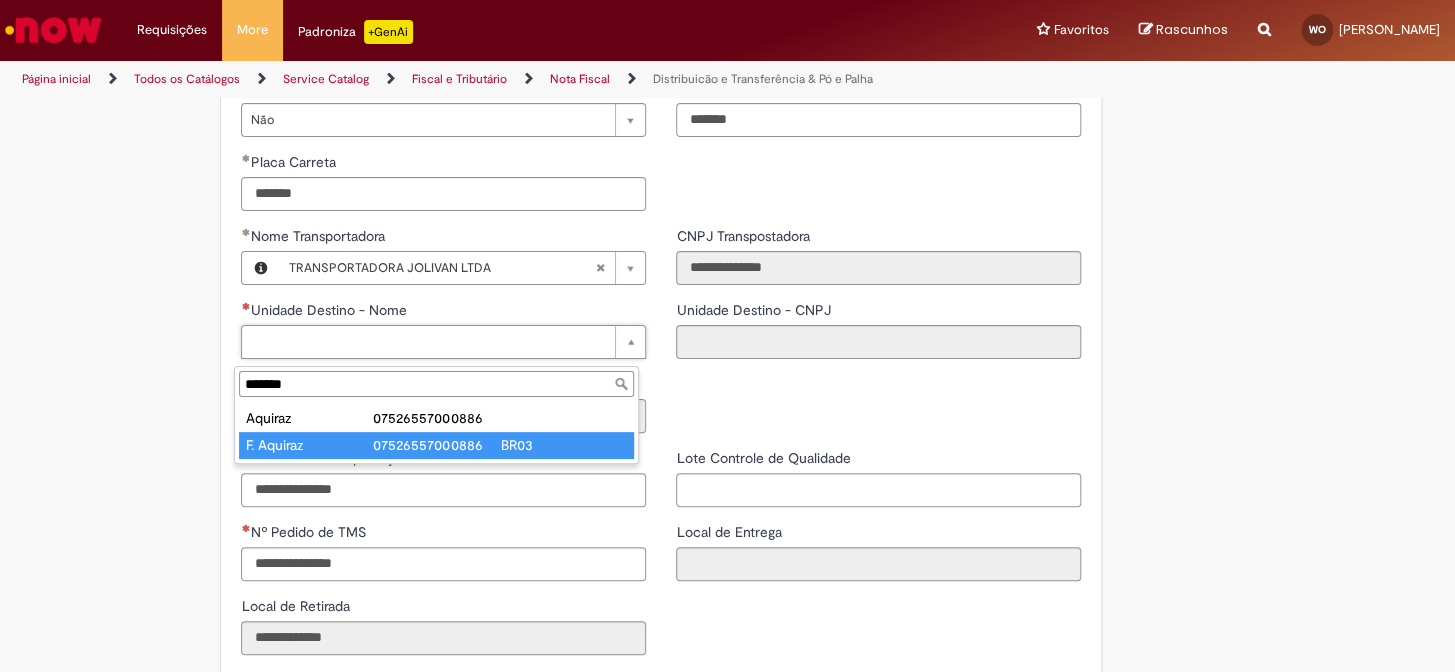 type on "*******" 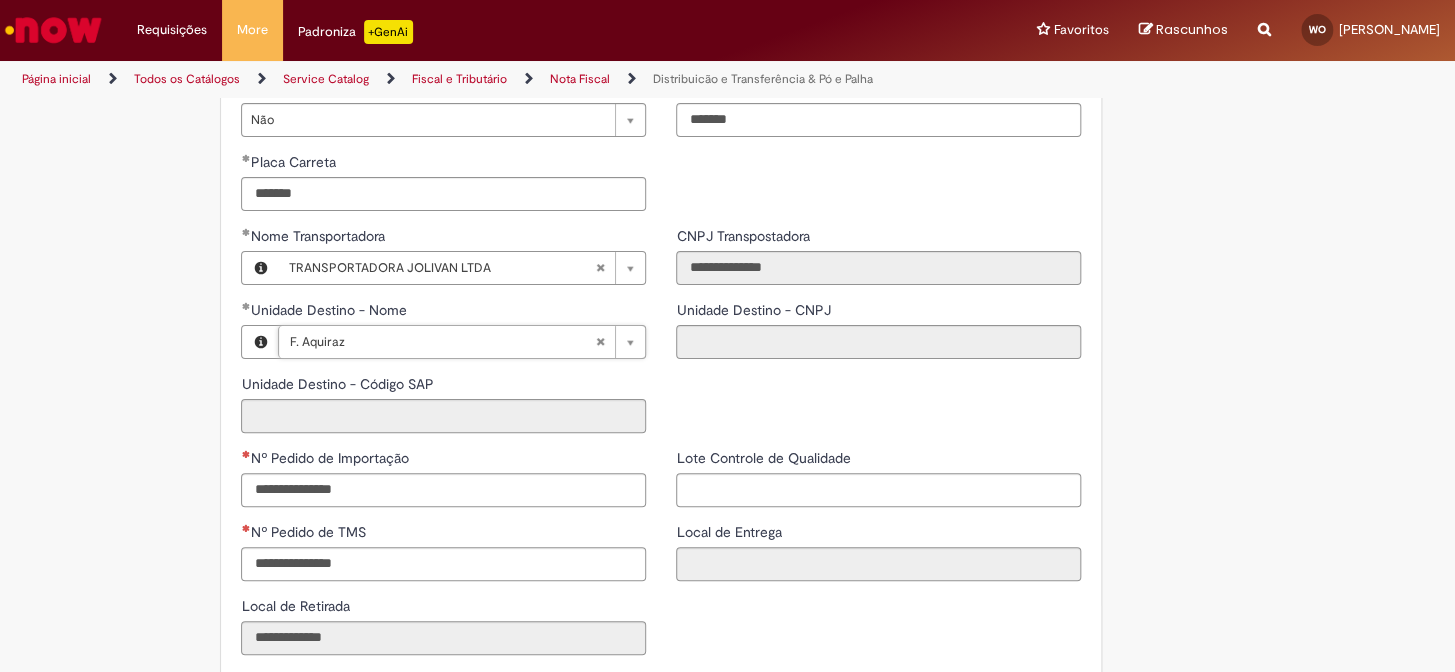 type on "**********" 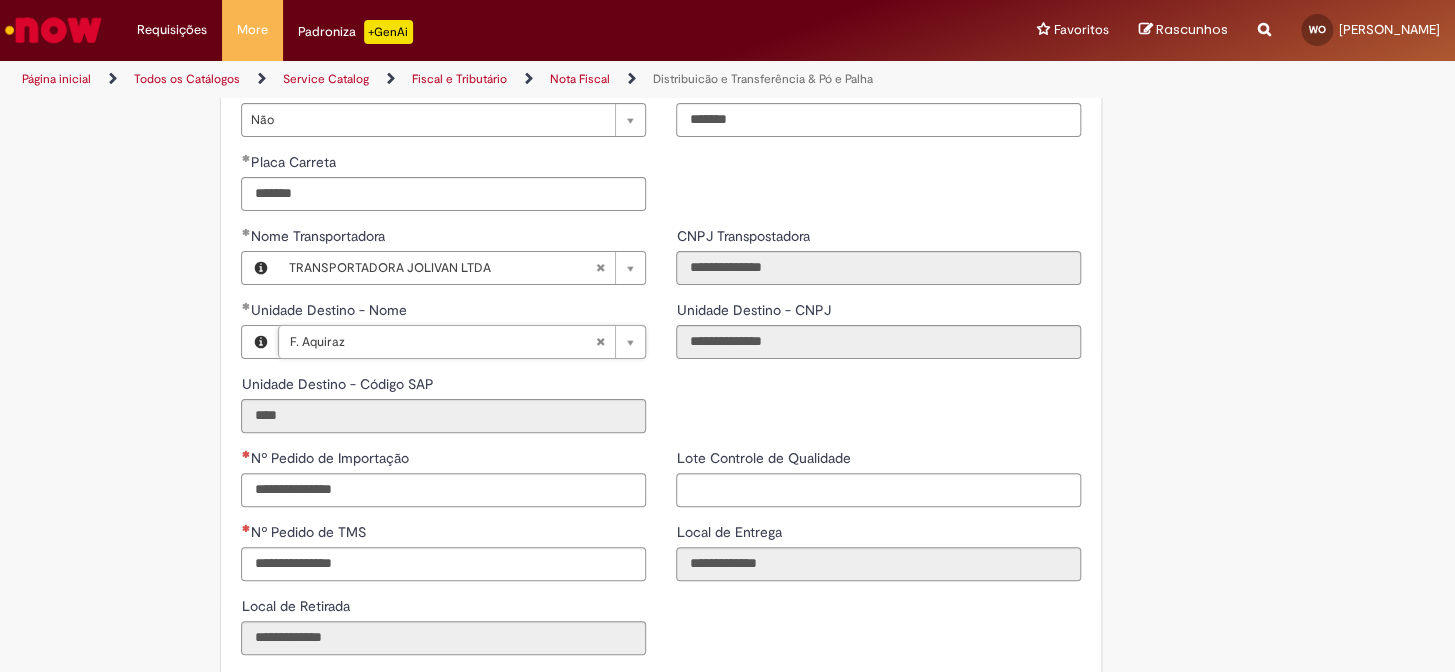 scroll, scrollTop: 2545, scrollLeft: 0, axis: vertical 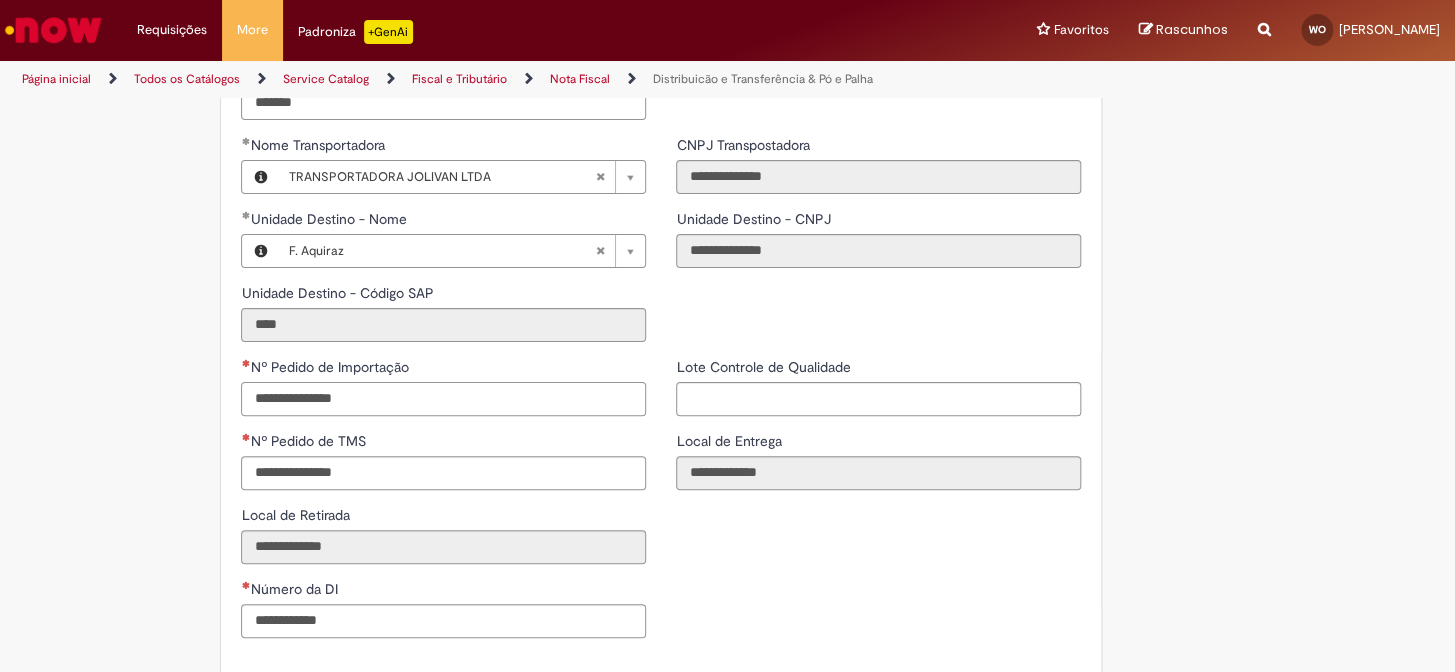 click on "Nº Pedido de Importação" at bounding box center (443, 399) 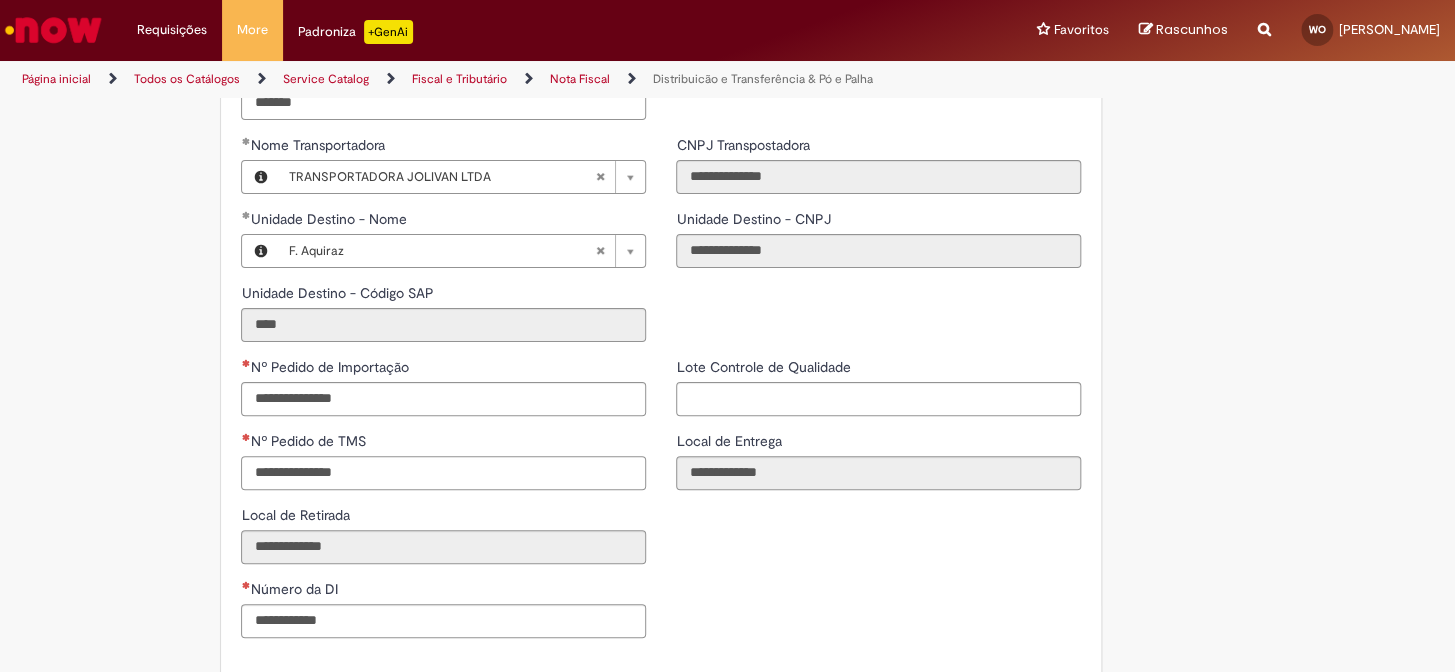 click on "Nº Pedido de TMS" at bounding box center [443, 473] 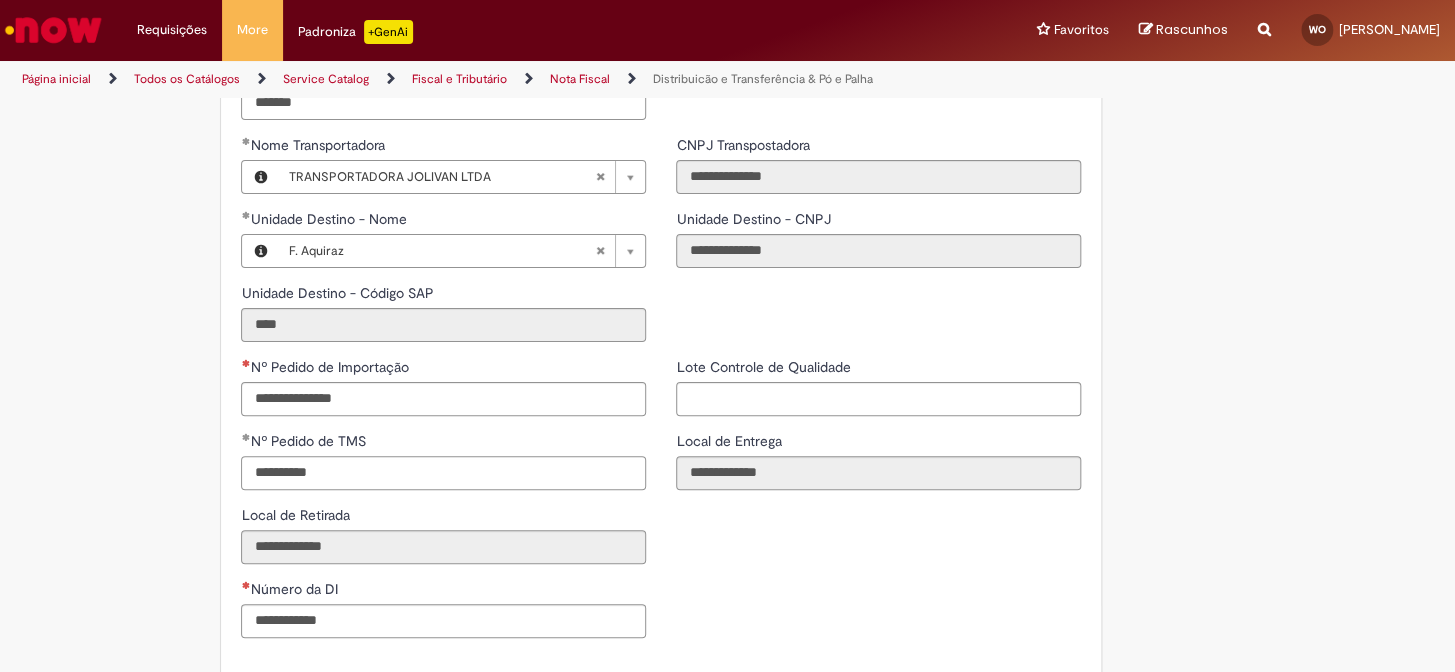 type on "**********" 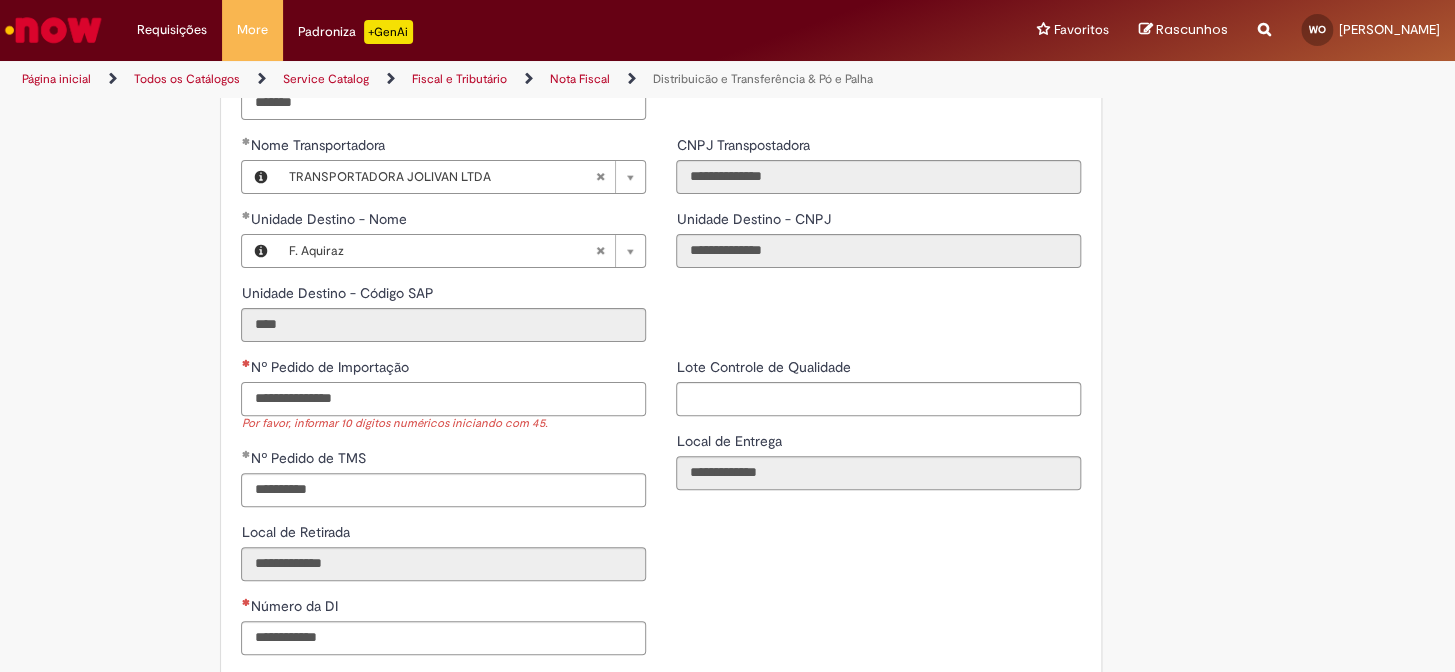 click on "Nº Pedido de Importação" at bounding box center [443, 399] 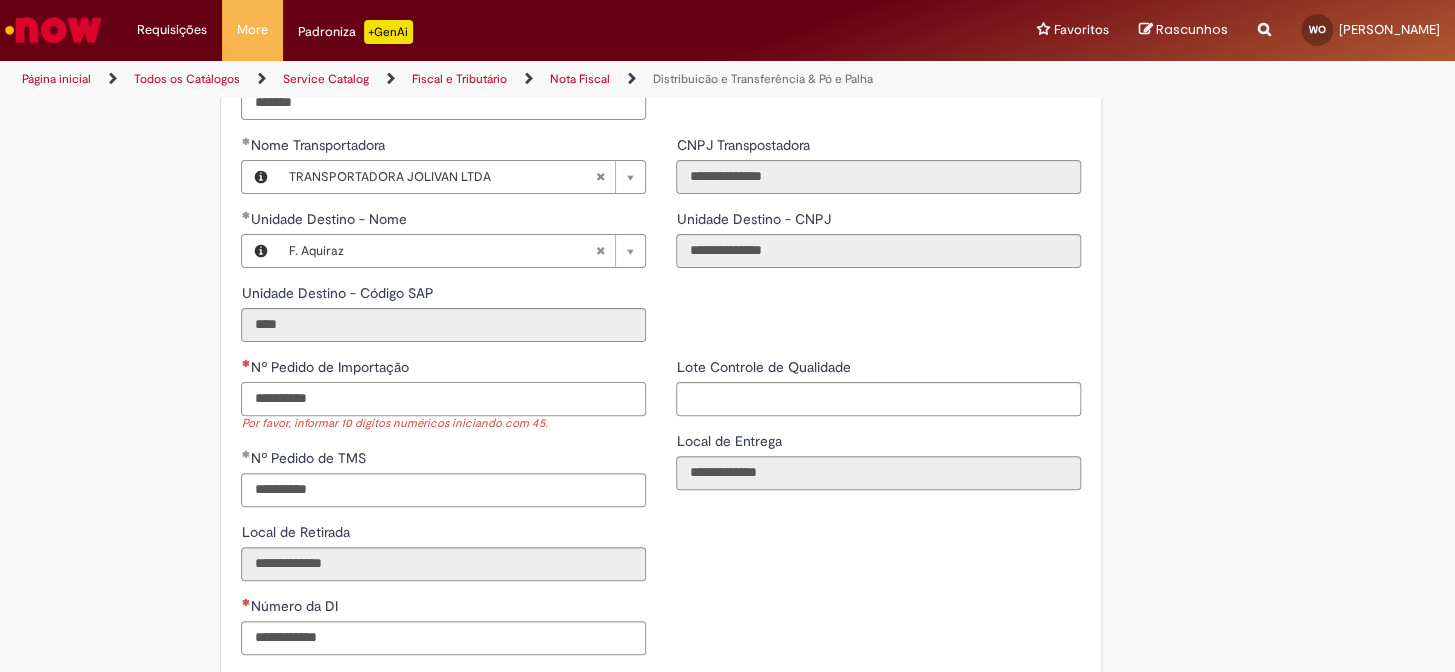 type on "**********" 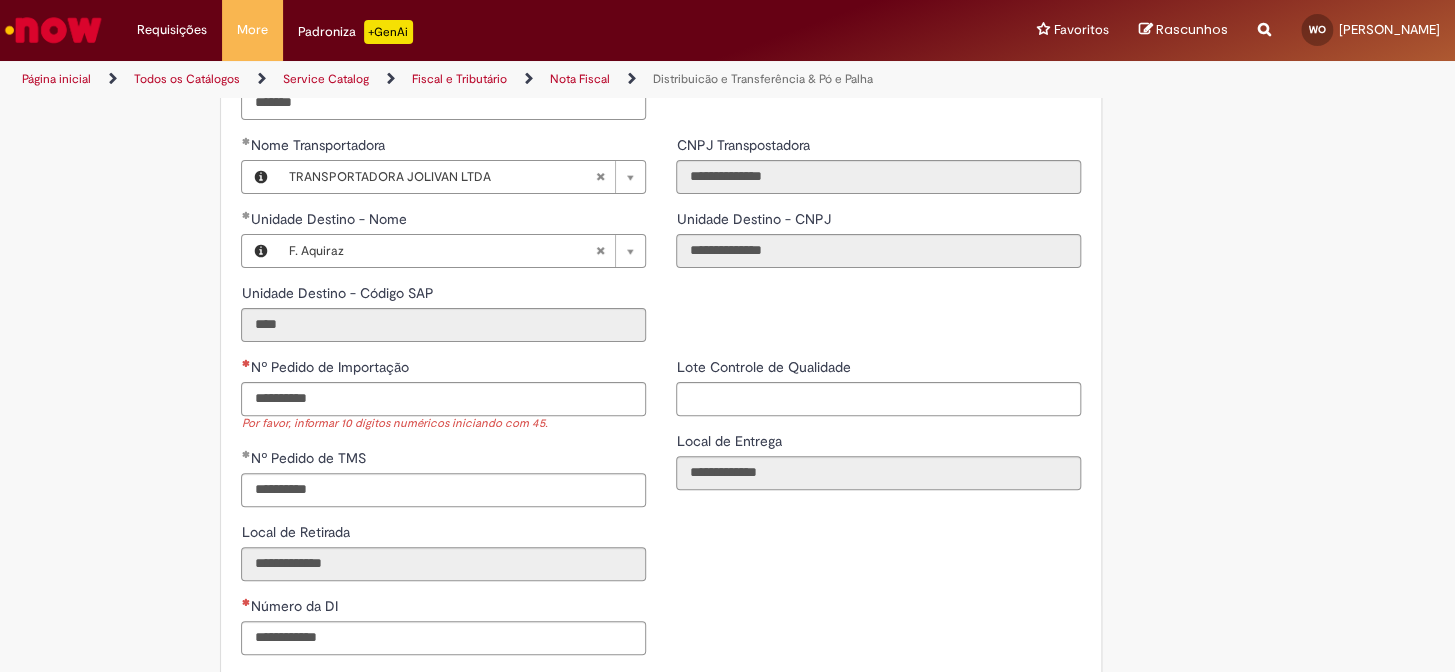 click on "**********" at bounding box center (727, -760) 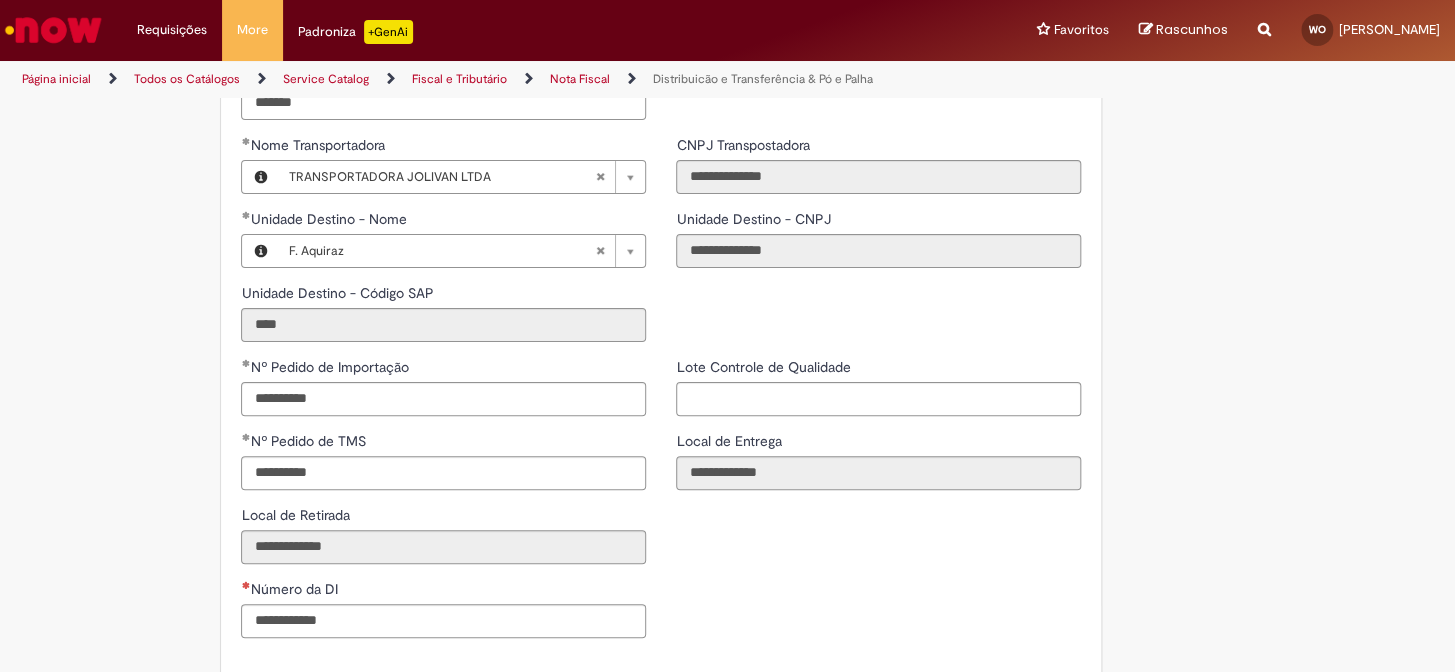 scroll, scrollTop: 2727, scrollLeft: 0, axis: vertical 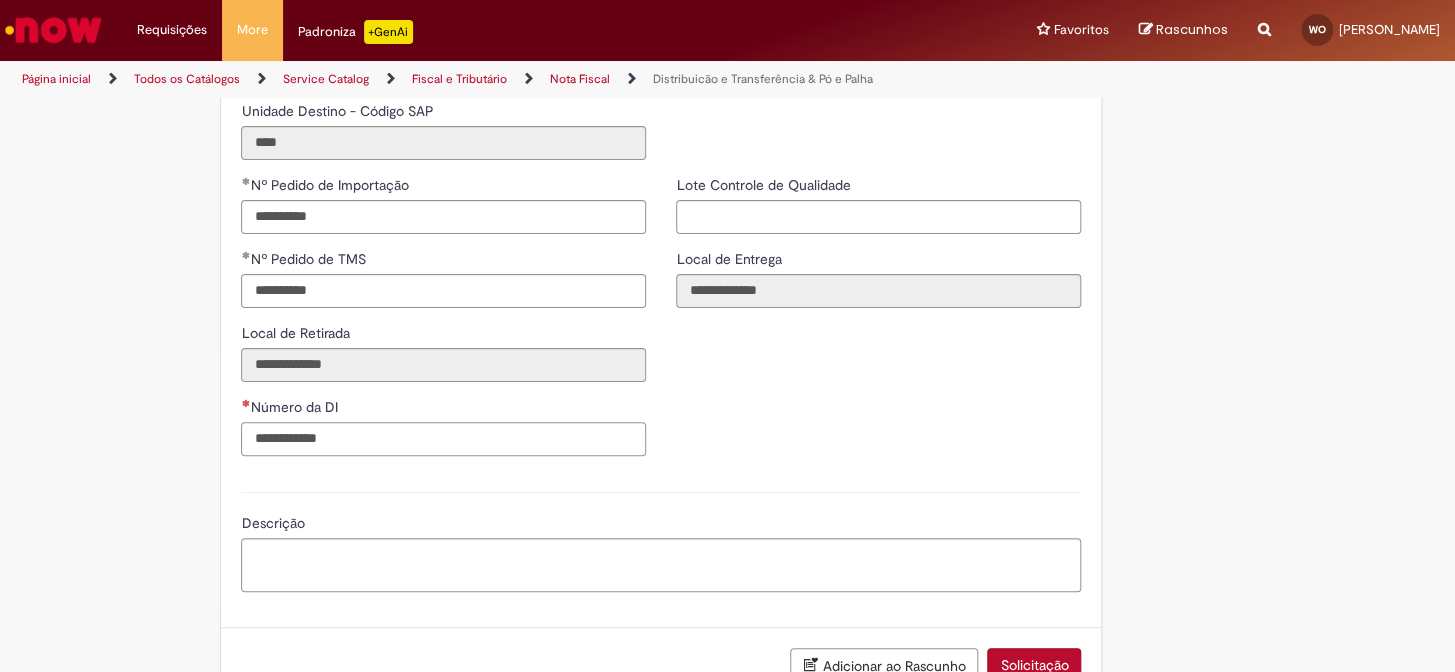 click on "Número da DI" at bounding box center [443, 439] 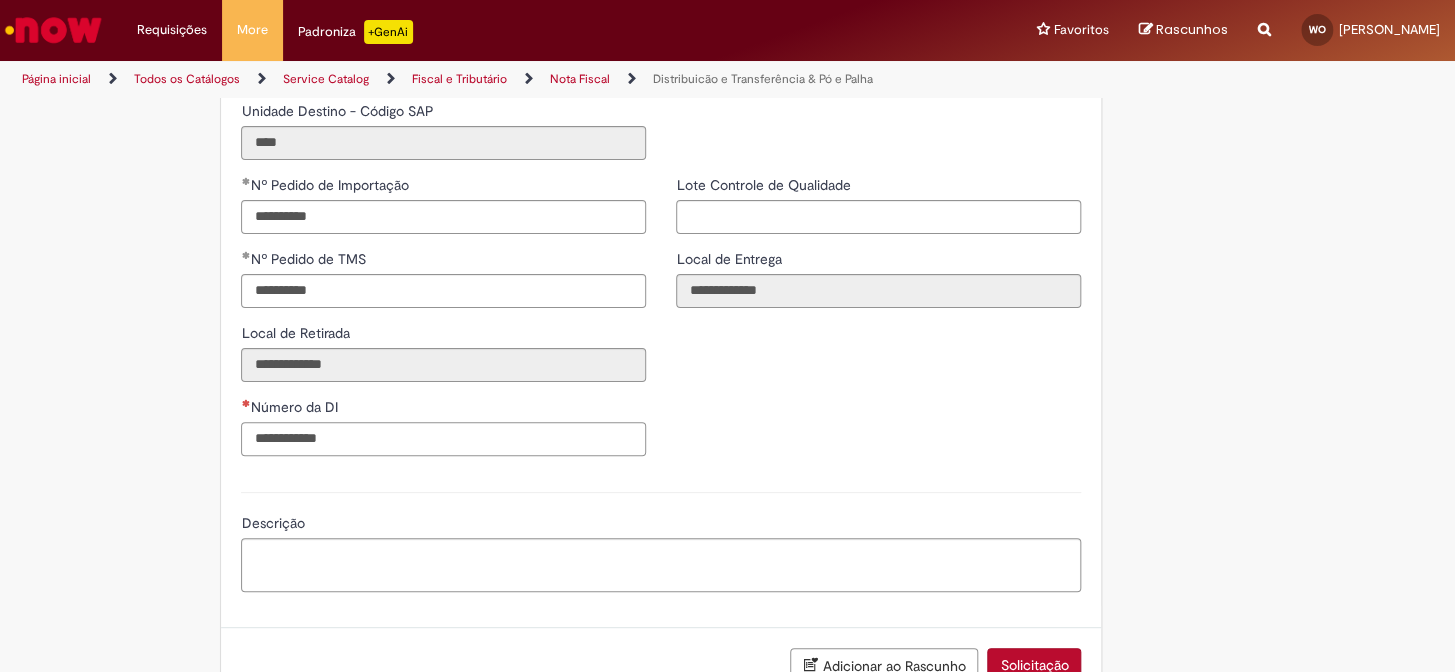 type on "**********" 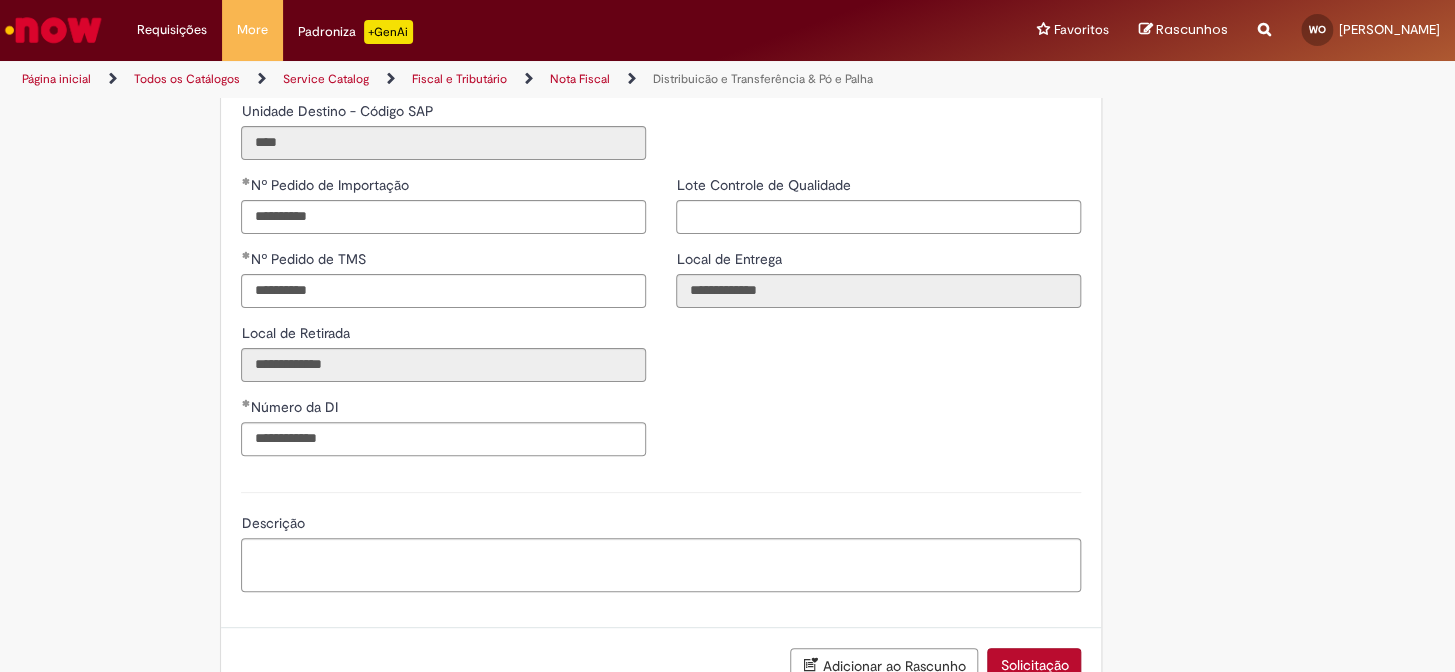 click on "**********" at bounding box center (443, 323) 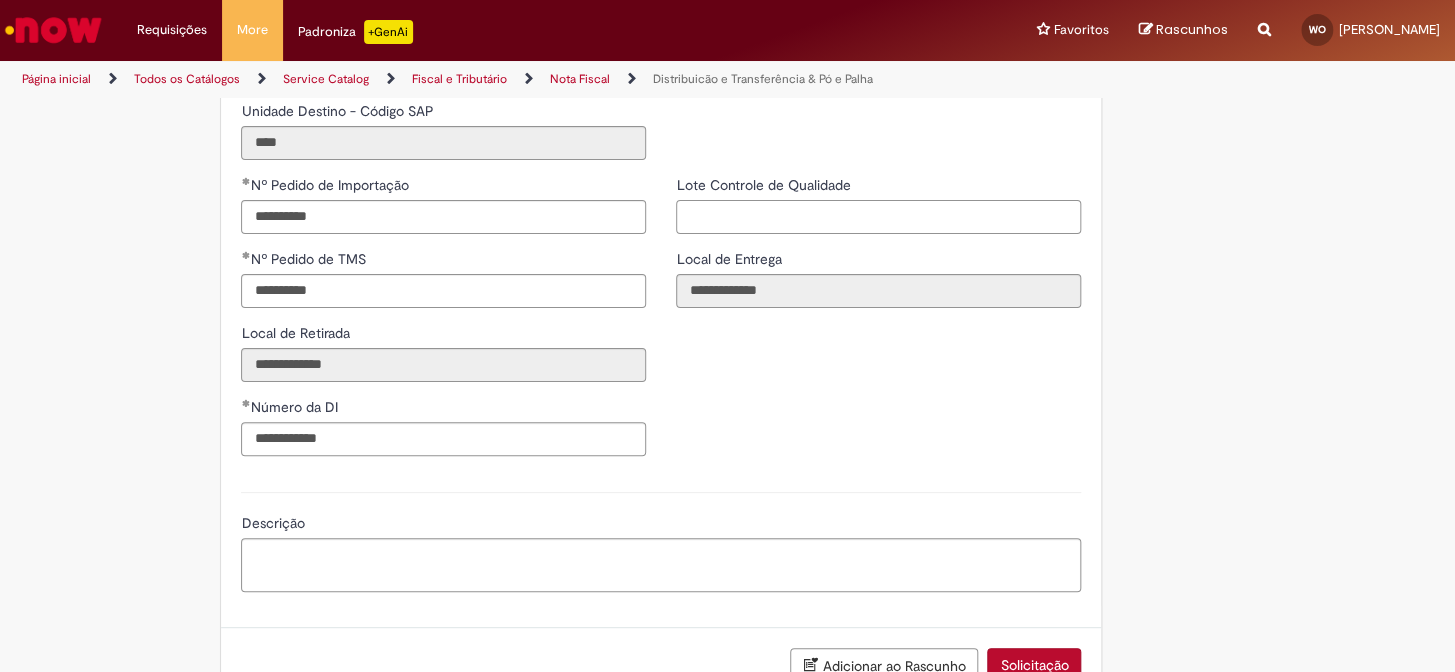 click on "Lote Controle de Qualidade" at bounding box center [878, 217] 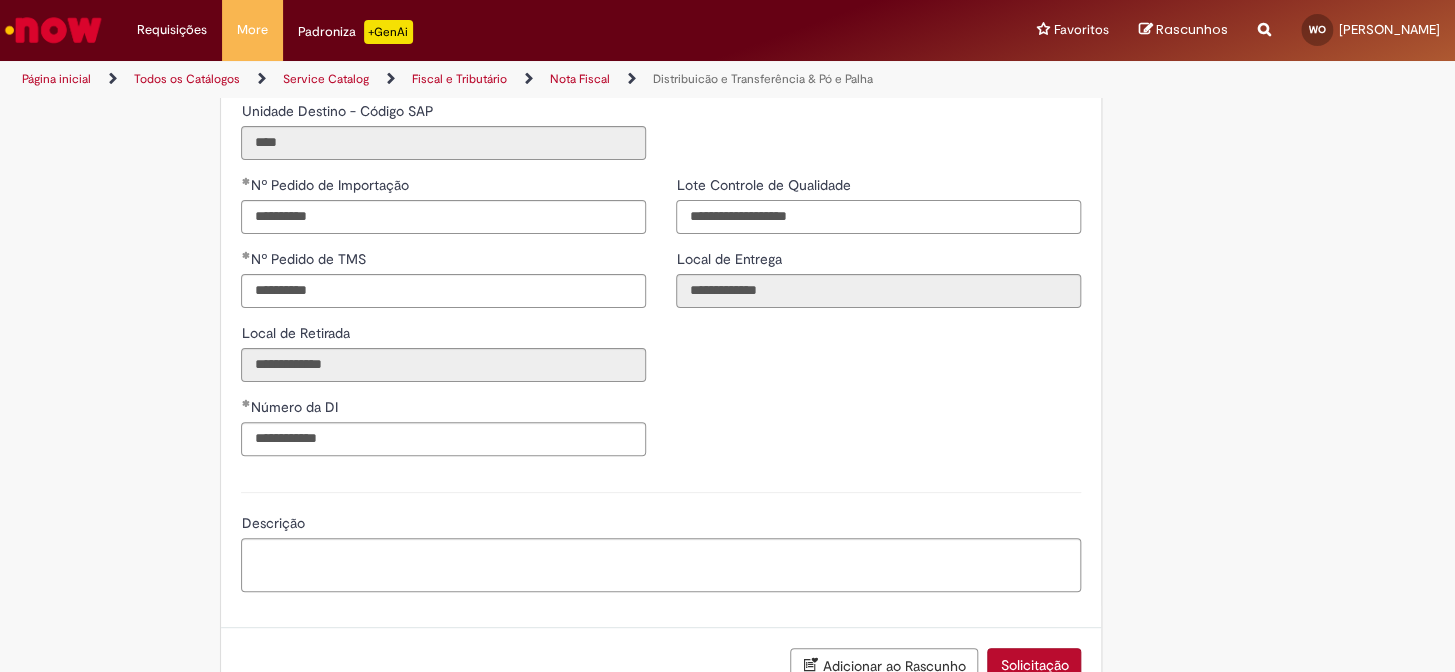 type on "**********" 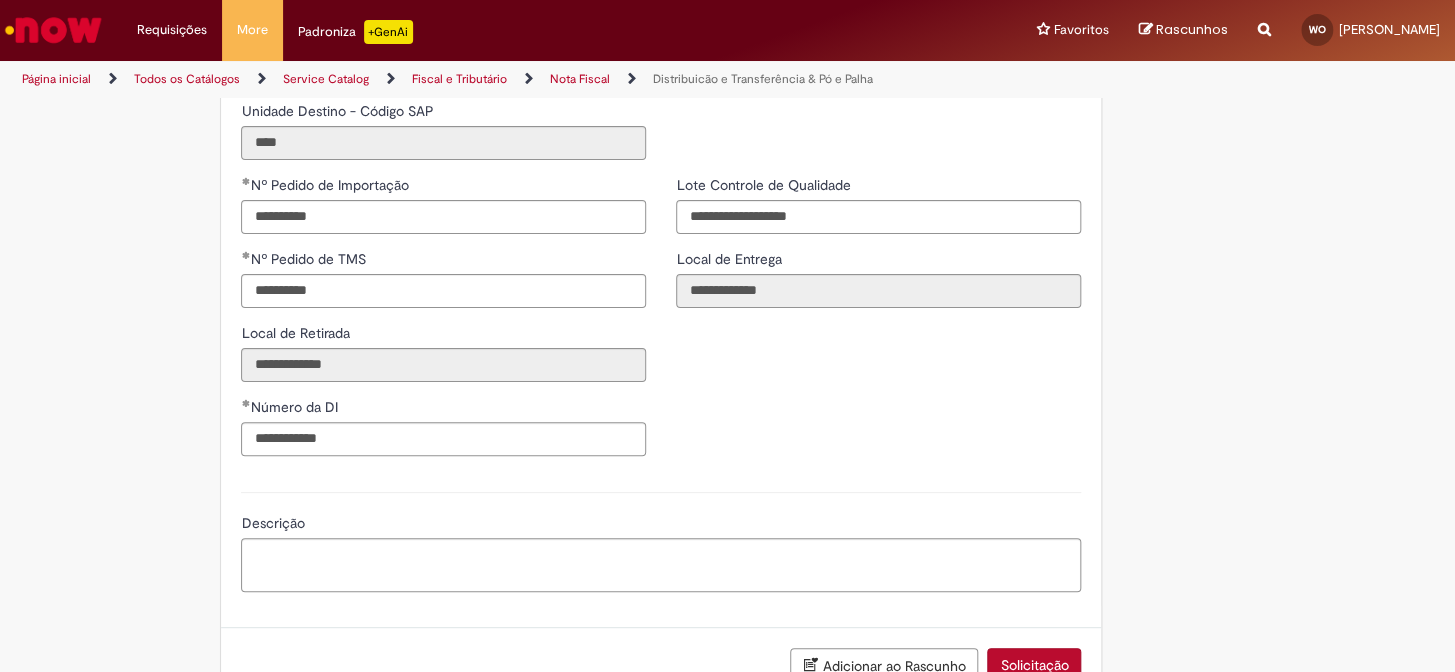 click on "**********" at bounding box center [661, 323] 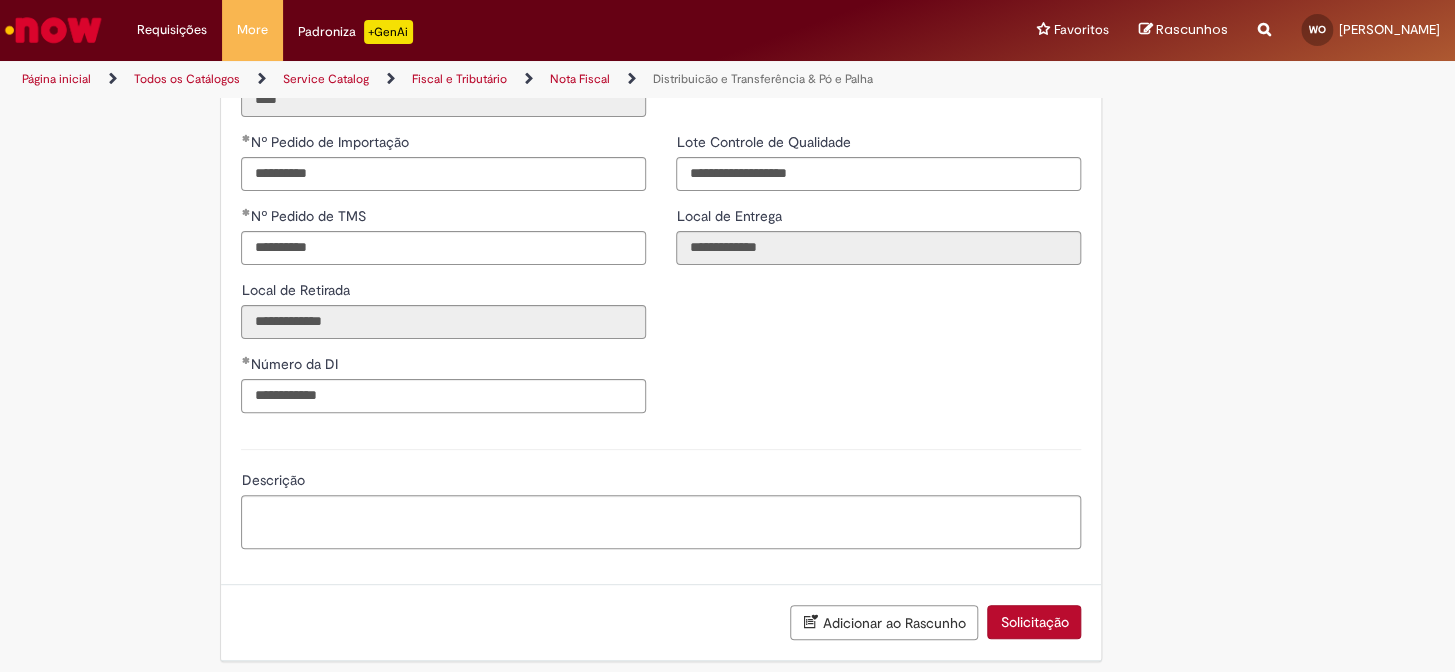 scroll, scrollTop: 2792, scrollLeft: 0, axis: vertical 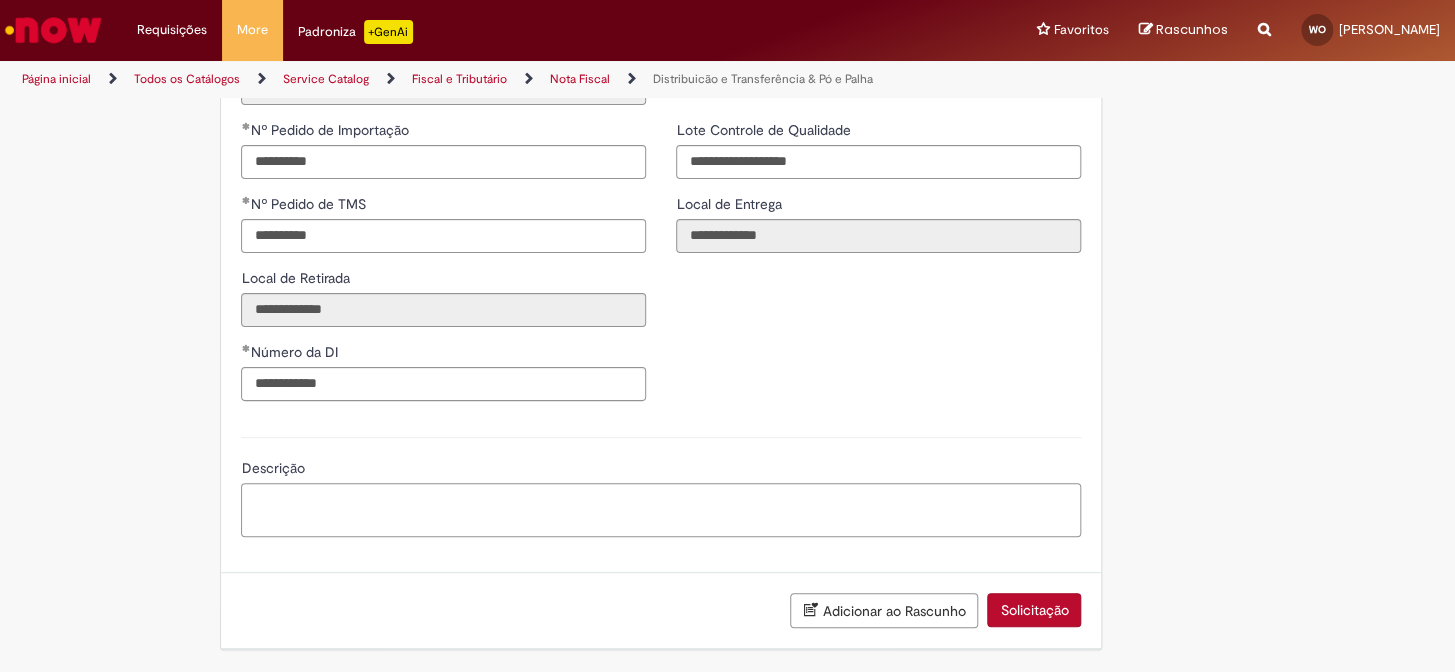 click on "Descrição" at bounding box center (661, 510) 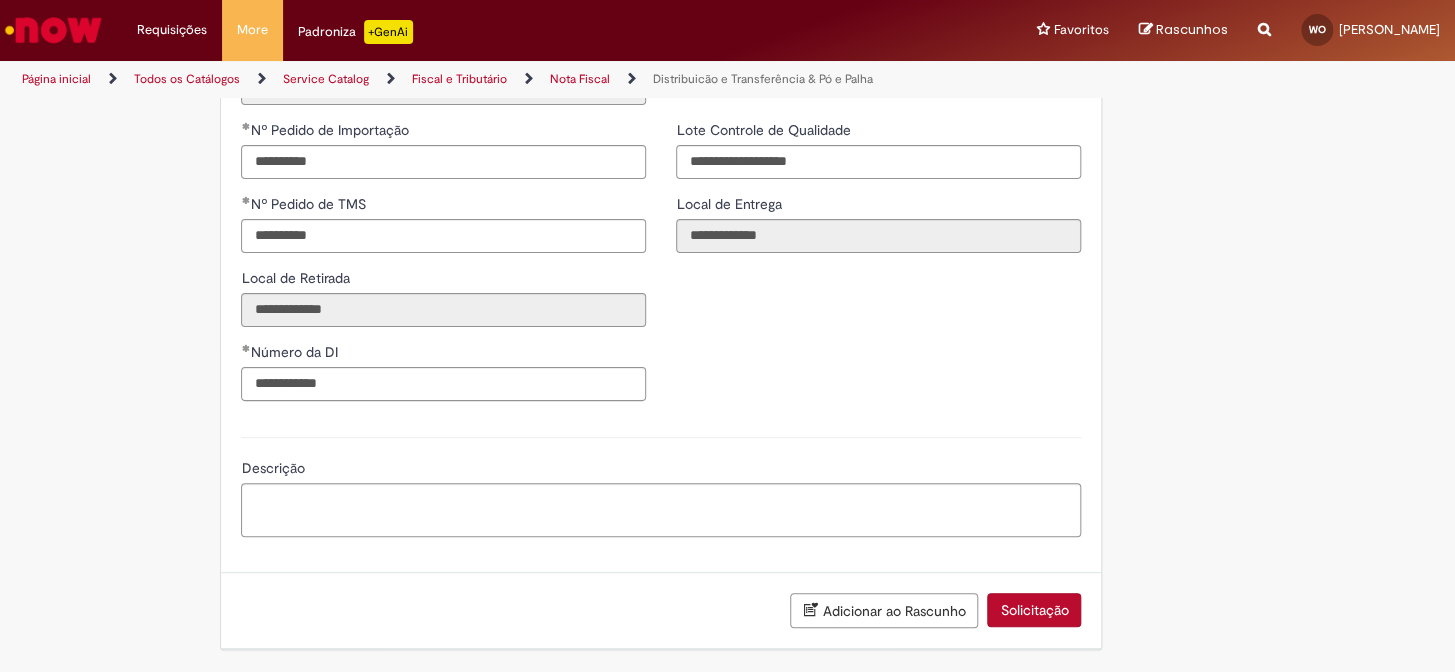 click on "**********" at bounding box center (661, 268) 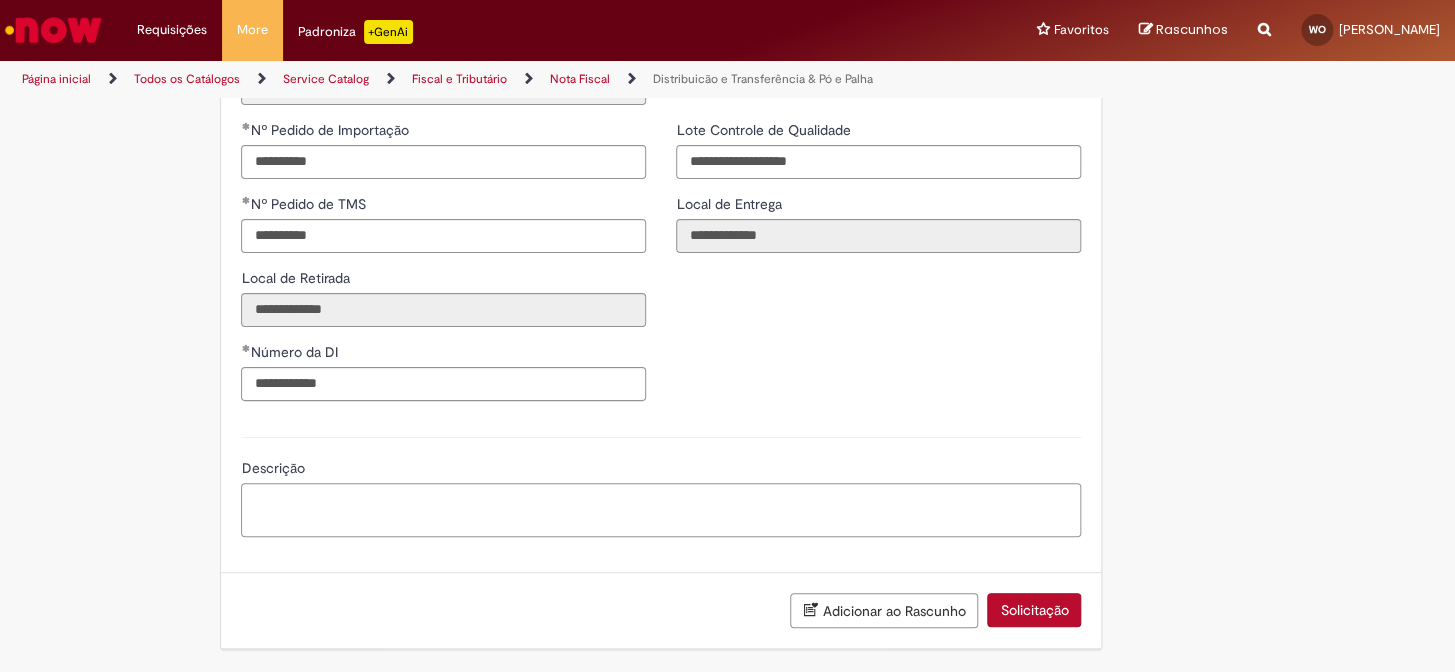 click on "Descrição" at bounding box center [661, 510] 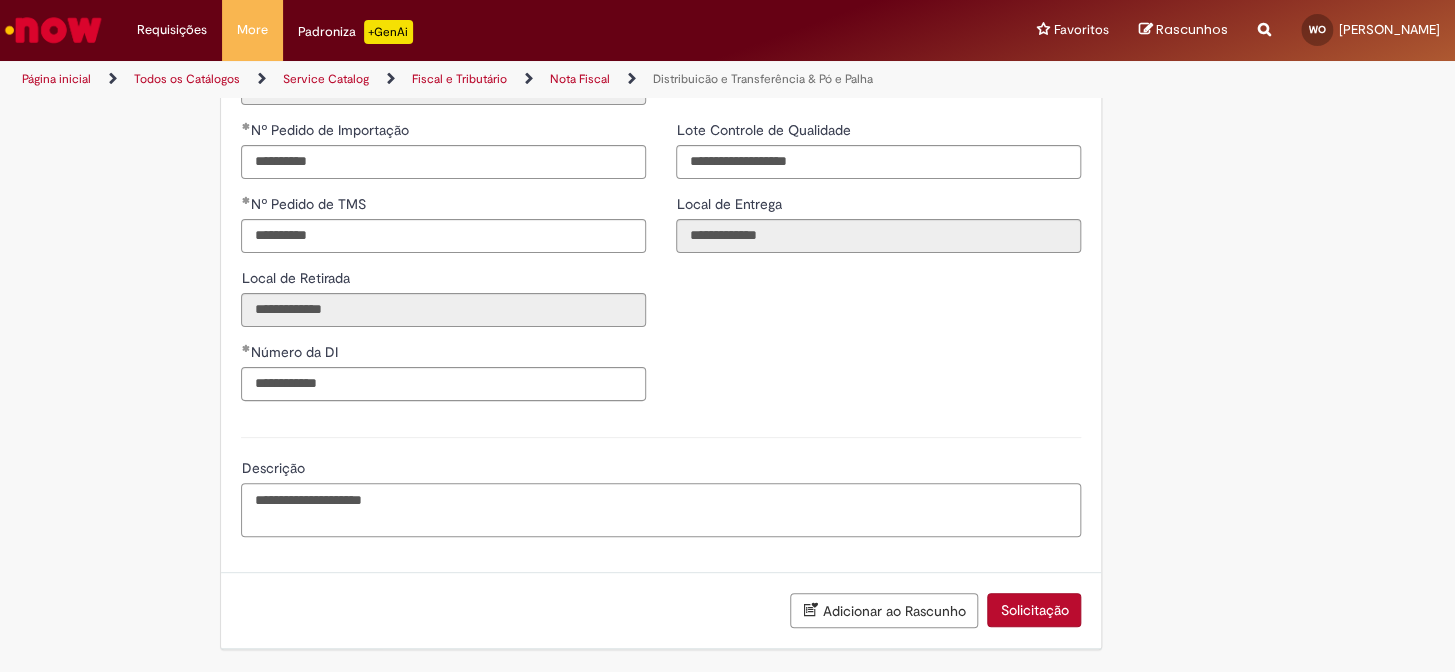 type on "**********" 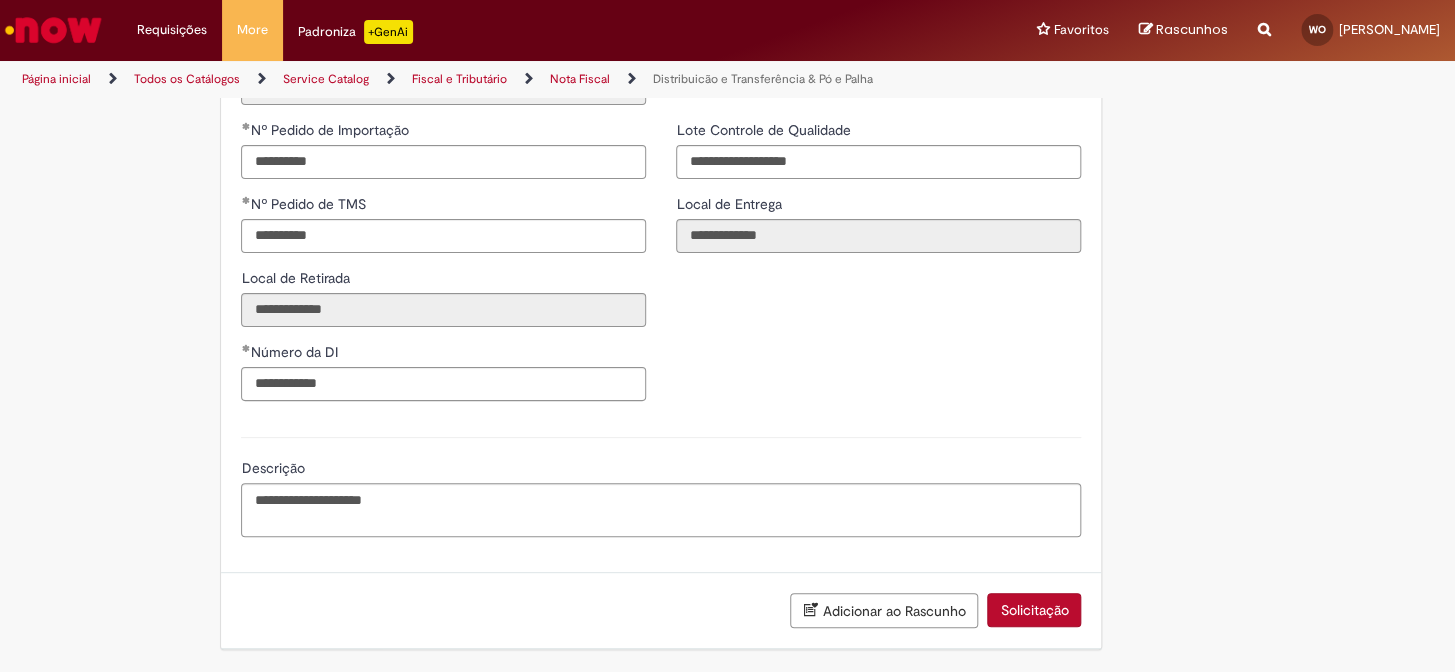 click on "**********" at bounding box center (661, 268) 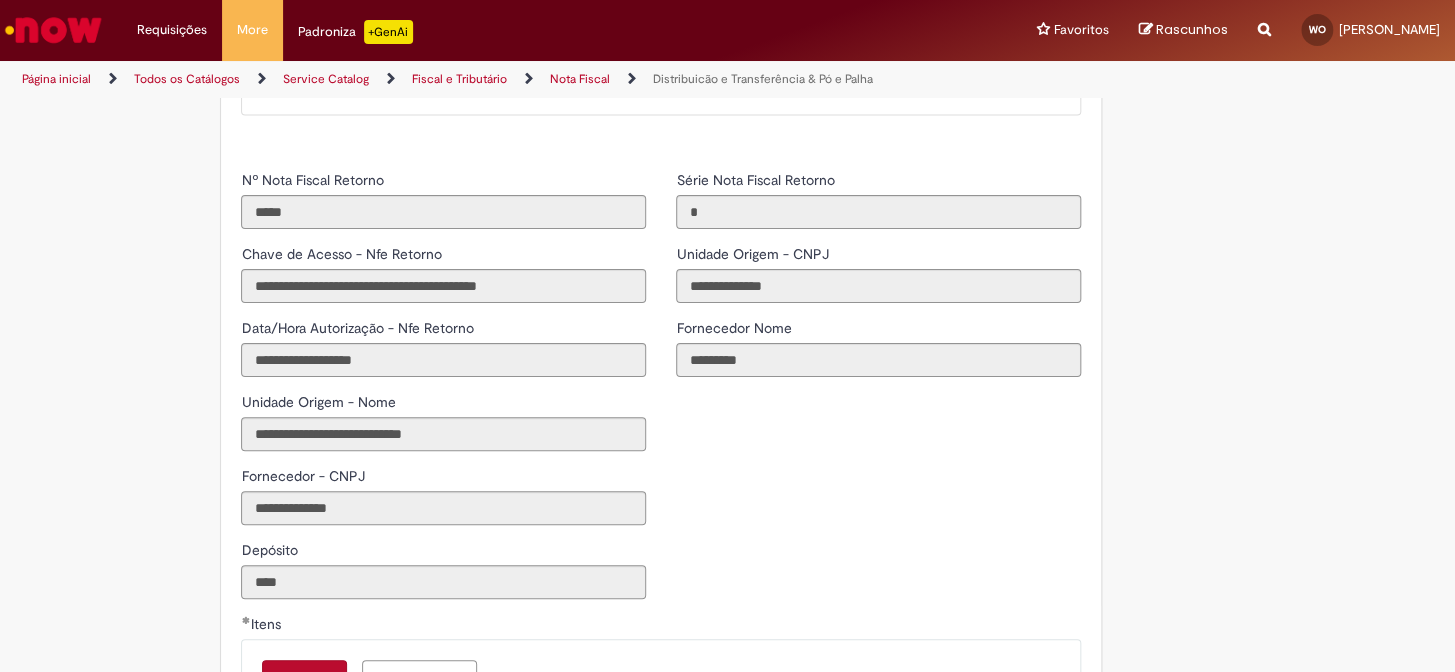 scroll, scrollTop: 1883, scrollLeft: 0, axis: vertical 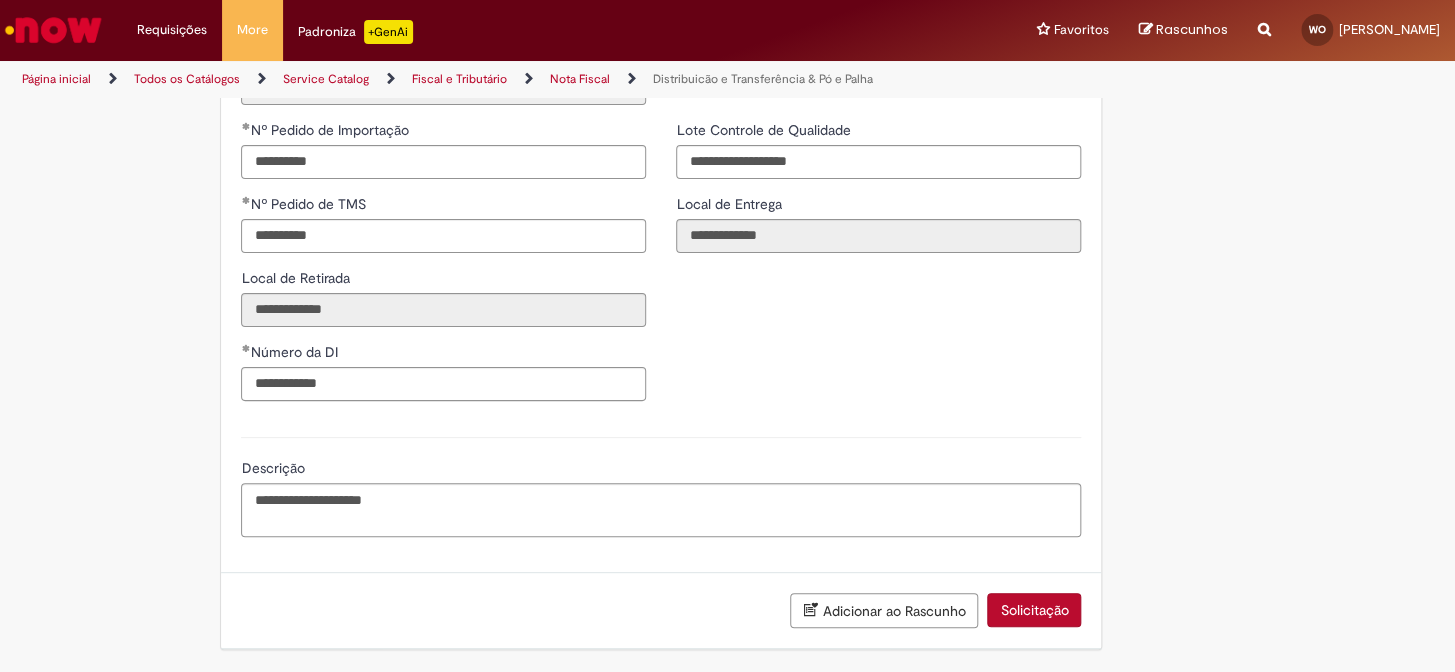 click on "Solicitação" at bounding box center [1034, 610] 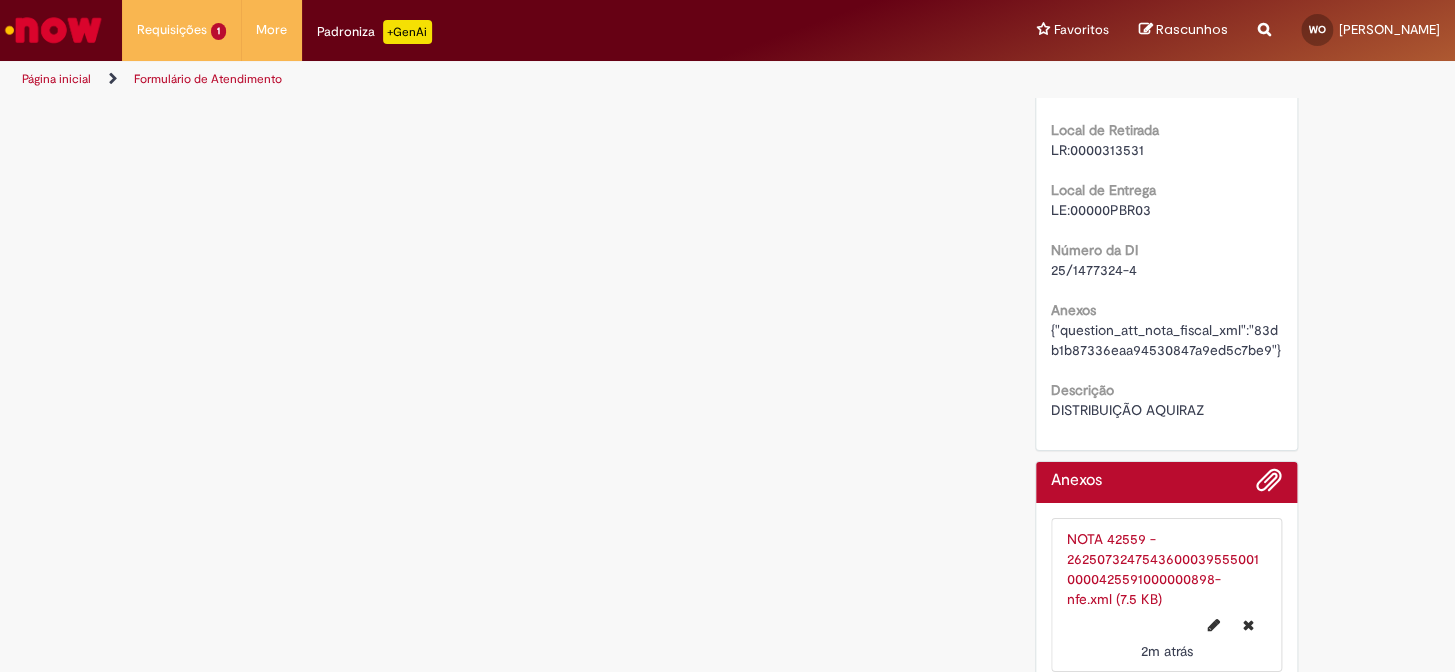 scroll, scrollTop: 0, scrollLeft: 0, axis: both 